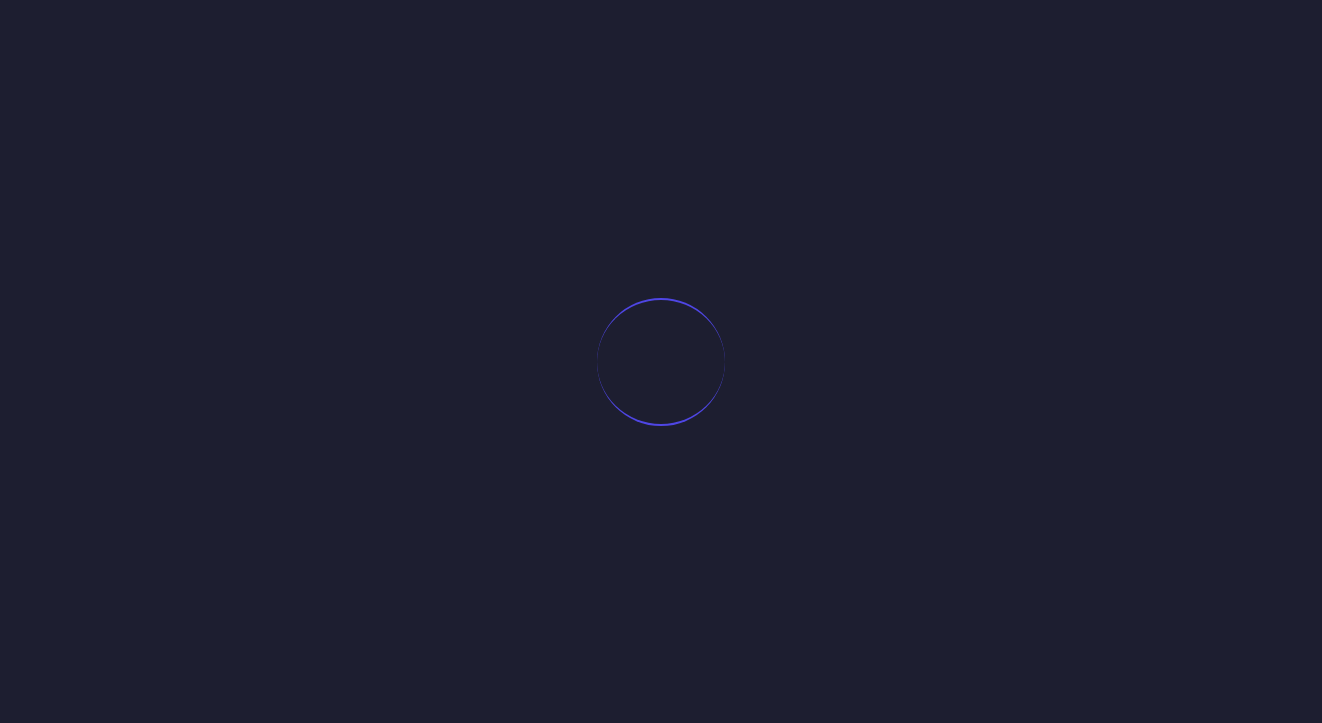 scroll, scrollTop: 0, scrollLeft: 0, axis: both 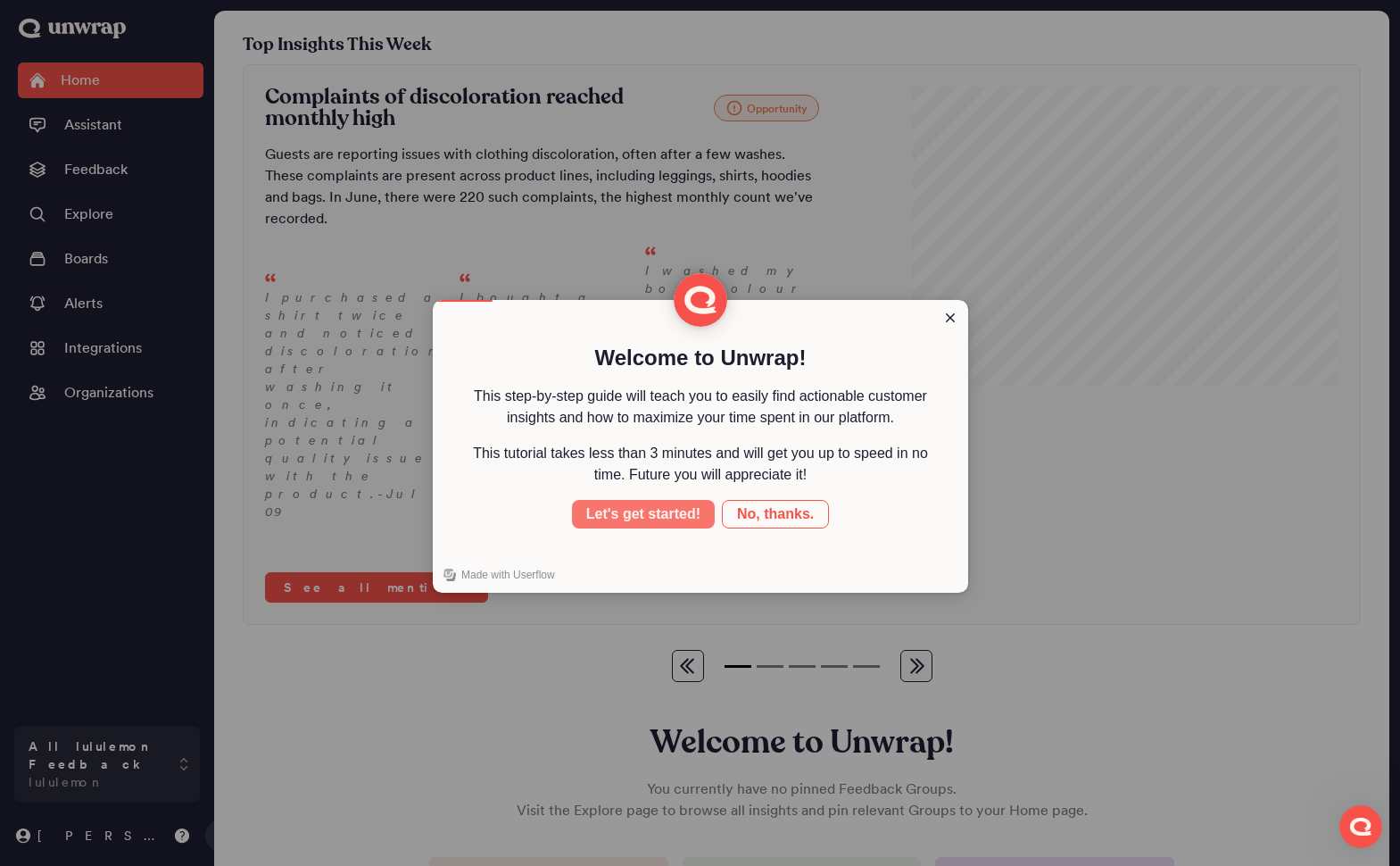 click on "Let's get started!" at bounding box center (643, 514) 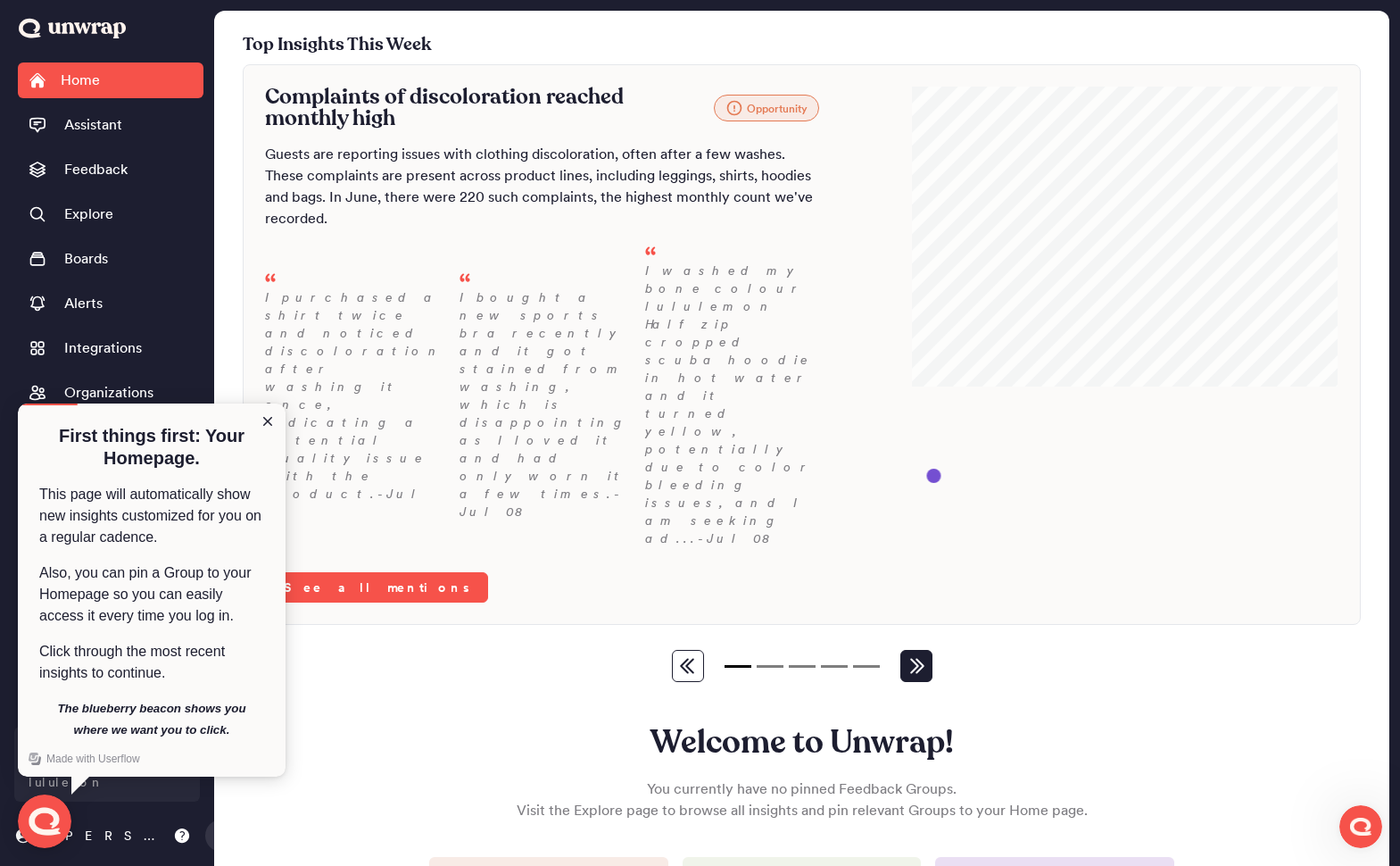 click 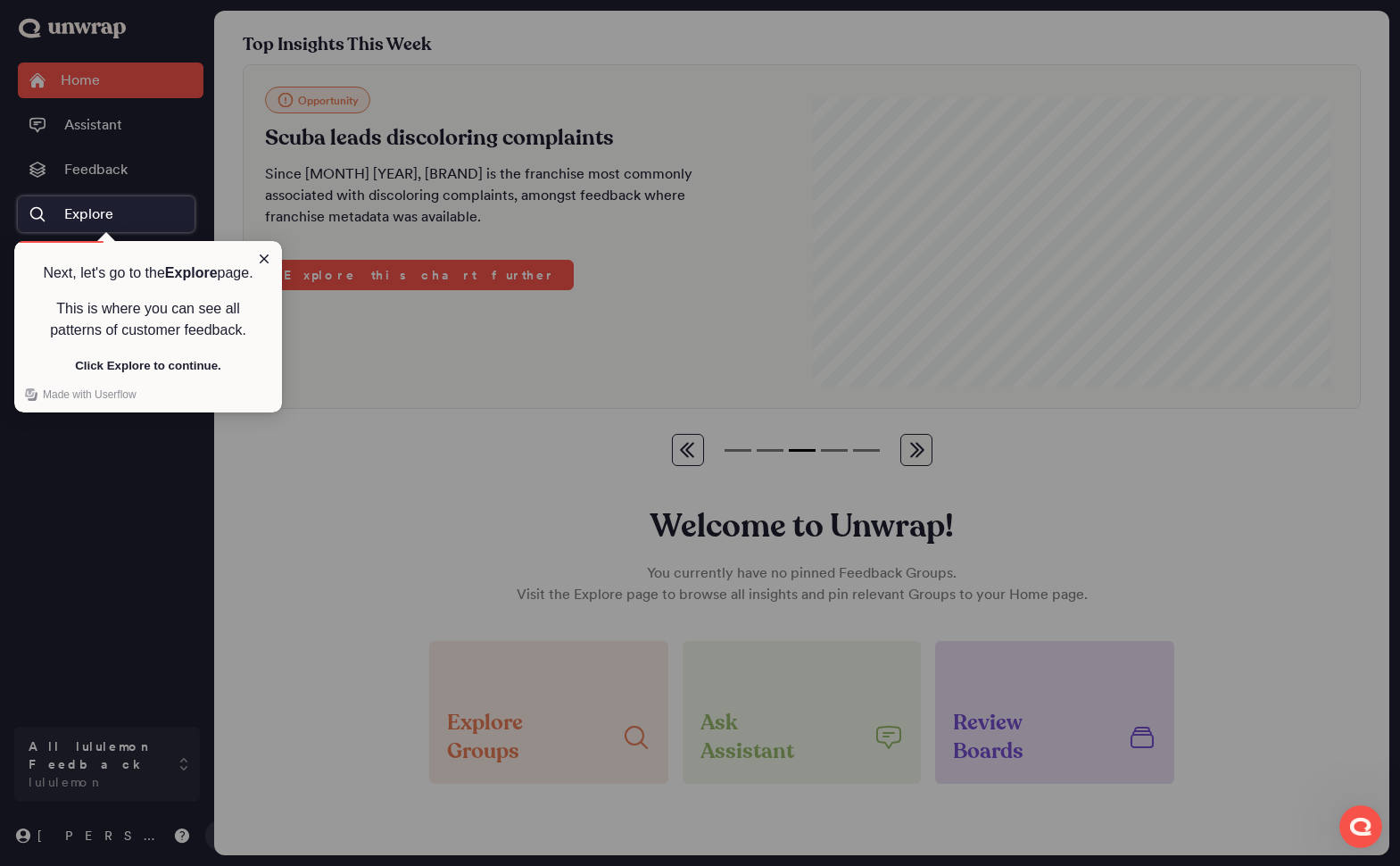 click on "Next, let's go to the  Explore  page.  This is where you can see all patterns of customer feedback. Click Explore to continue." at bounding box center [148, 320] 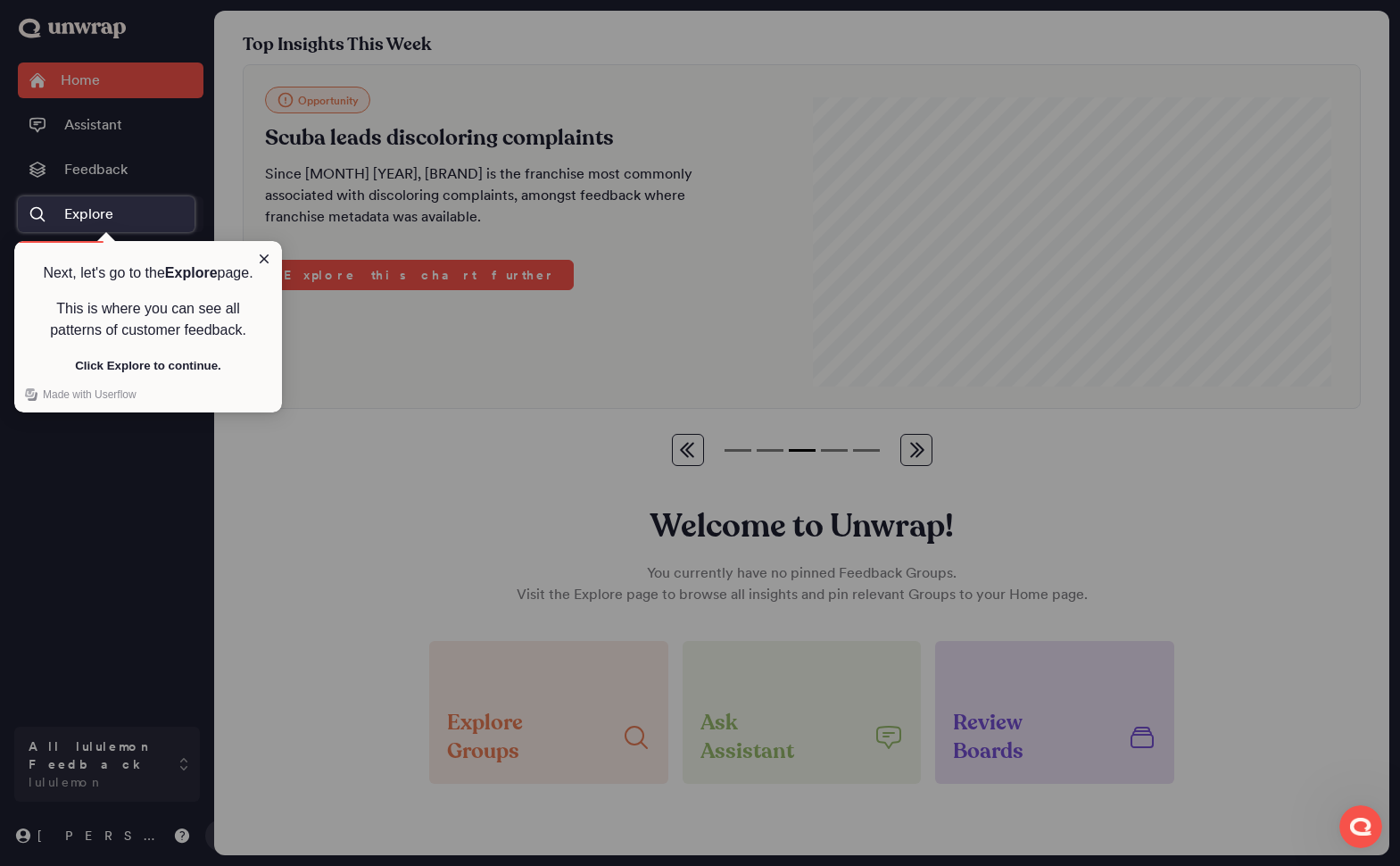 click on "Explore" at bounding box center [88, 214] 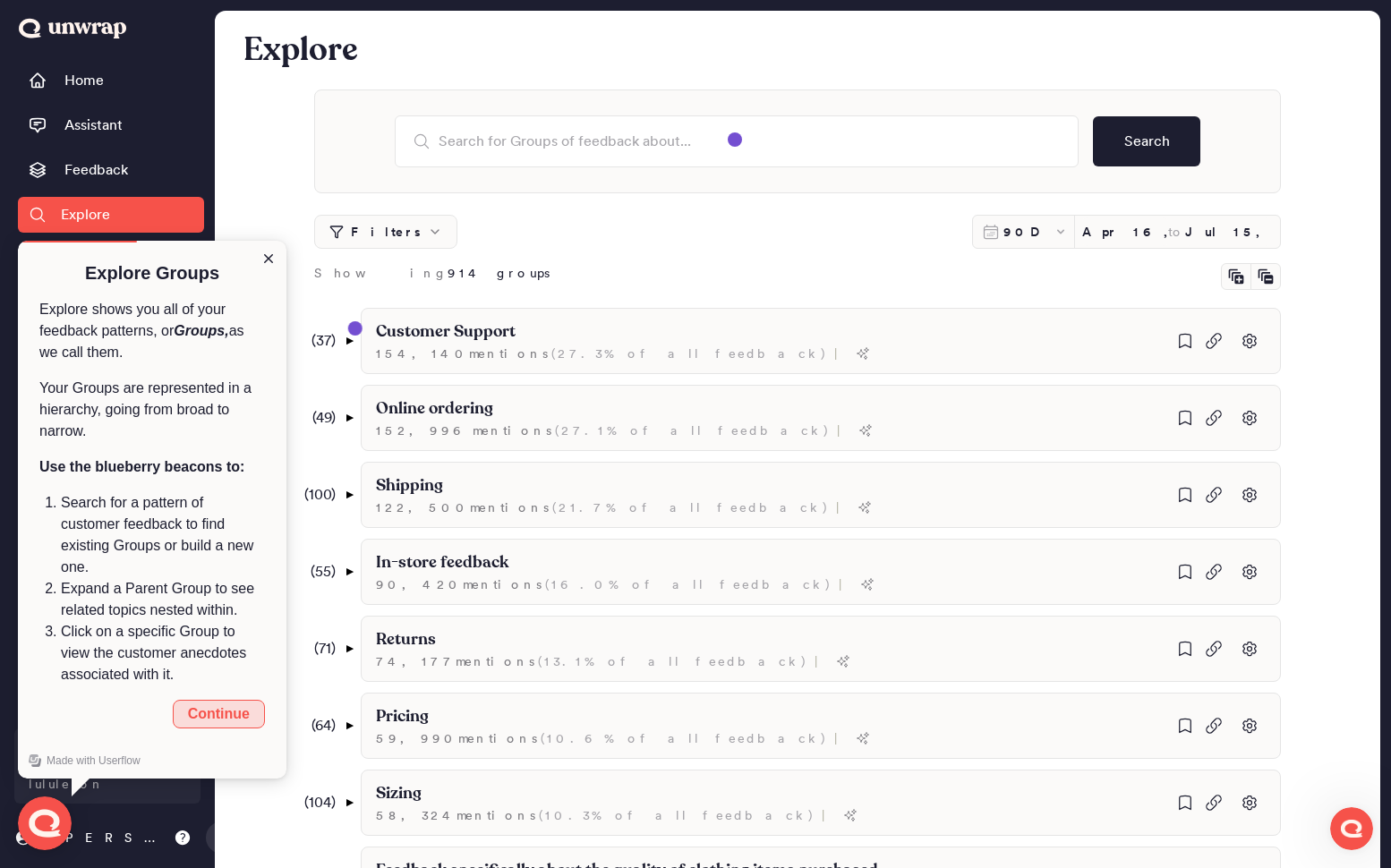 click on "Continue" at bounding box center [218, 714] 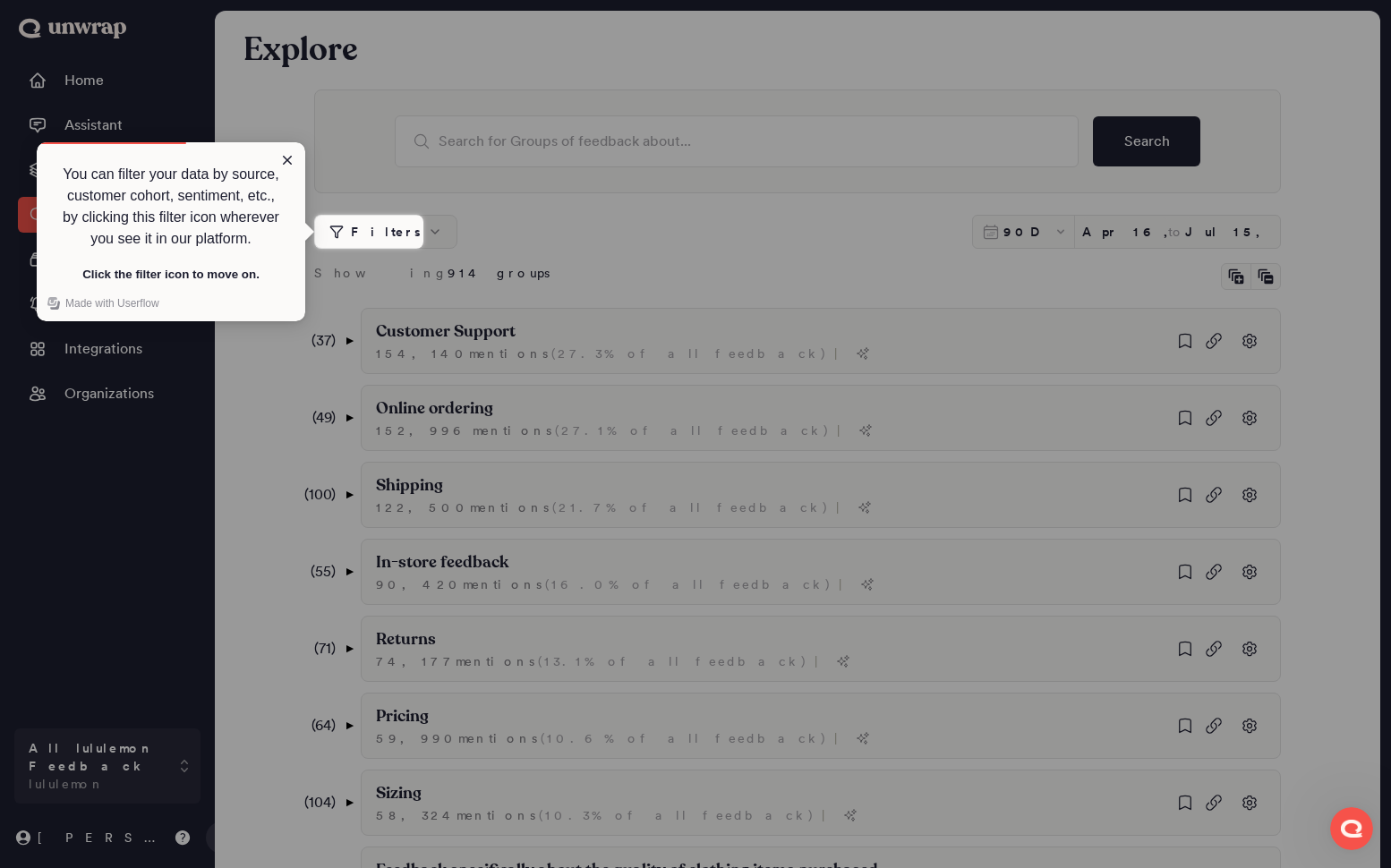 click on "Filters" at bounding box center [386, 232] 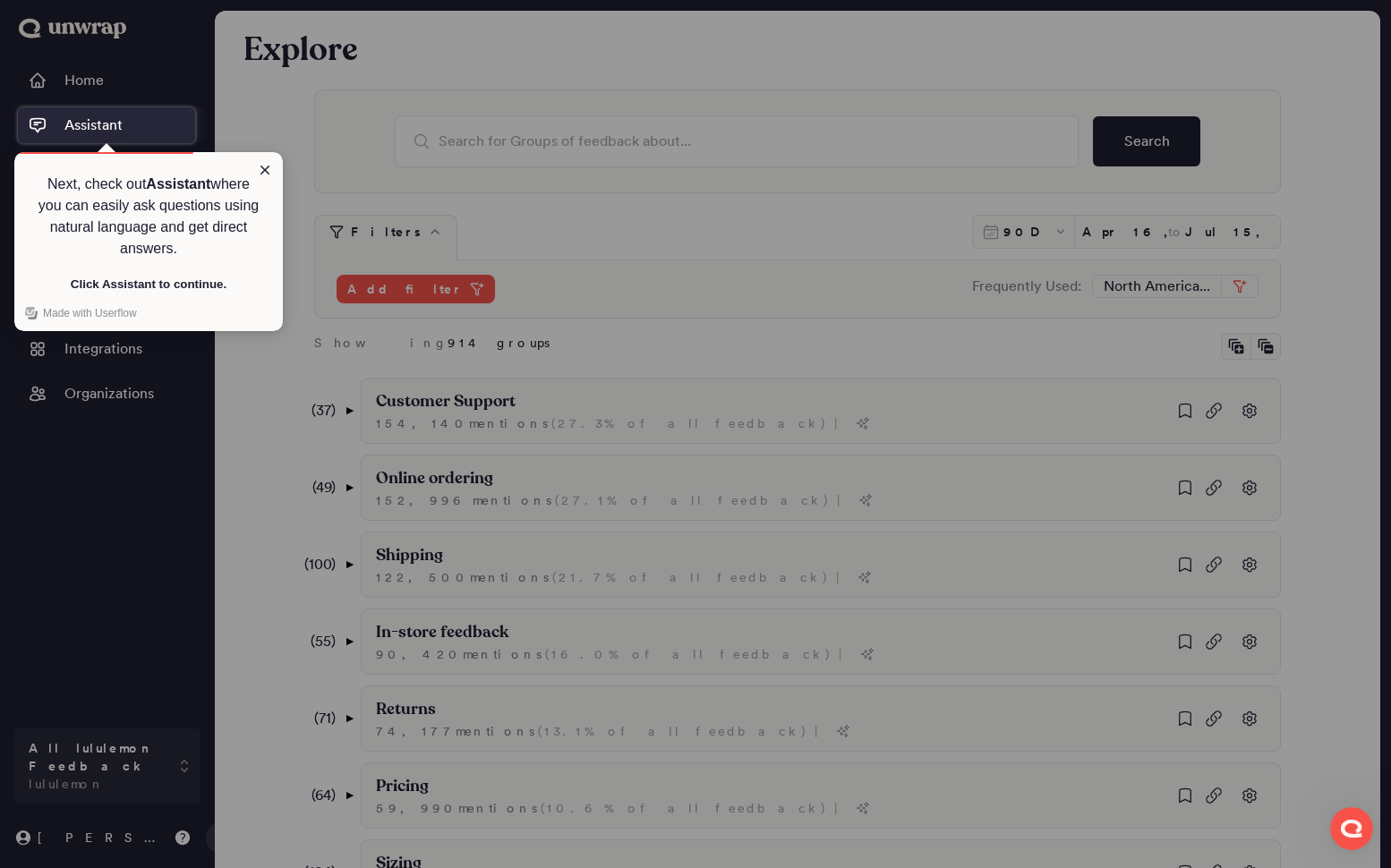 click on "Assistant" at bounding box center (111, 125) 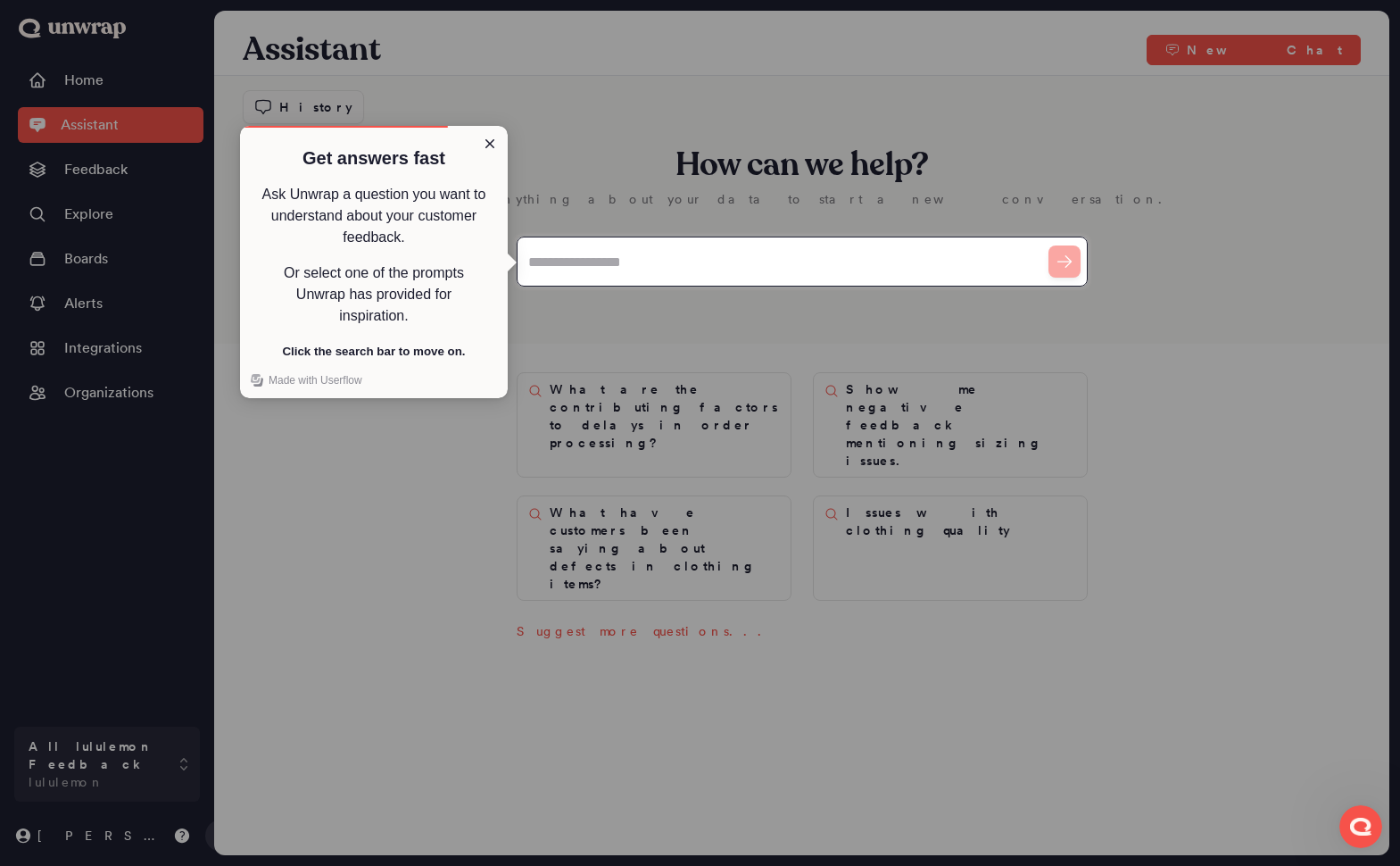 click at bounding box center [802, 262] 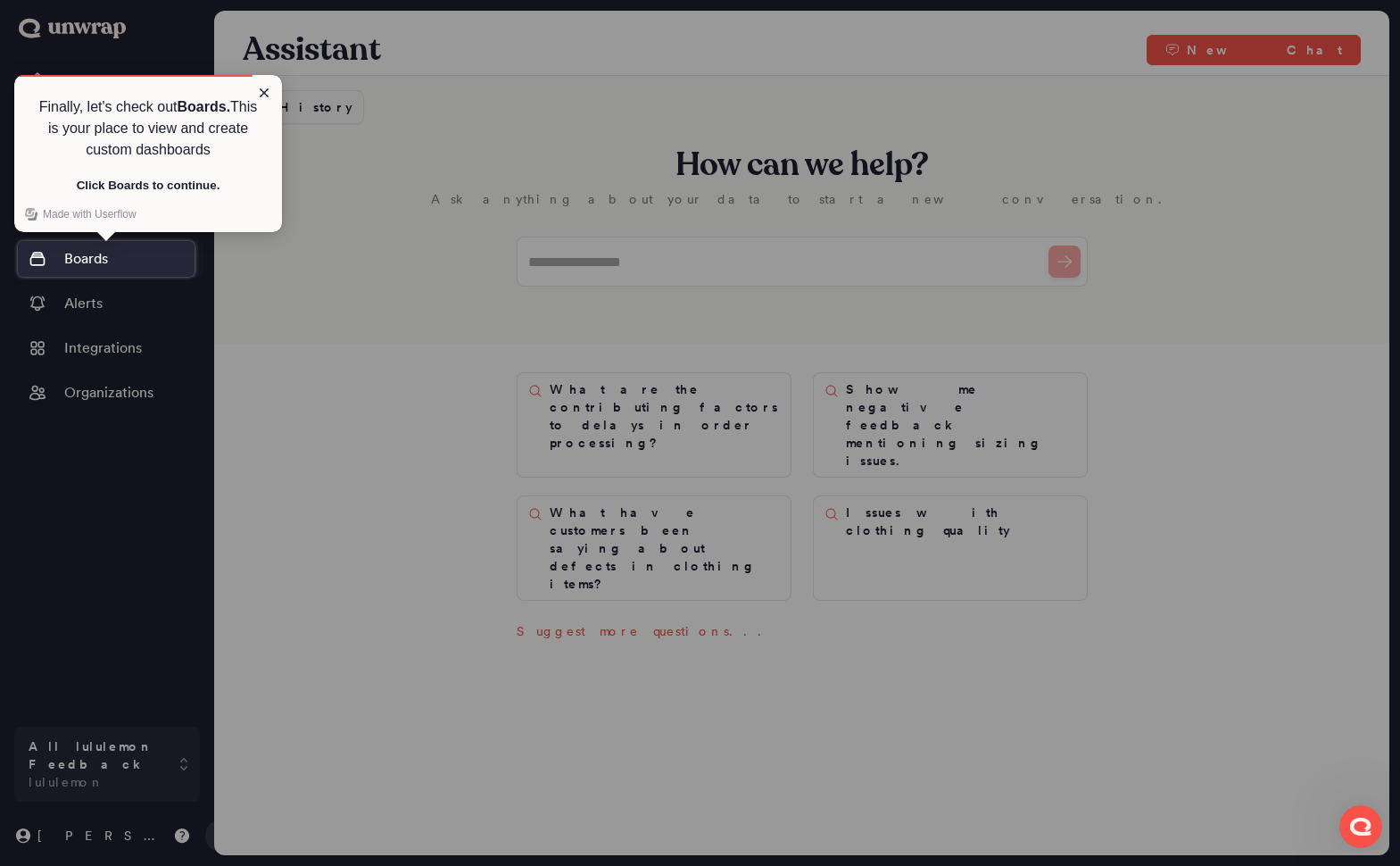click on "Boards" at bounding box center [86, 259] 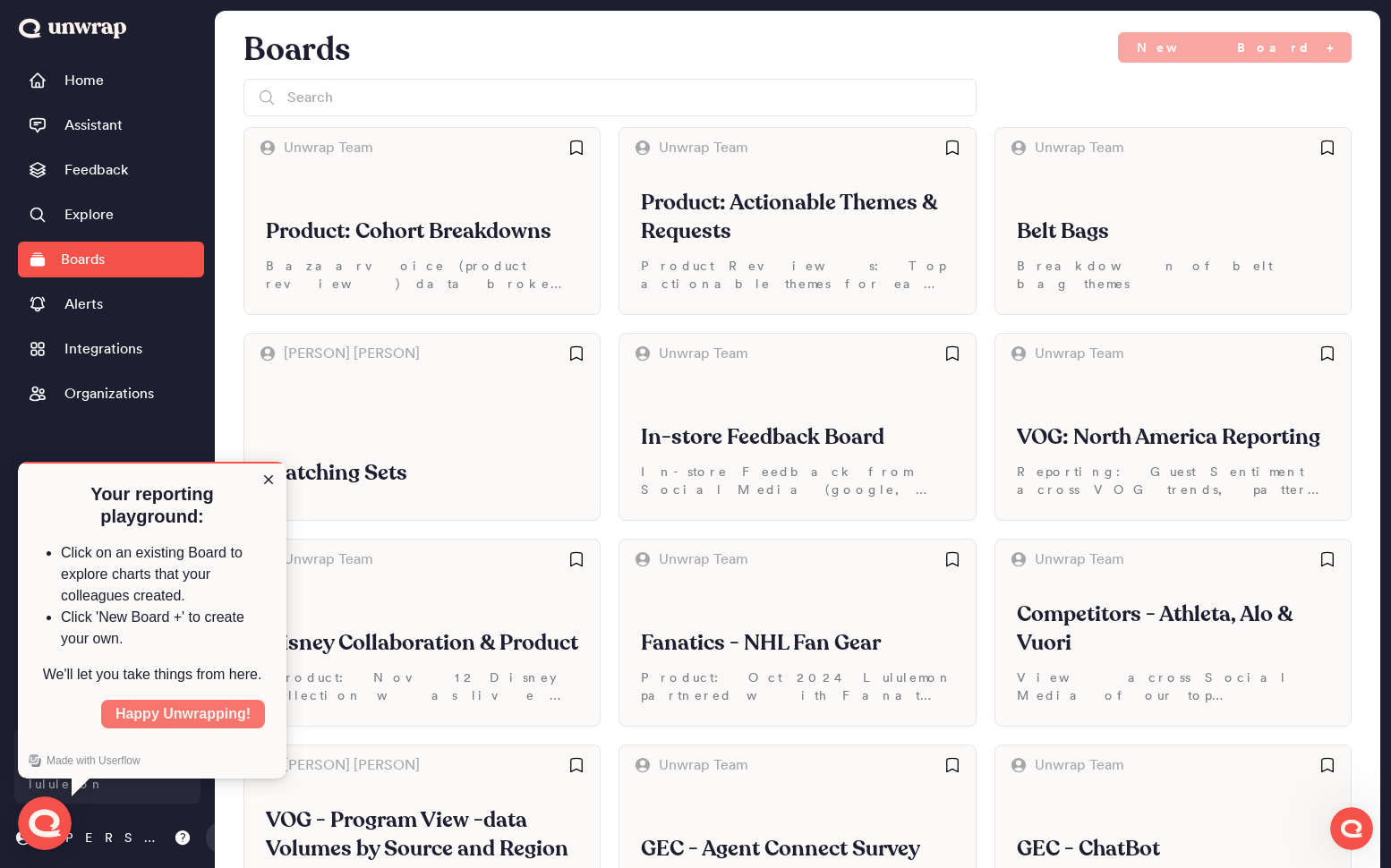click on "Happy Unwrapping!" at bounding box center [183, 714] 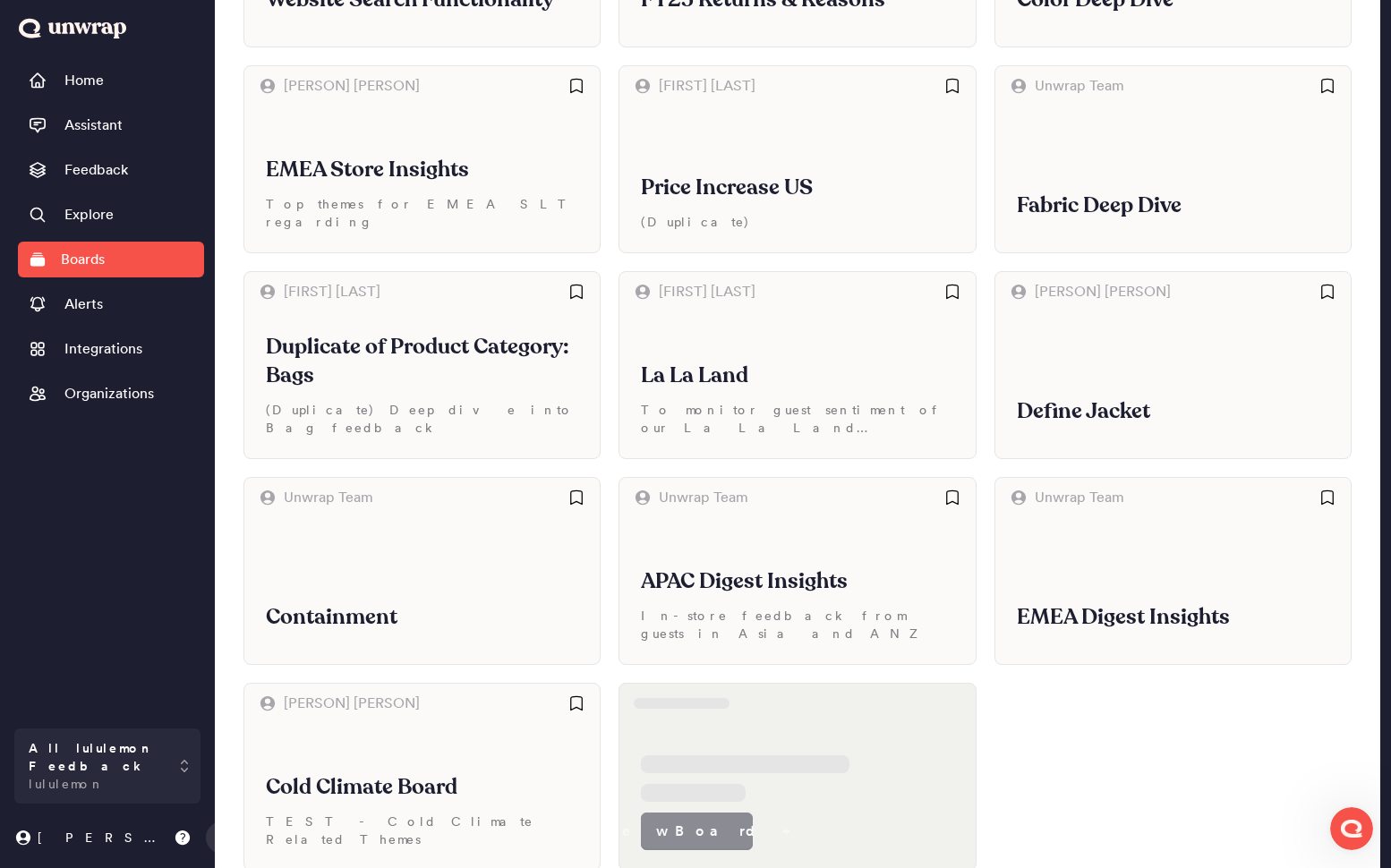 scroll, scrollTop: 2736, scrollLeft: 0, axis: vertical 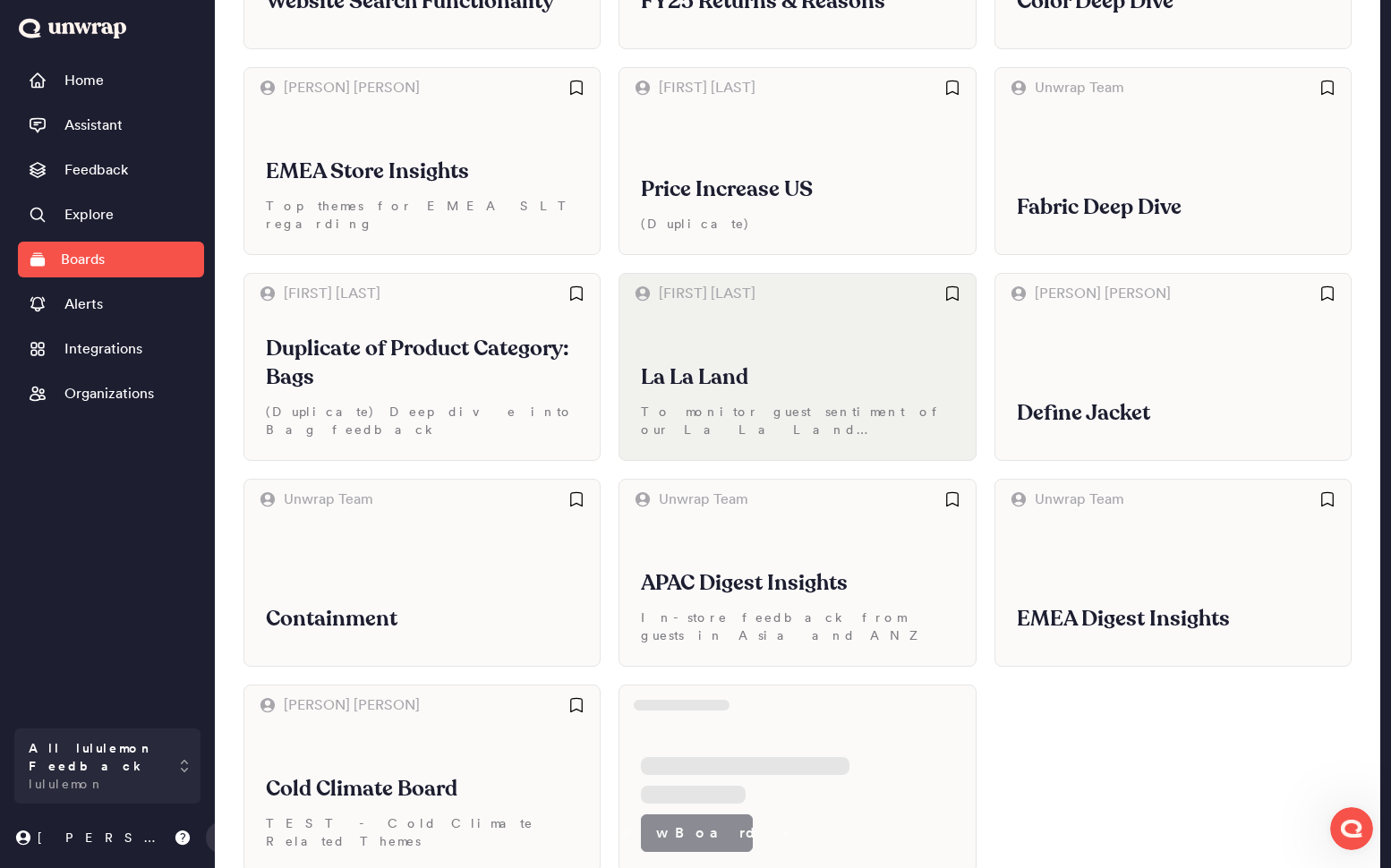 click on "La La Land" at bounding box center [797, 378] 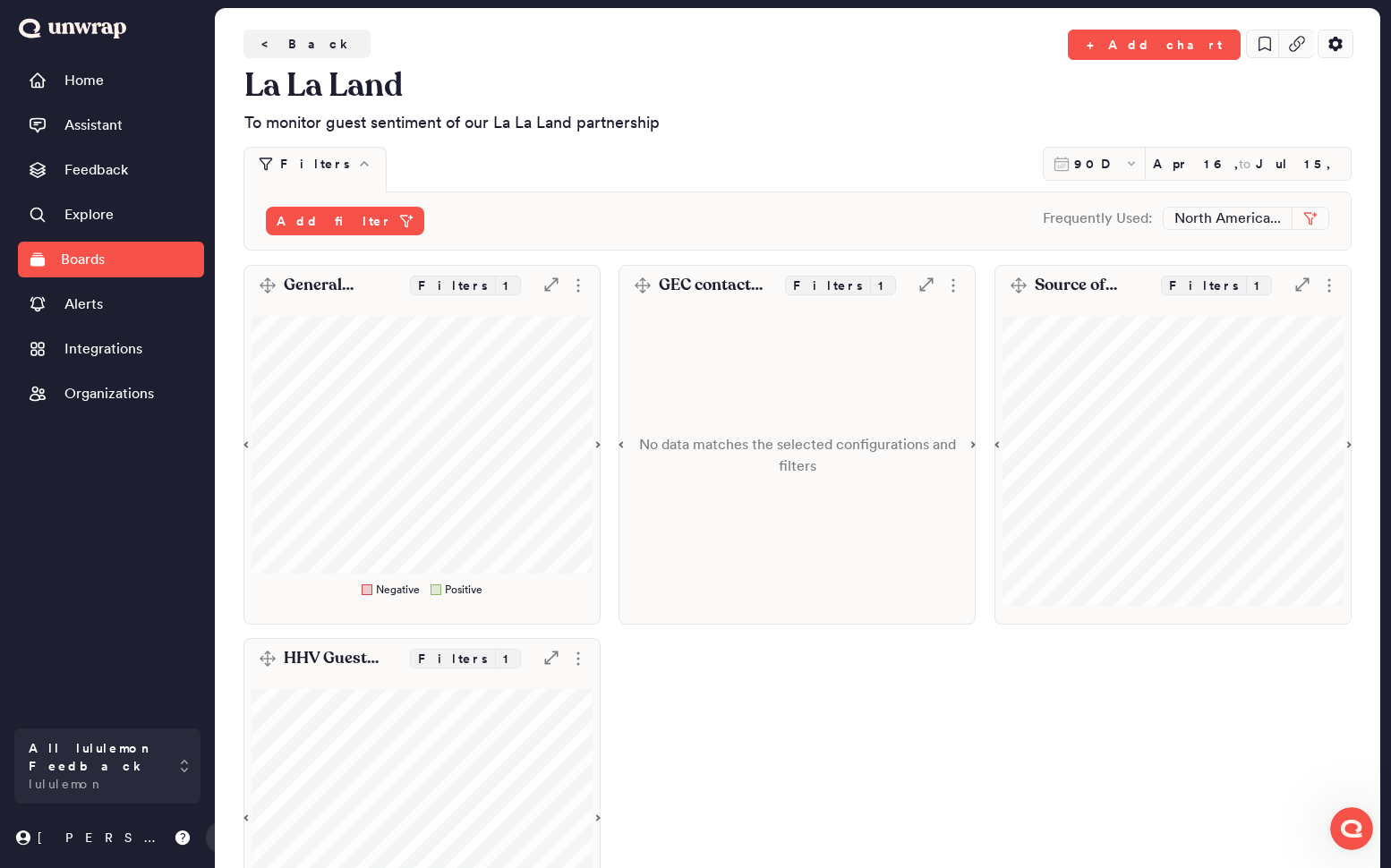 scroll, scrollTop: 2, scrollLeft: 0, axis: vertical 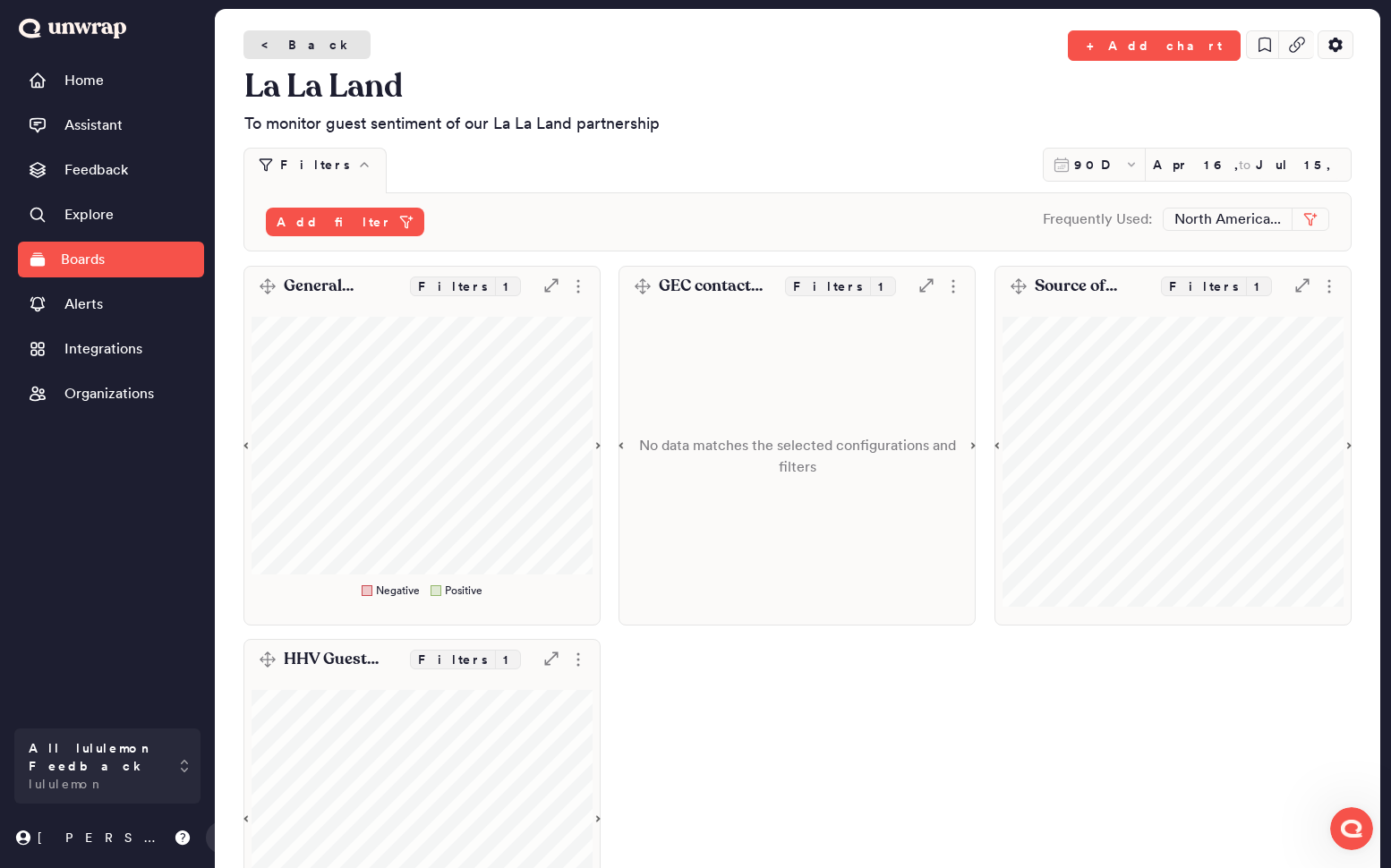 click on "< Back" at bounding box center (307, 45) 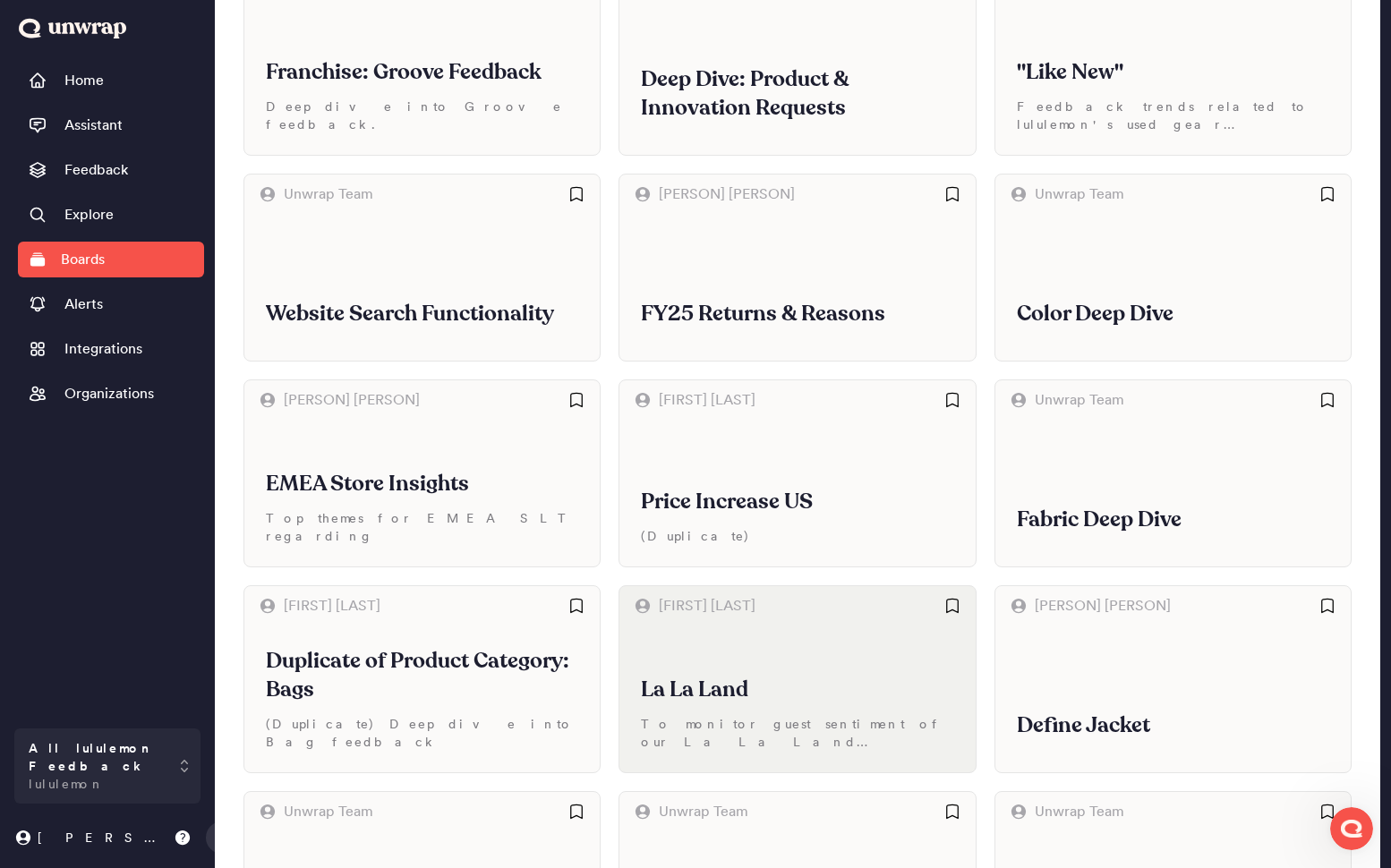 scroll, scrollTop: 2758, scrollLeft: 0, axis: vertical 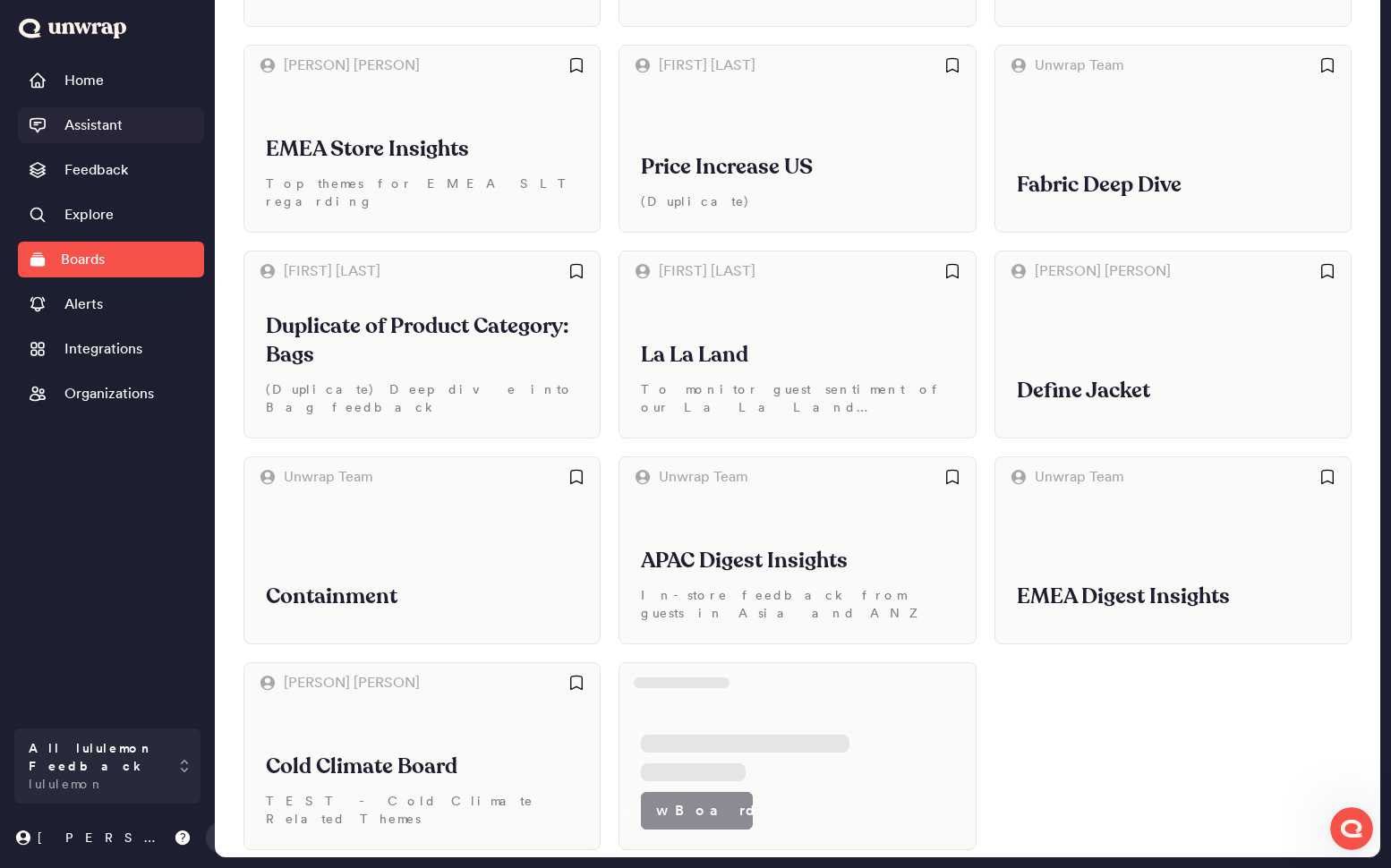click on "Assistant" at bounding box center (93, 125) 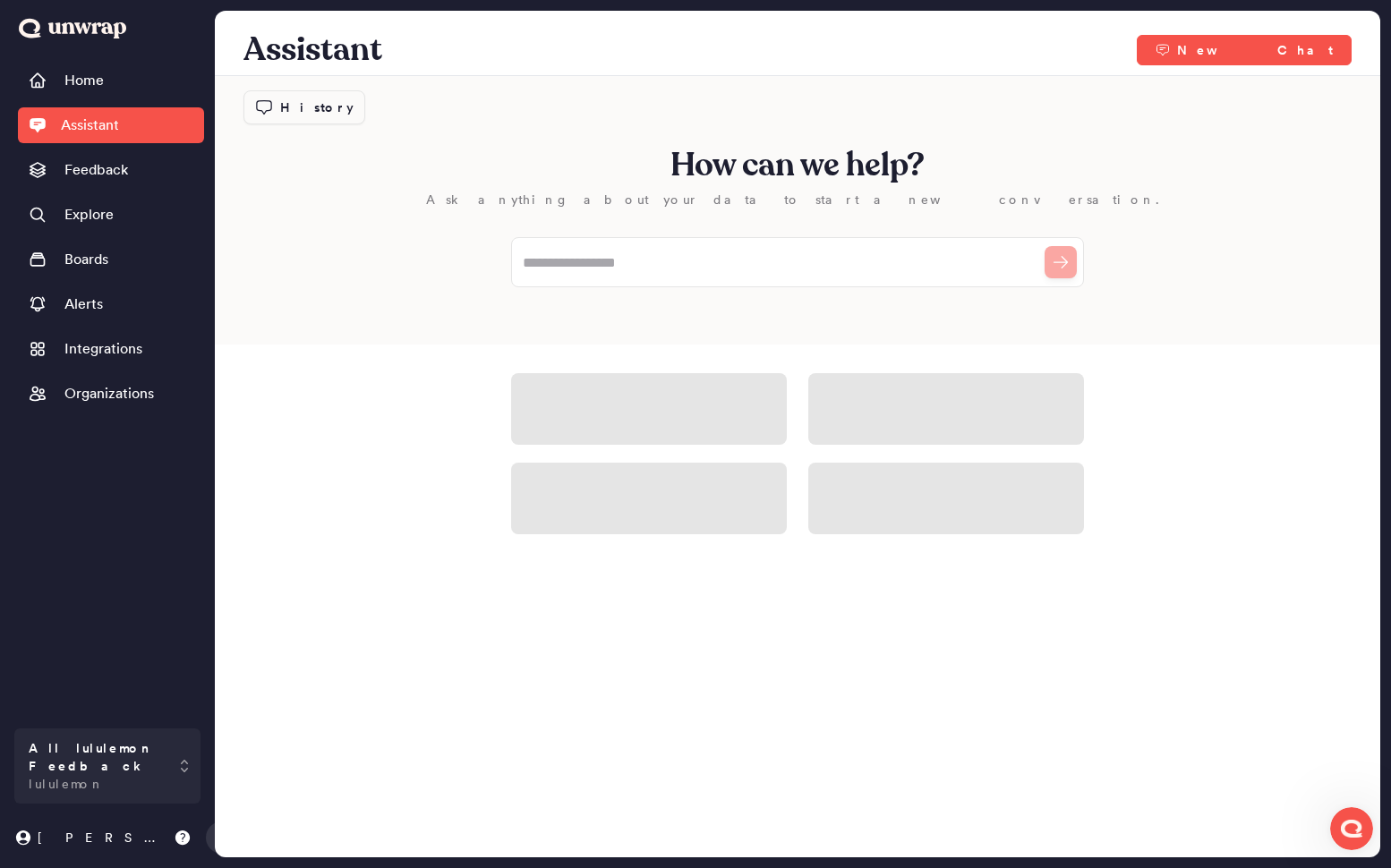 scroll, scrollTop: 0, scrollLeft: 0, axis: both 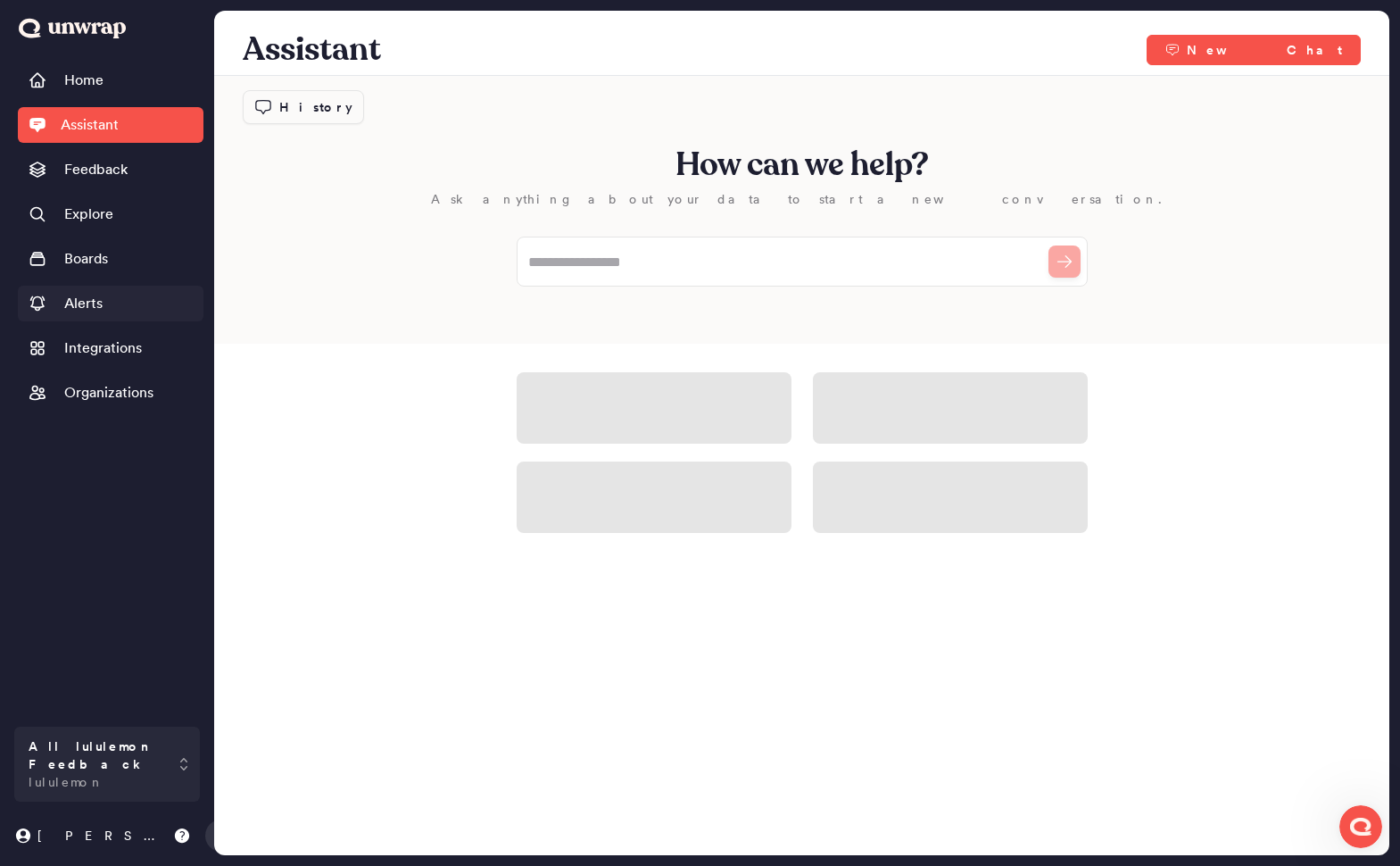 click on "Alerts" at bounding box center [83, 304] 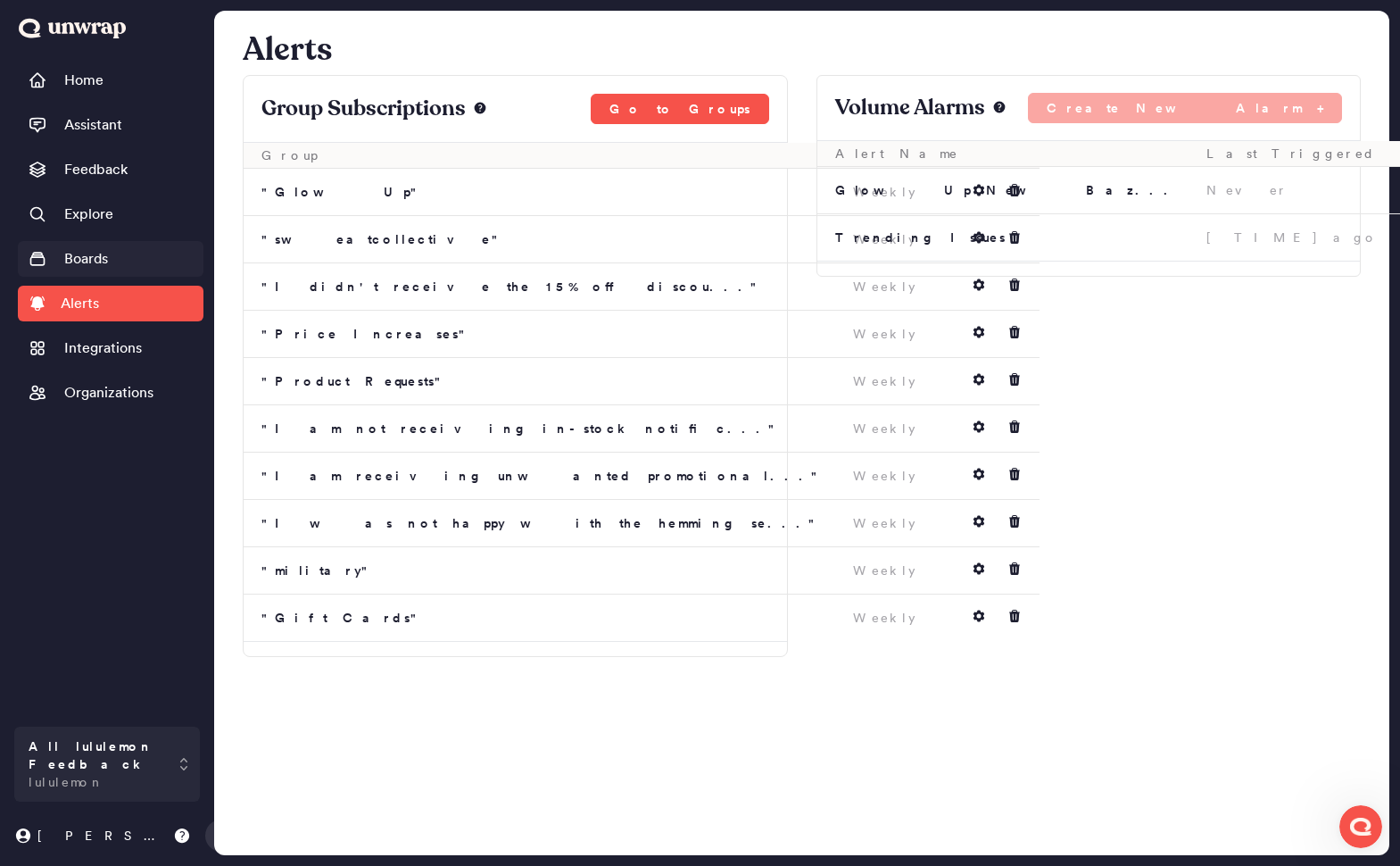 click on "Boards" at bounding box center [86, 259] 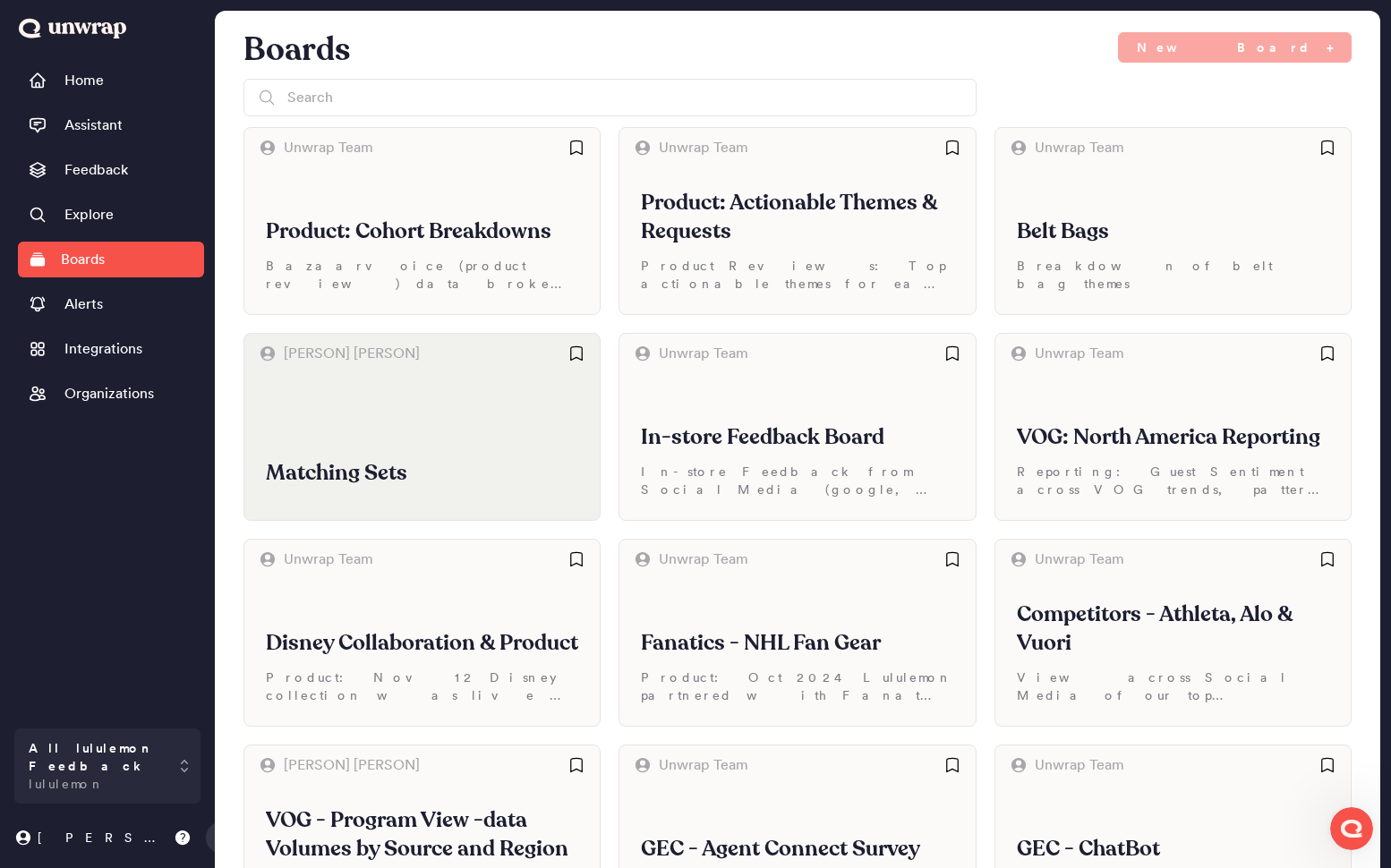 click on "Matching Sets" at bounding box center (422, 447) 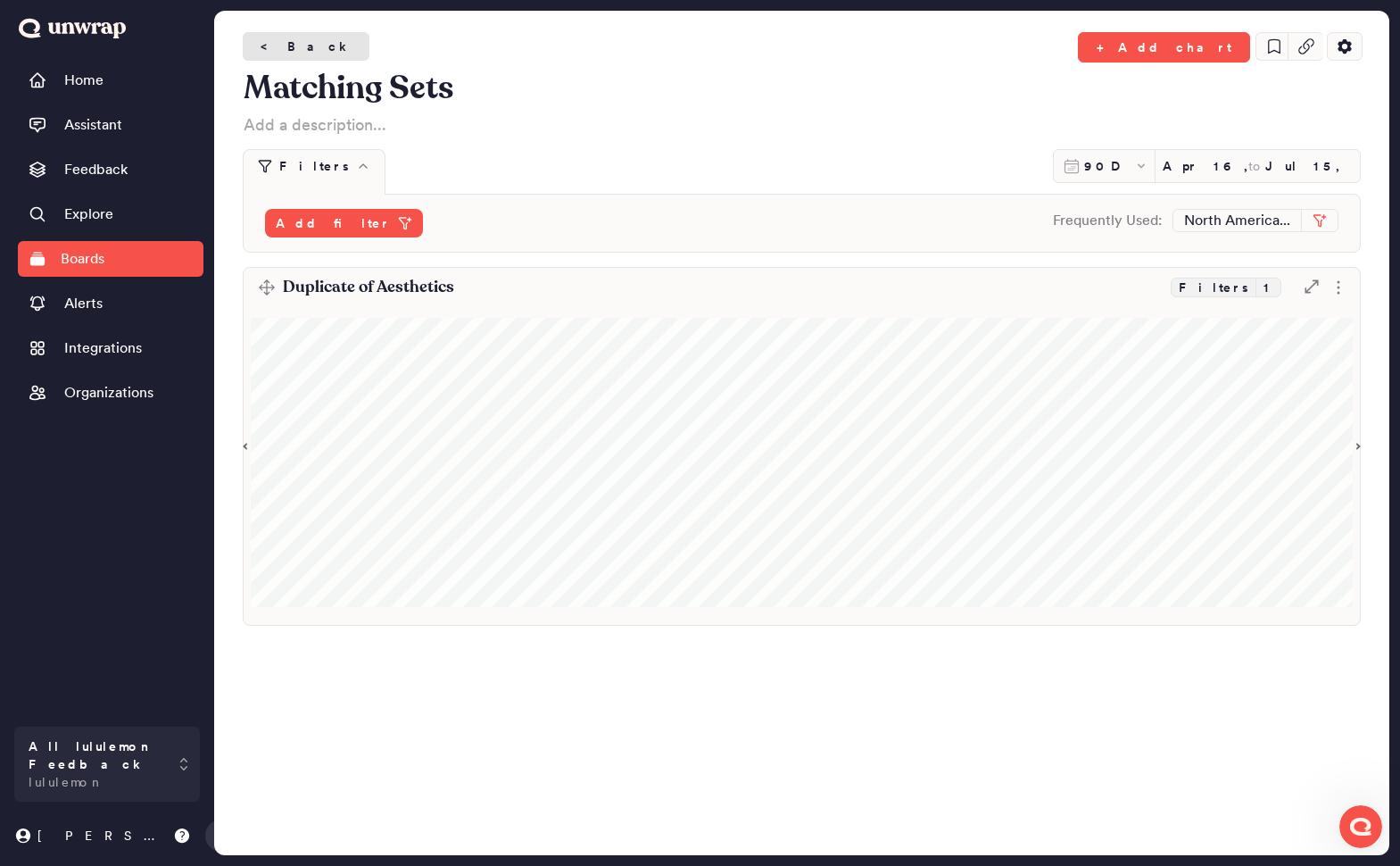 click on "< Back" at bounding box center (306, 46) 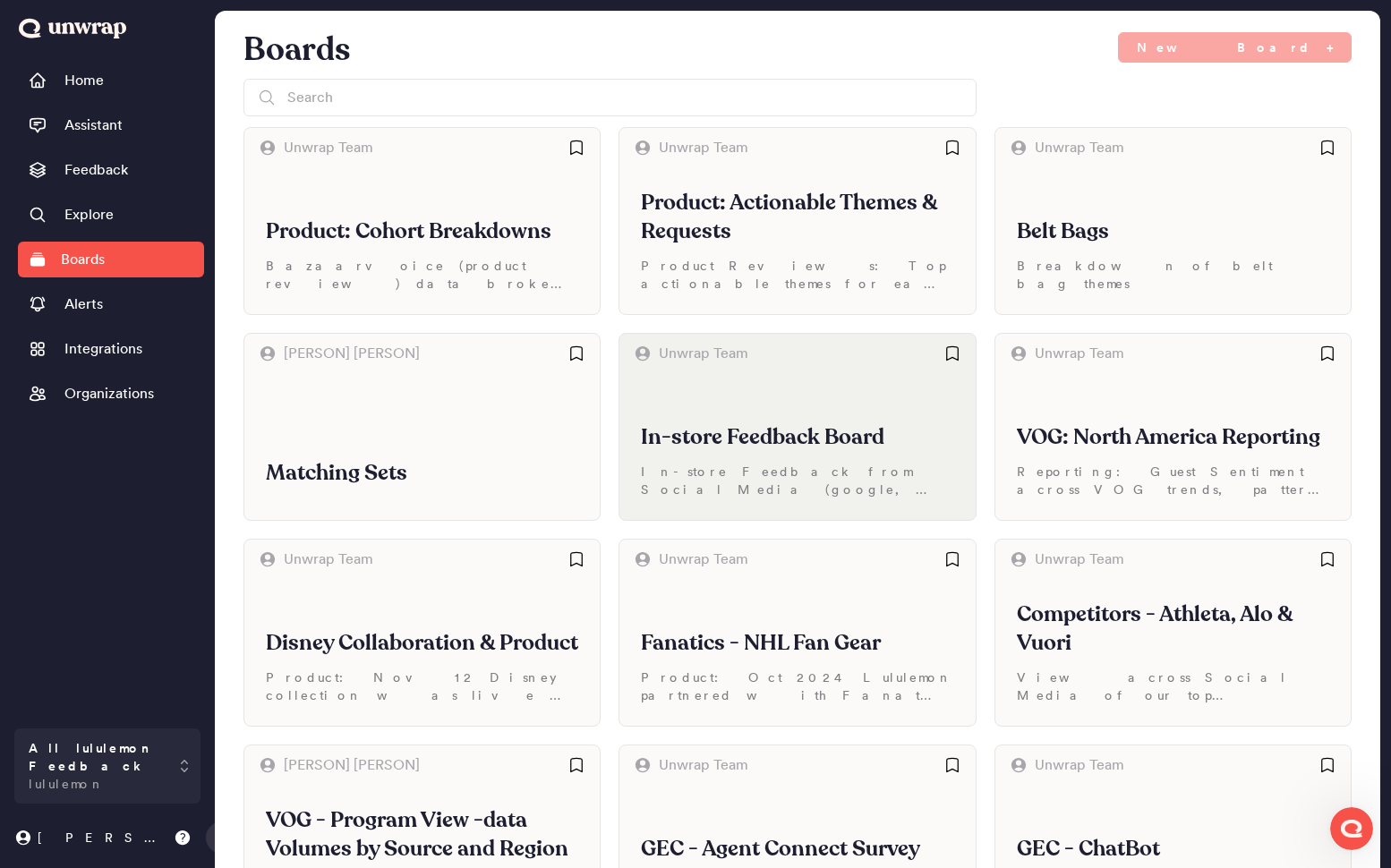 click on "In-store Feedback Board In-store Feedback from Social Media (google, yelp), Medallia, GEC (including Top Doors, Brand, Regional Store views)" at bounding box center (797, 447) 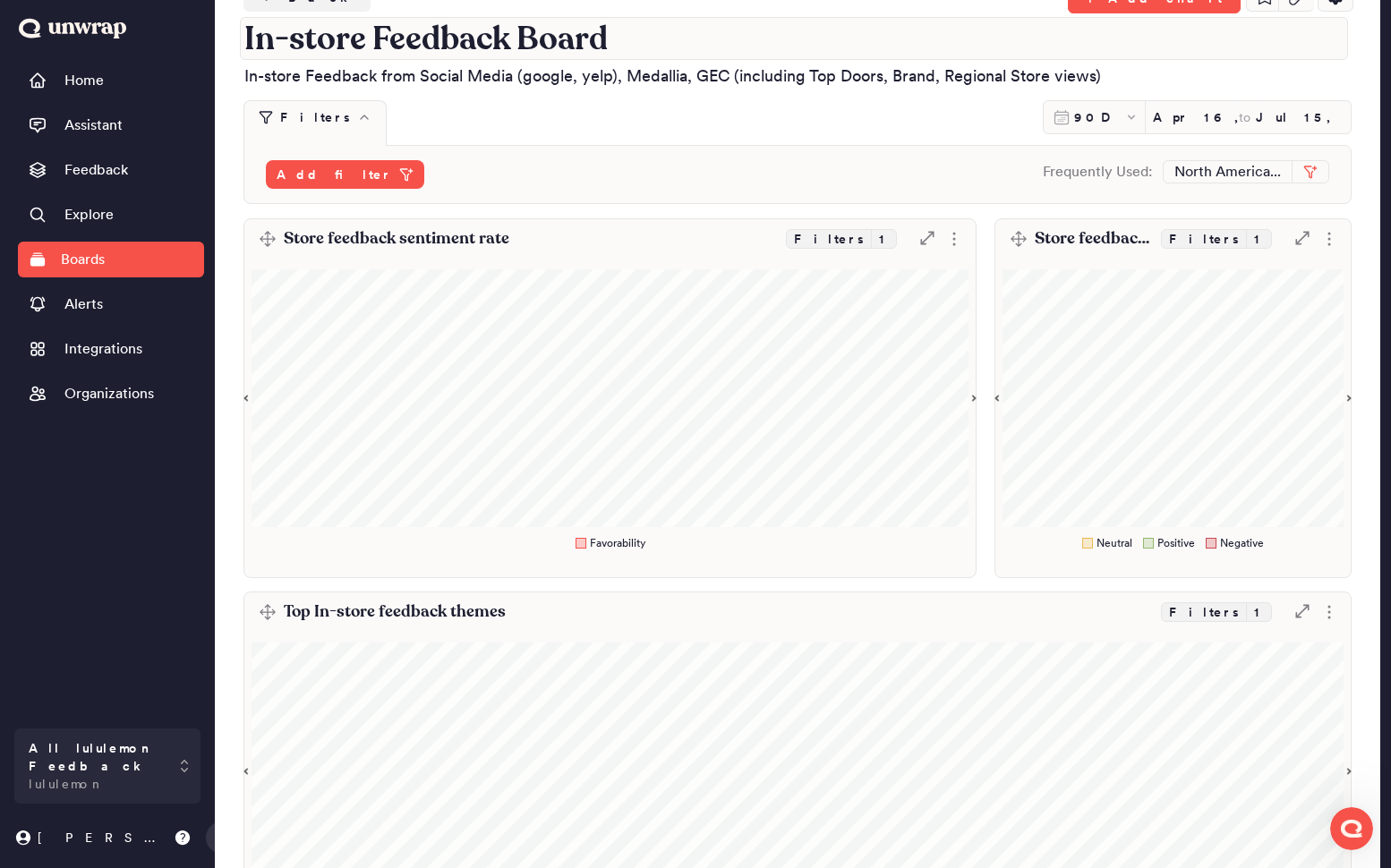 scroll, scrollTop: 0, scrollLeft: 0, axis: both 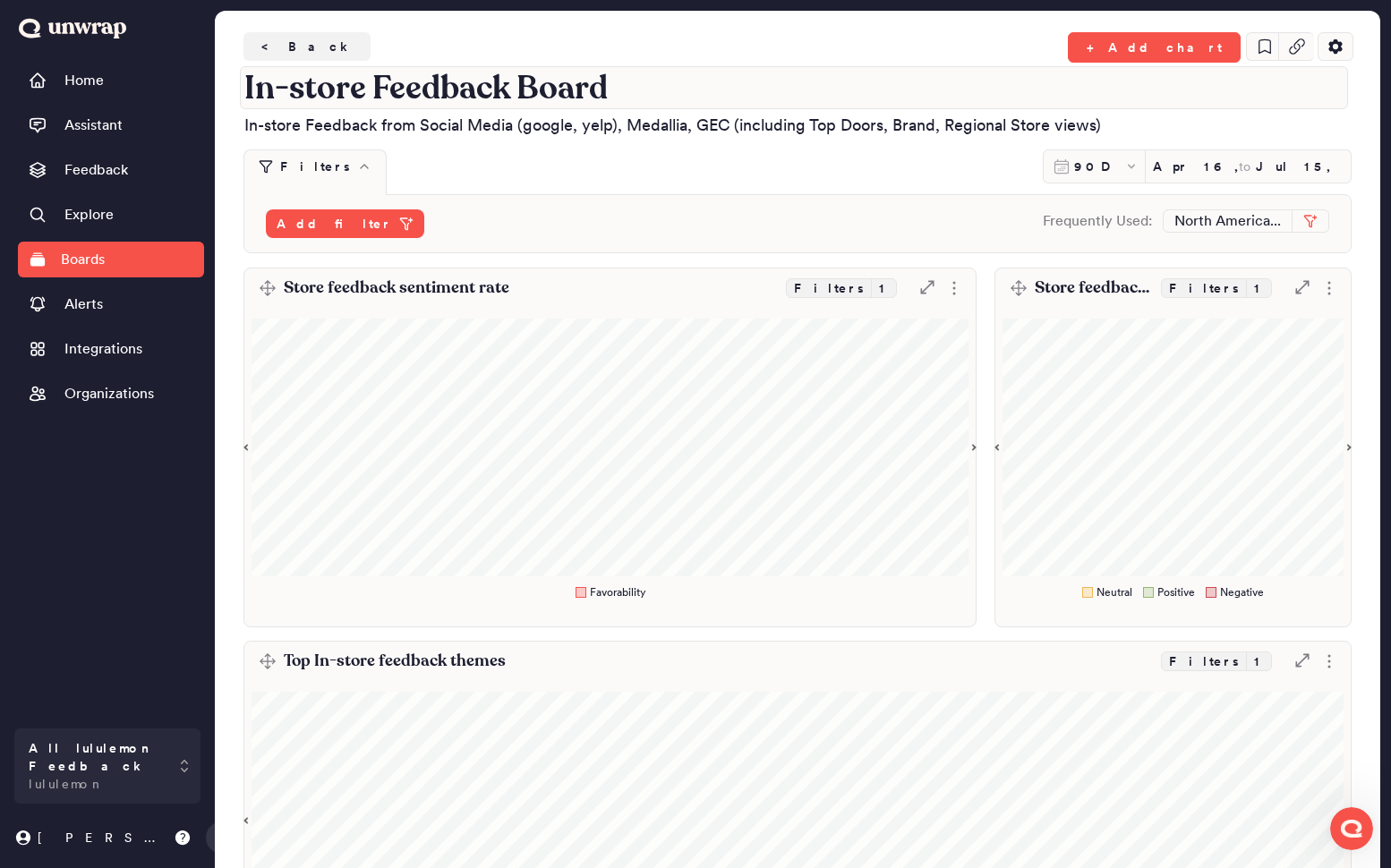 click on "< Back" at bounding box center [307, 47] 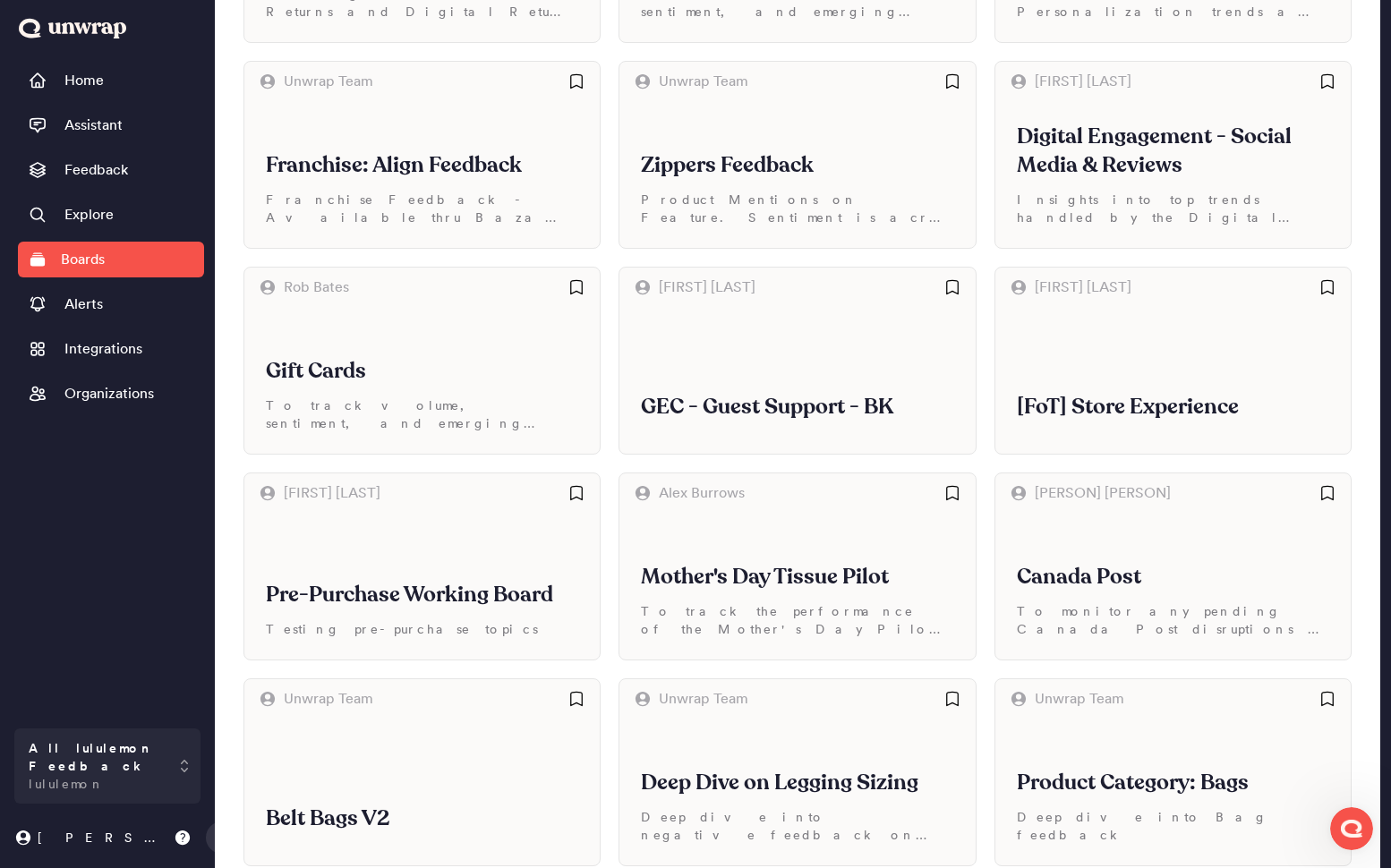 scroll, scrollTop: 1509, scrollLeft: 0, axis: vertical 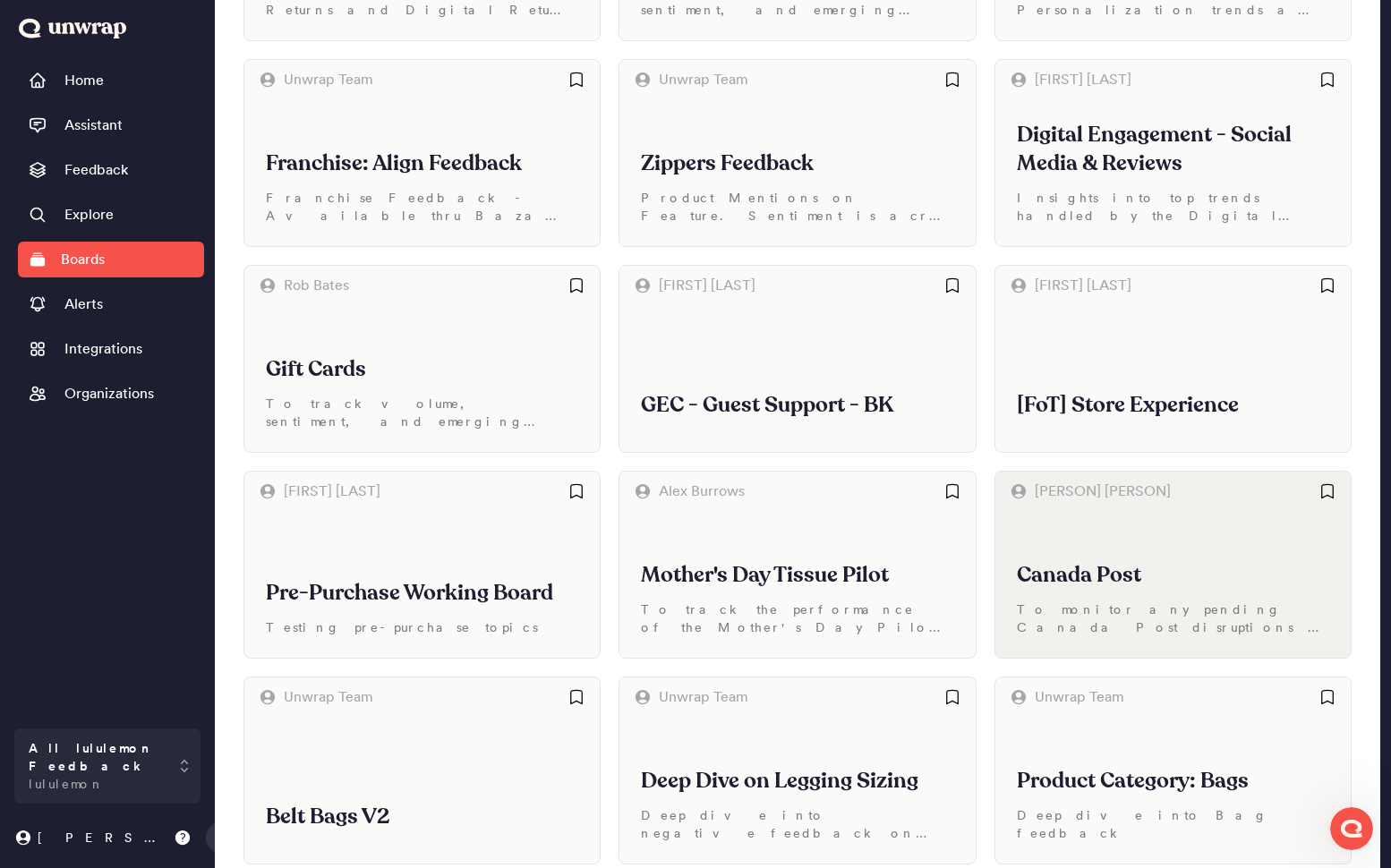 click on "[ORGANIZATION] To monitor any pending [ORGANIZATION] disruptions to service" at bounding box center (1173, 584) 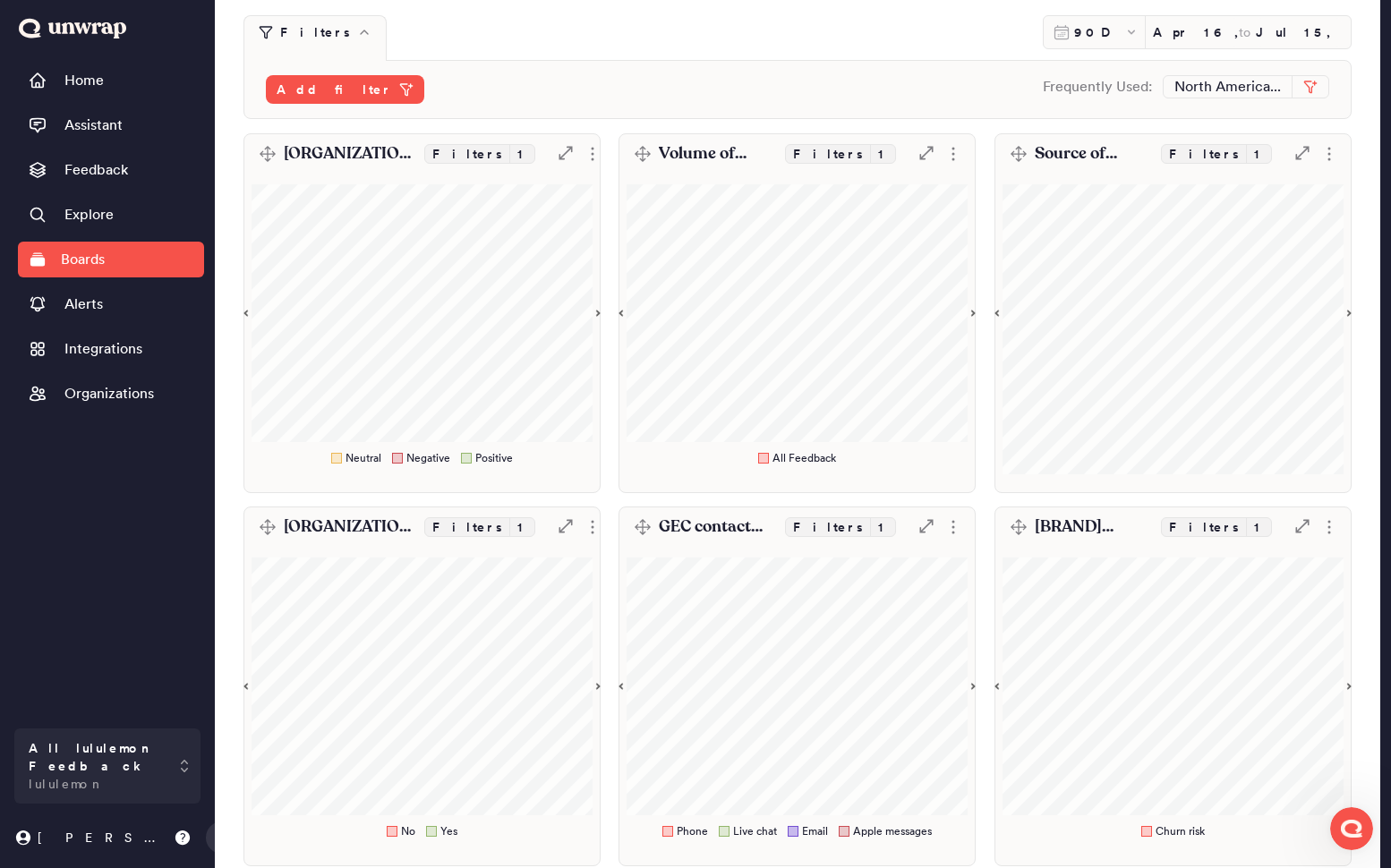 scroll, scrollTop: 0, scrollLeft: 0, axis: both 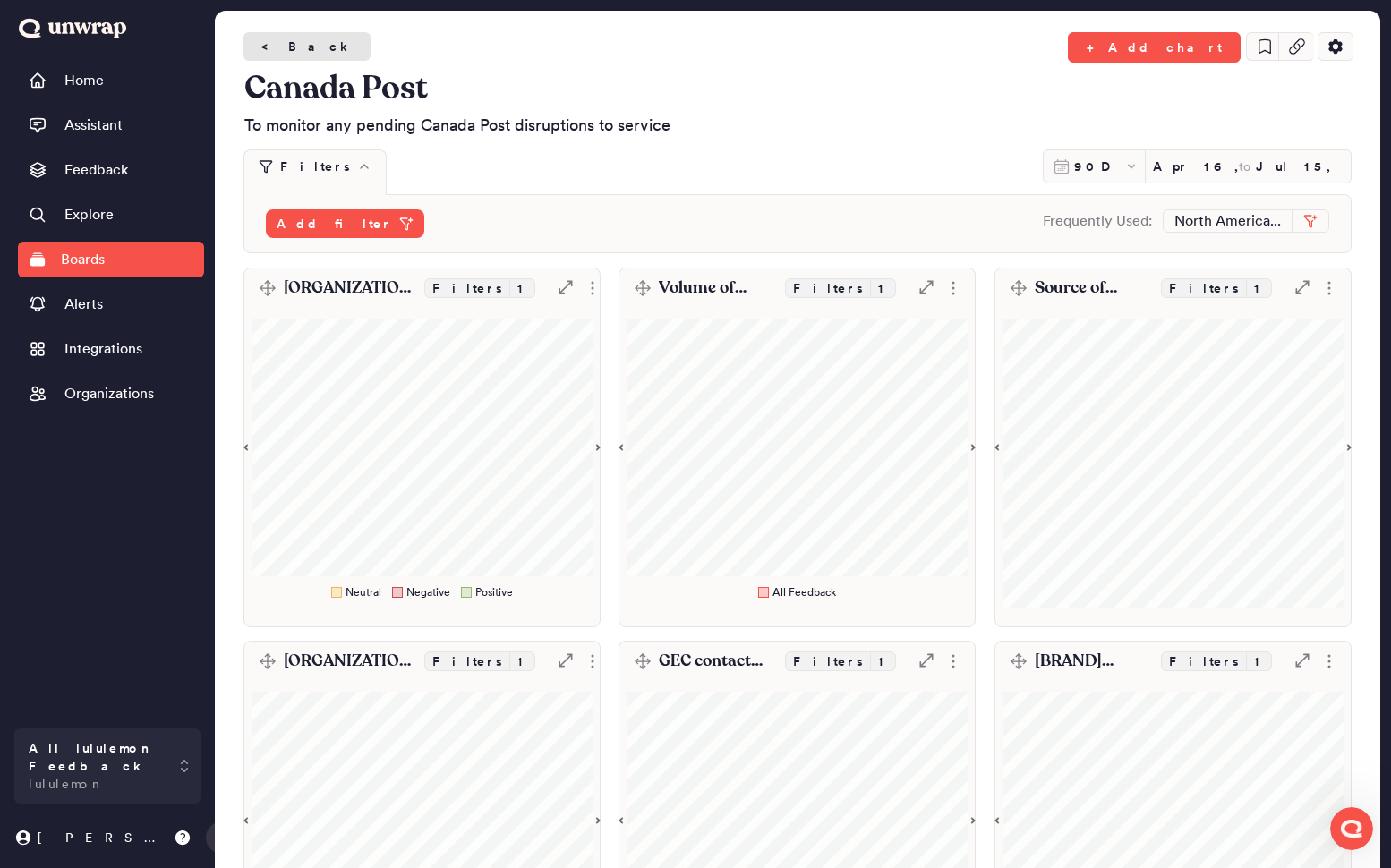 click on "< Back" at bounding box center (307, 47) 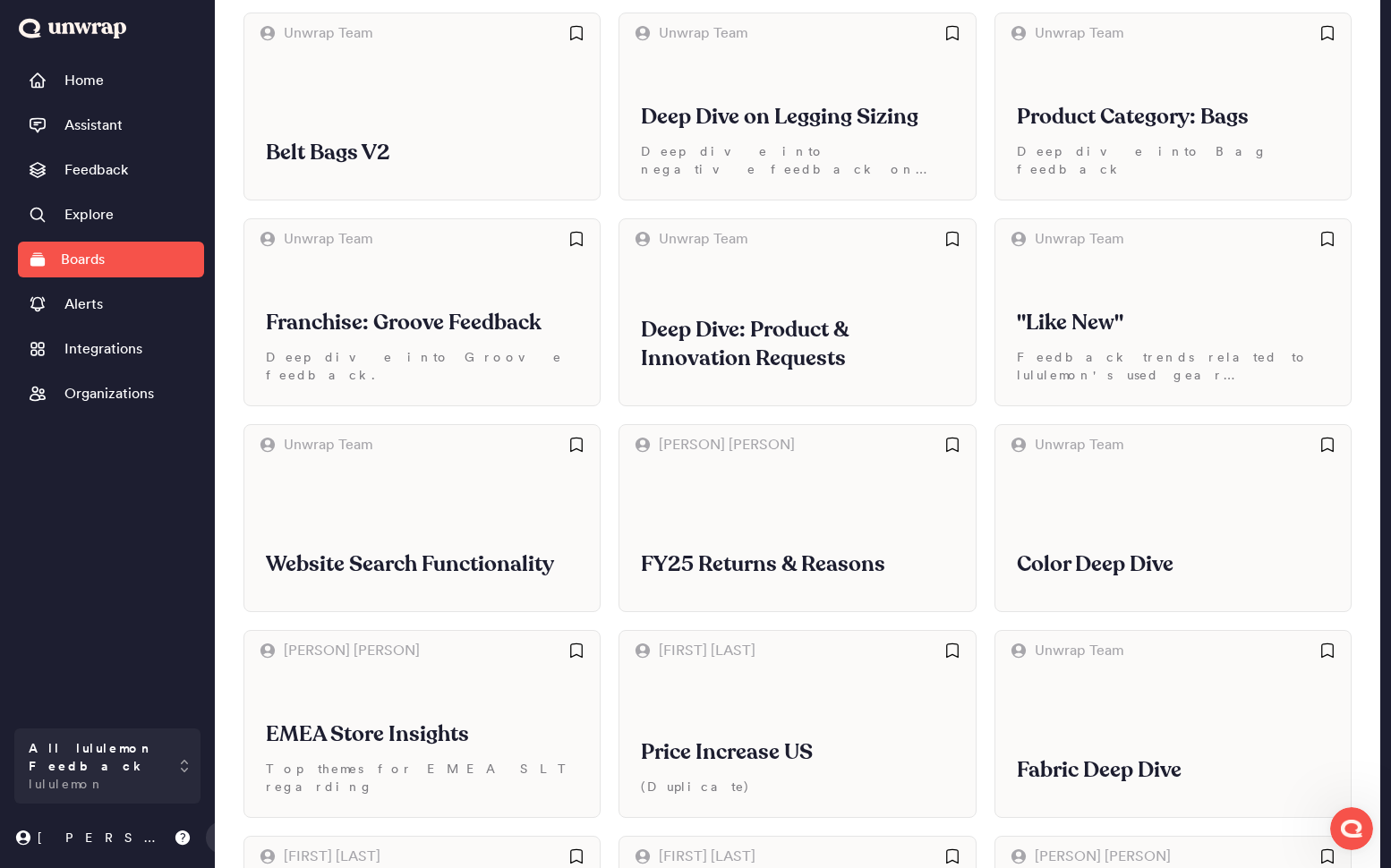 scroll, scrollTop: 2435, scrollLeft: 0, axis: vertical 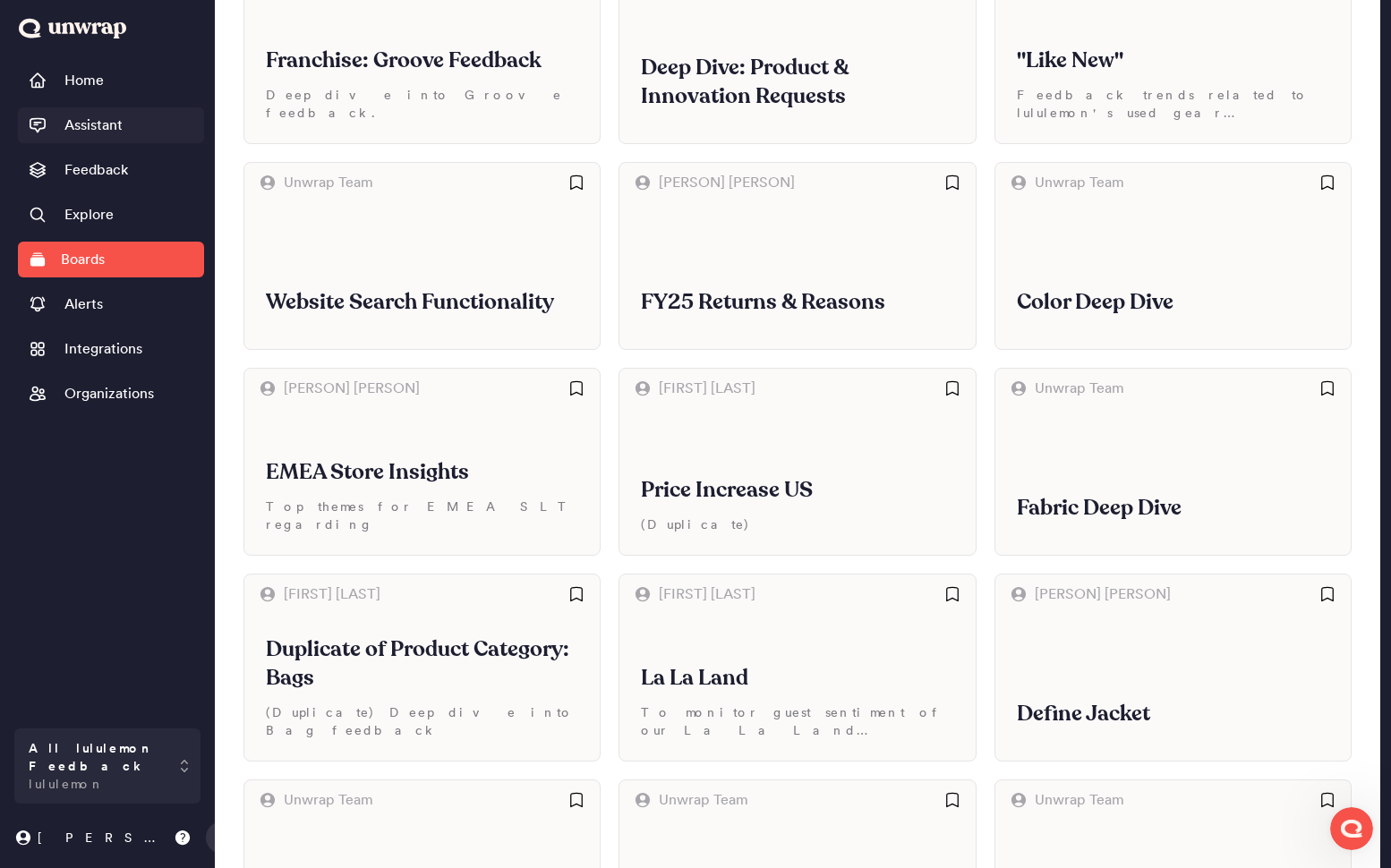 click on "Assistant" at bounding box center (93, 125) 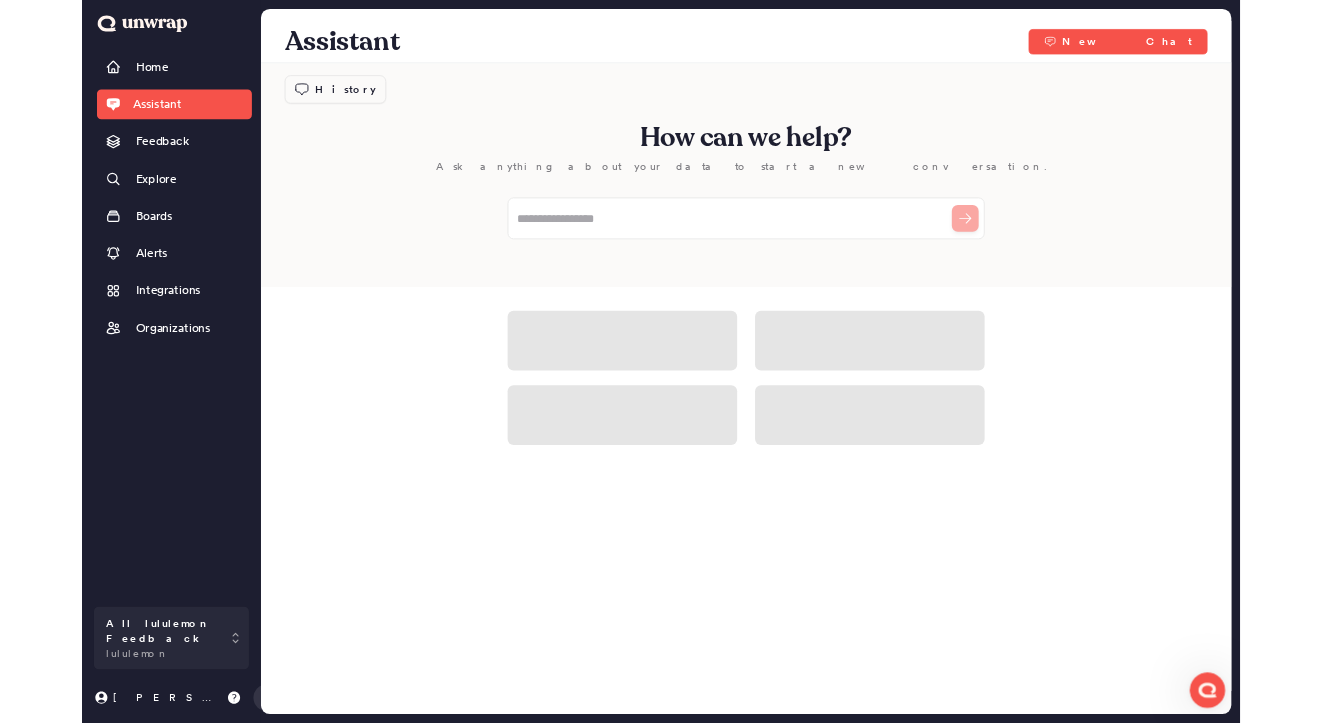 scroll, scrollTop: 0, scrollLeft: 0, axis: both 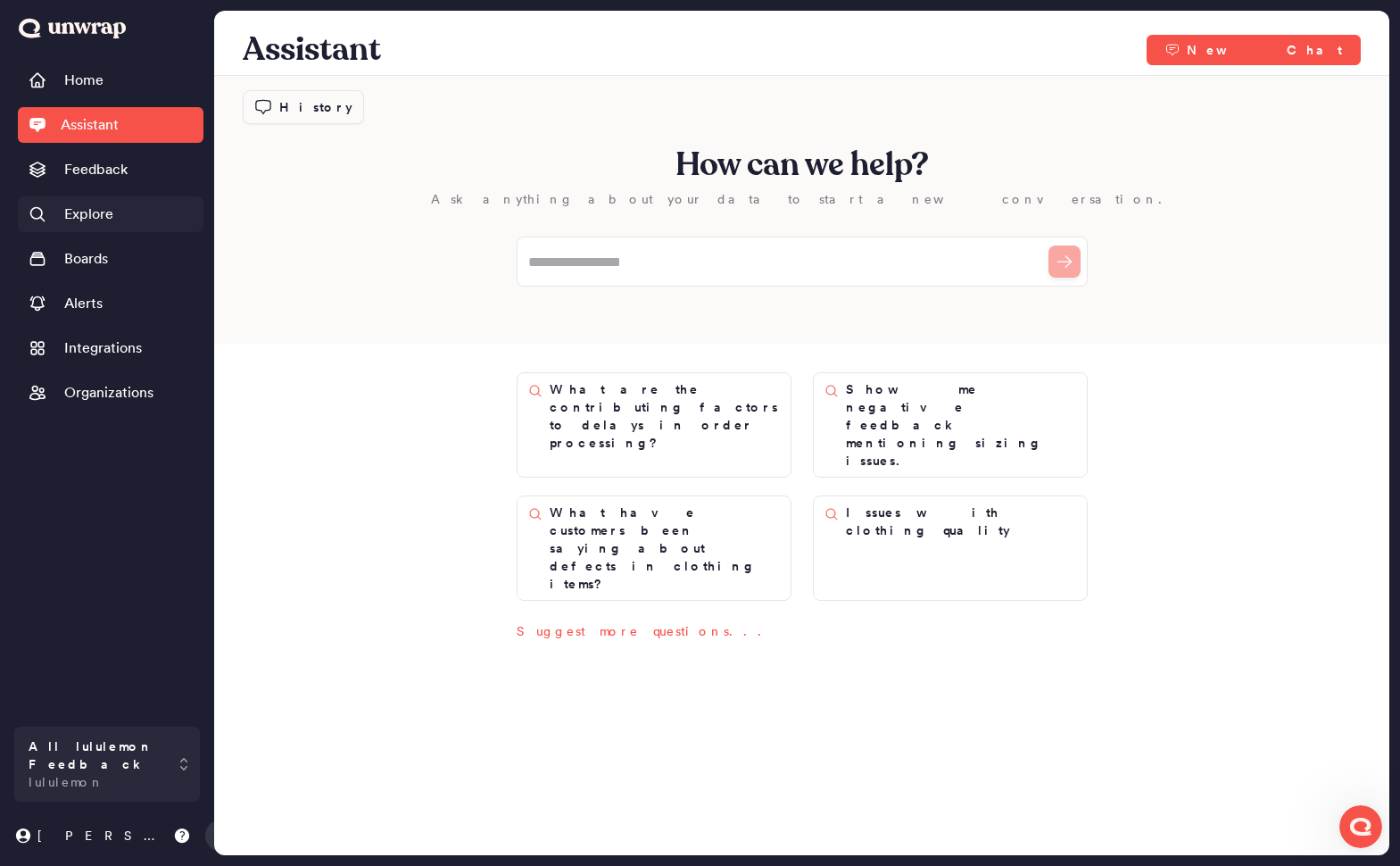 click on "Explore" at bounding box center (88, 214) 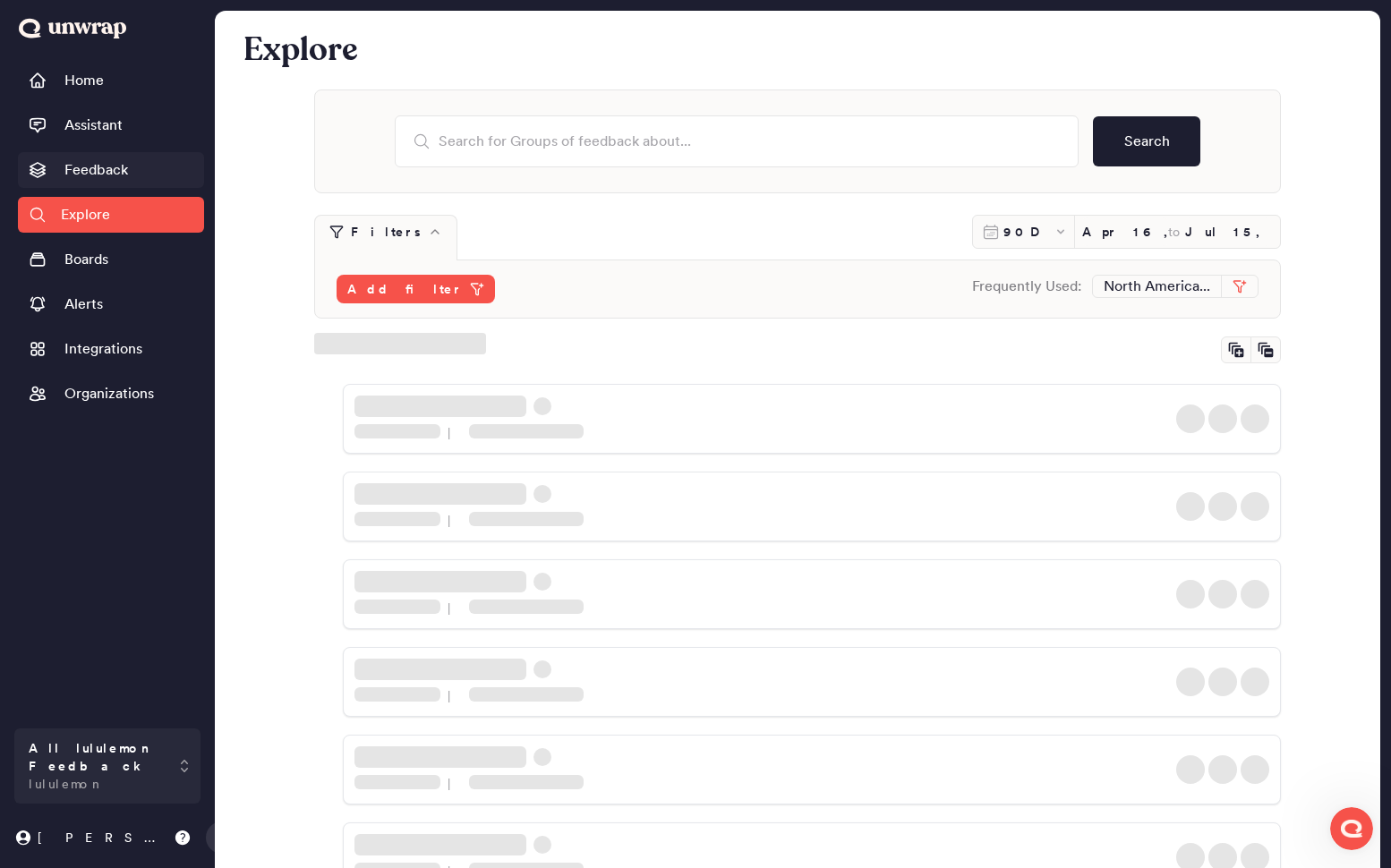 click on "Feedback" at bounding box center [96, 170] 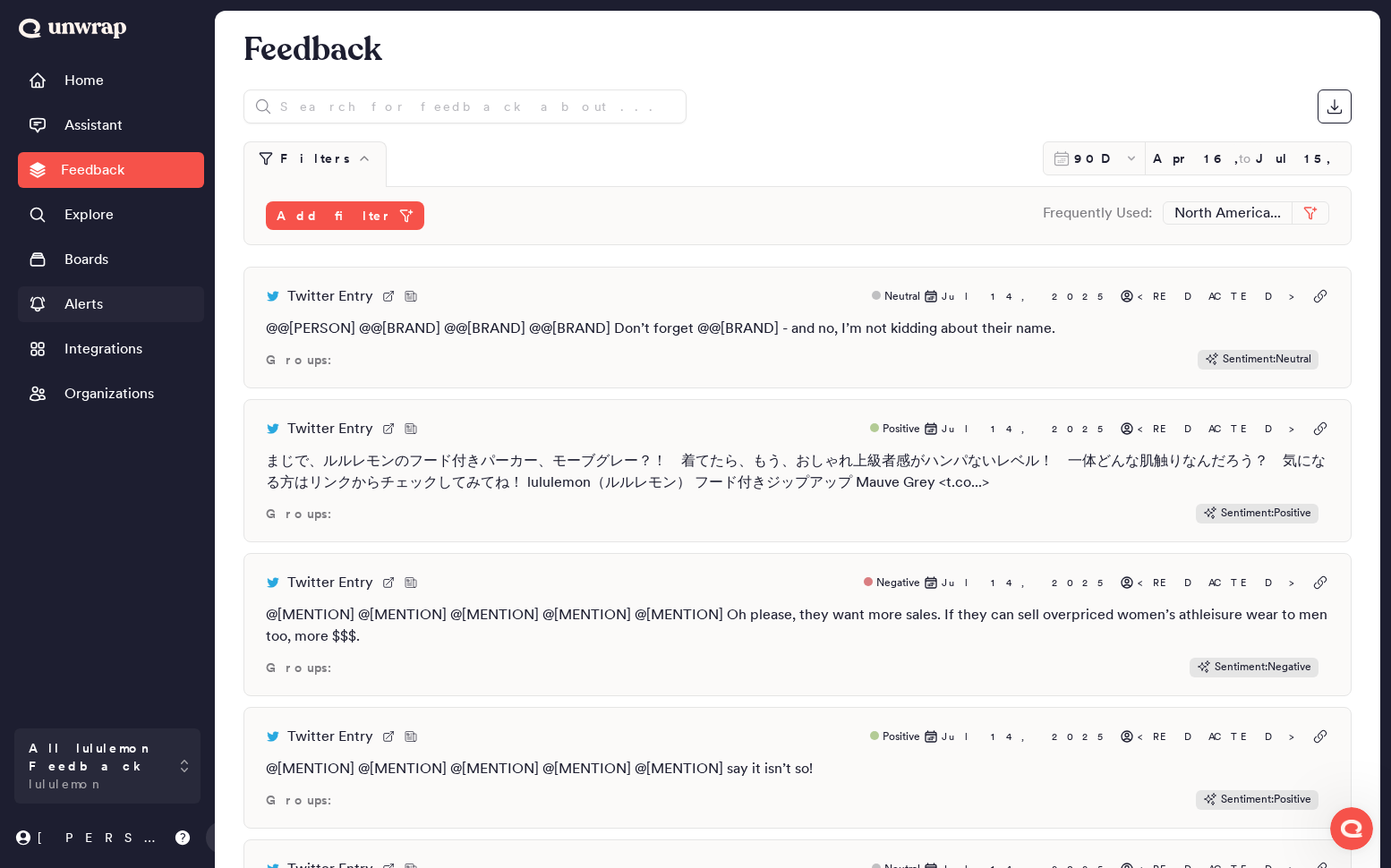 click on "Alerts" at bounding box center [111, 304] 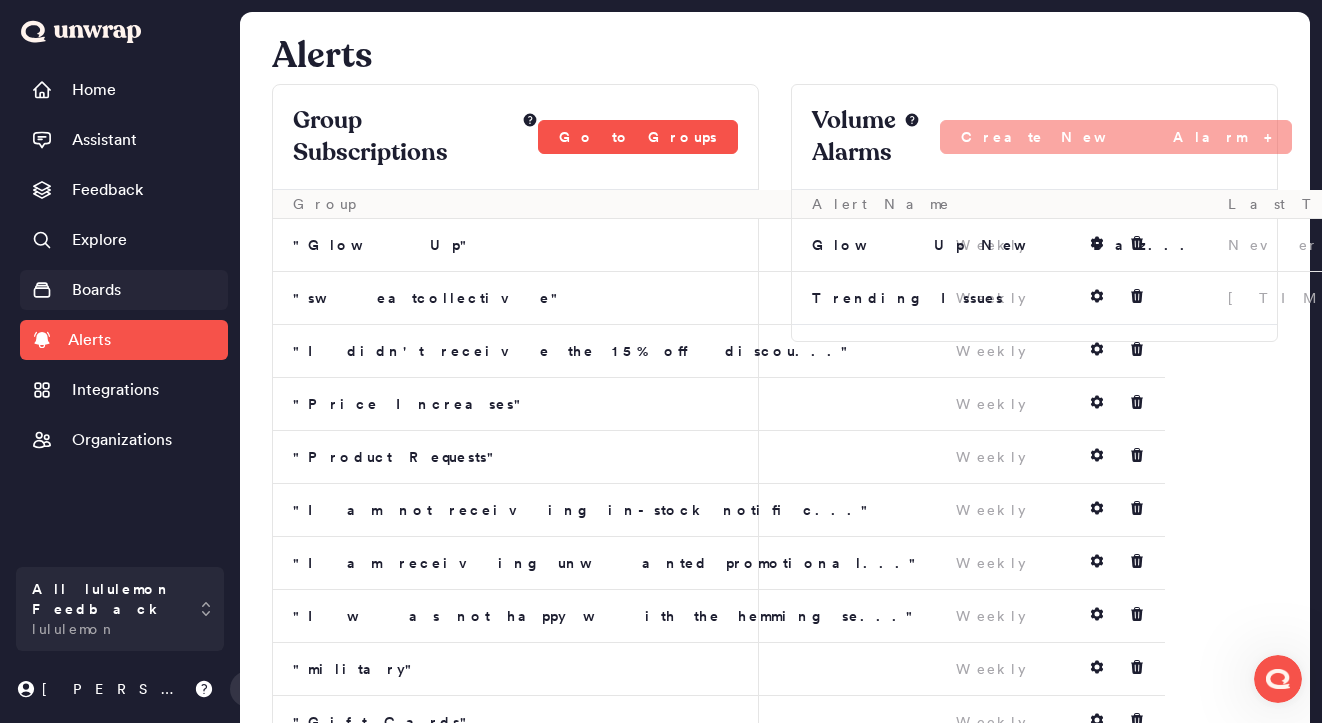 click on "Boards" at bounding box center (124, 290) 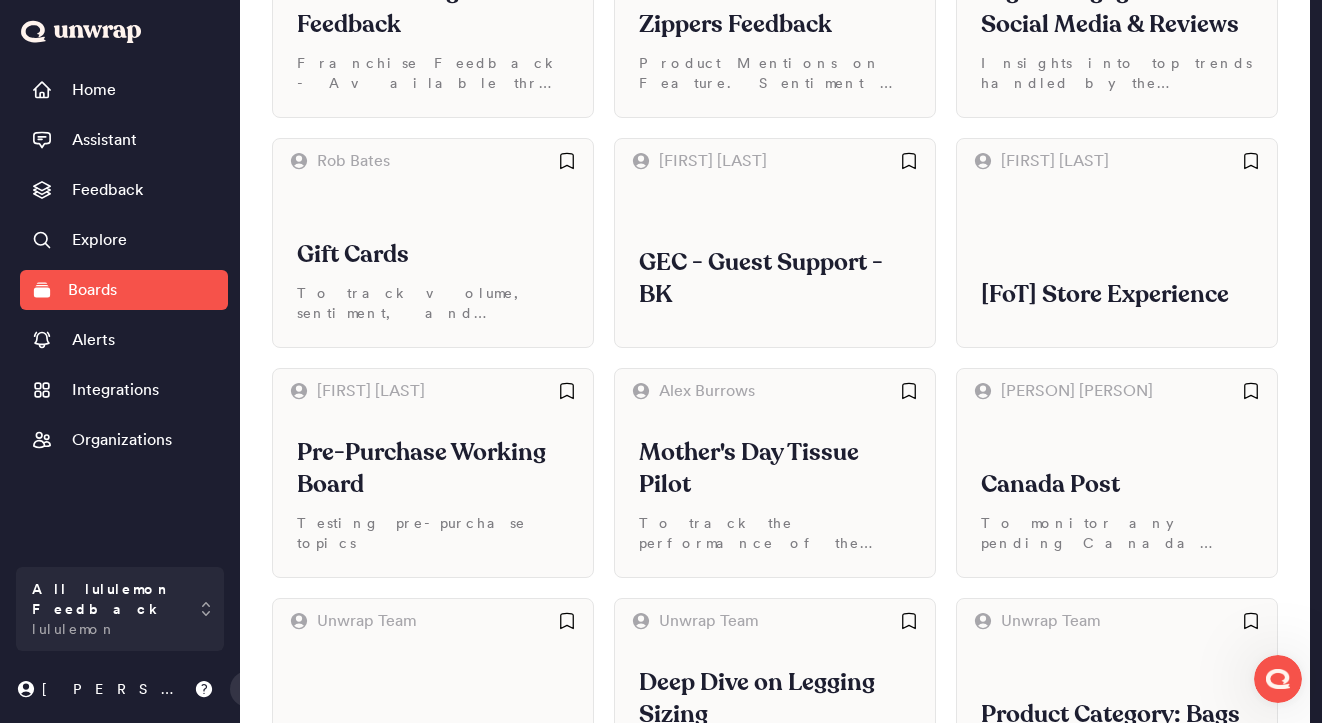 scroll, scrollTop: 1845, scrollLeft: 0, axis: vertical 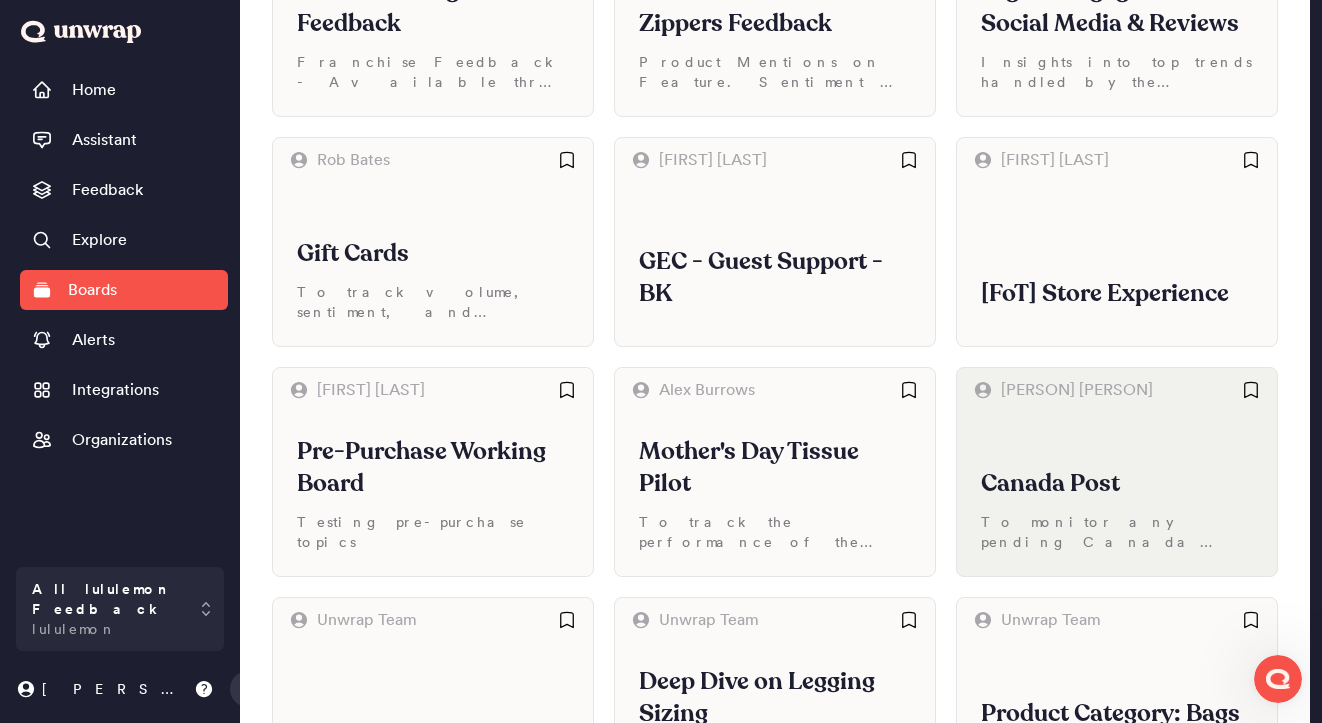 click on "Canada Post" at bounding box center (1117, 484) 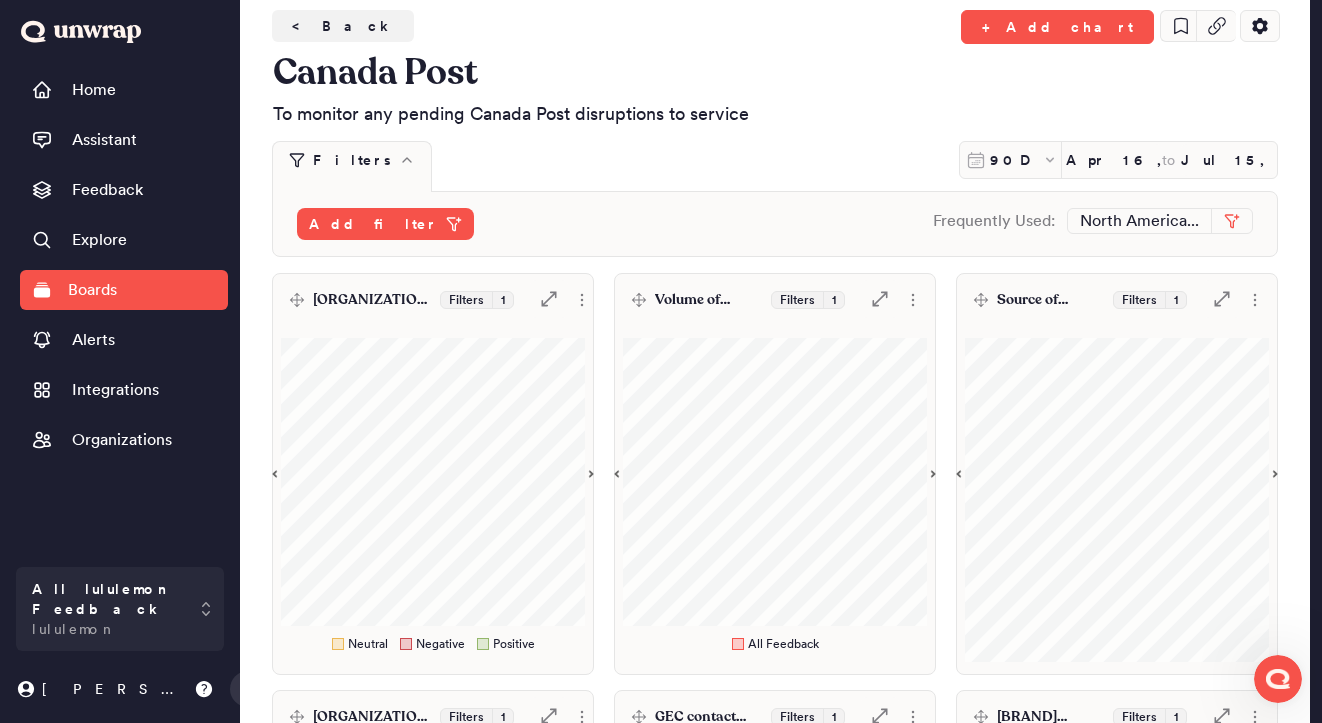scroll, scrollTop: 0, scrollLeft: 0, axis: both 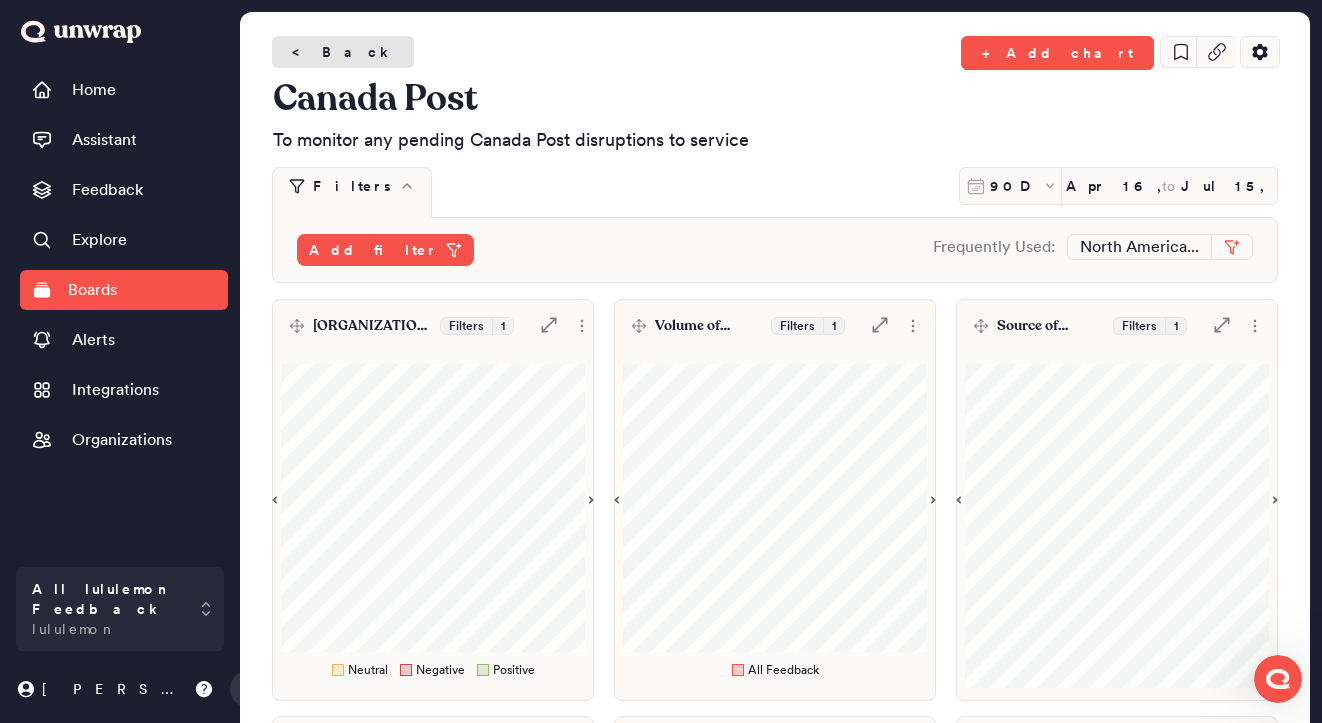 click on "< Back" at bounding box center (343, 52) 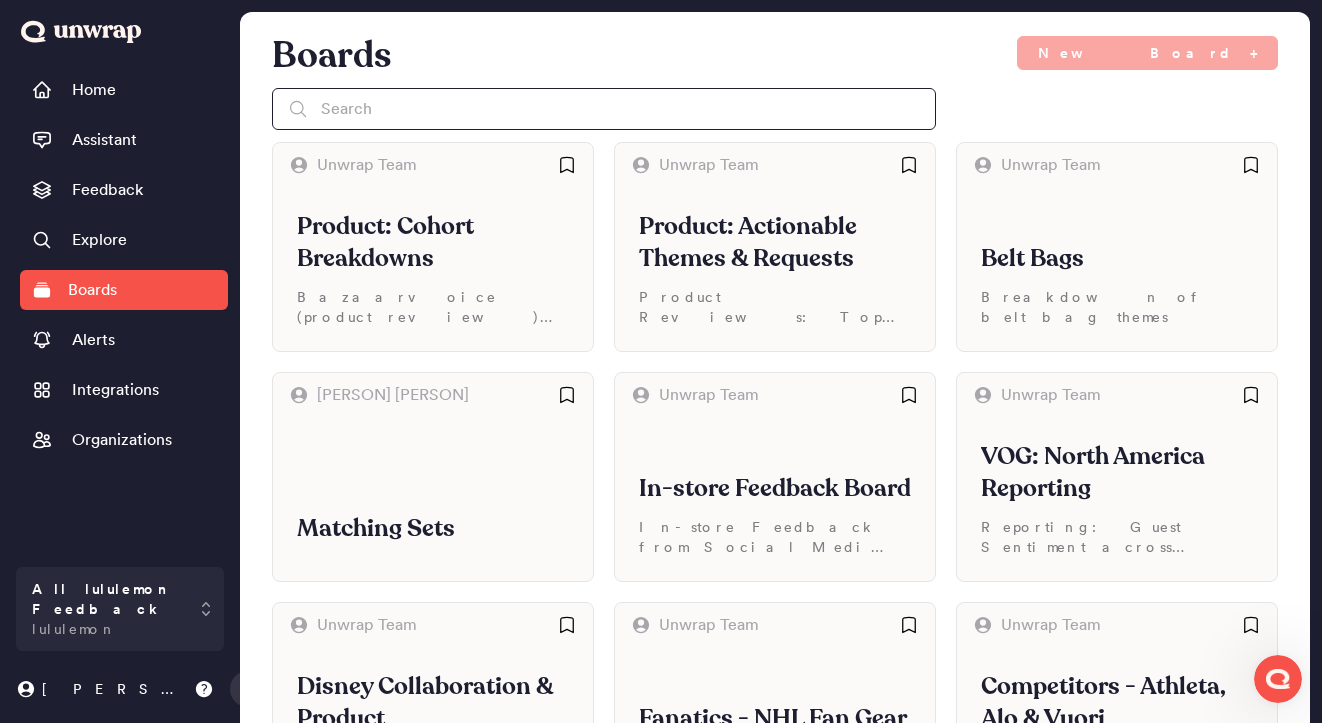 click at bounding box center (604, 109) 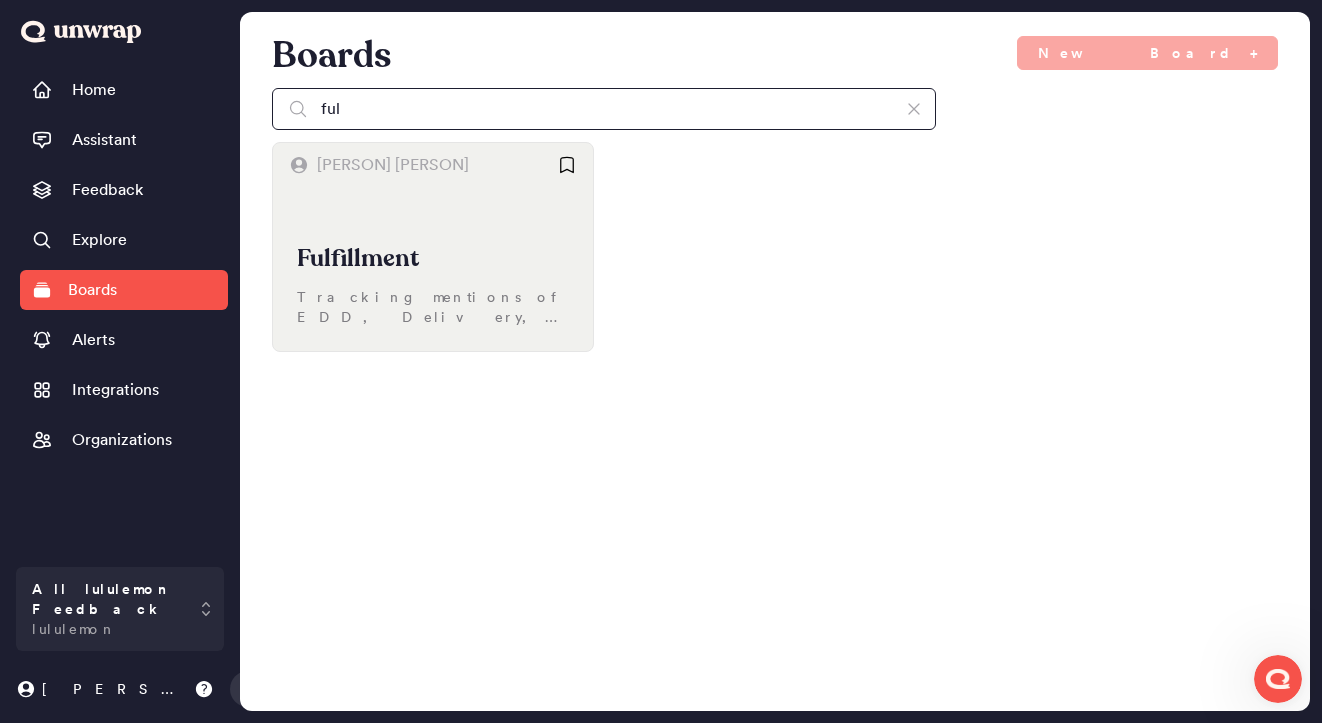 type on "ful" 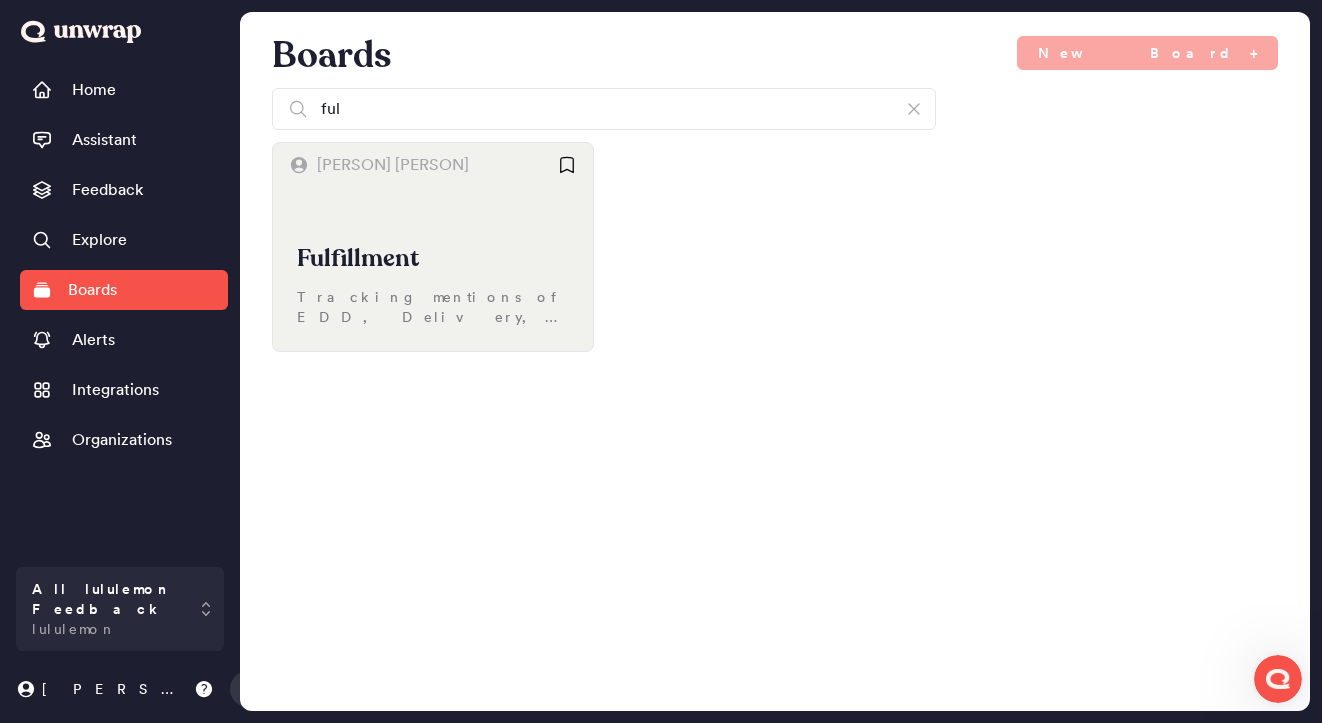 click on "Fulfillment  Tracking mentions of EDD, Delivery, Shipping, Carriers with alerts" at bounding box center [433, 269] 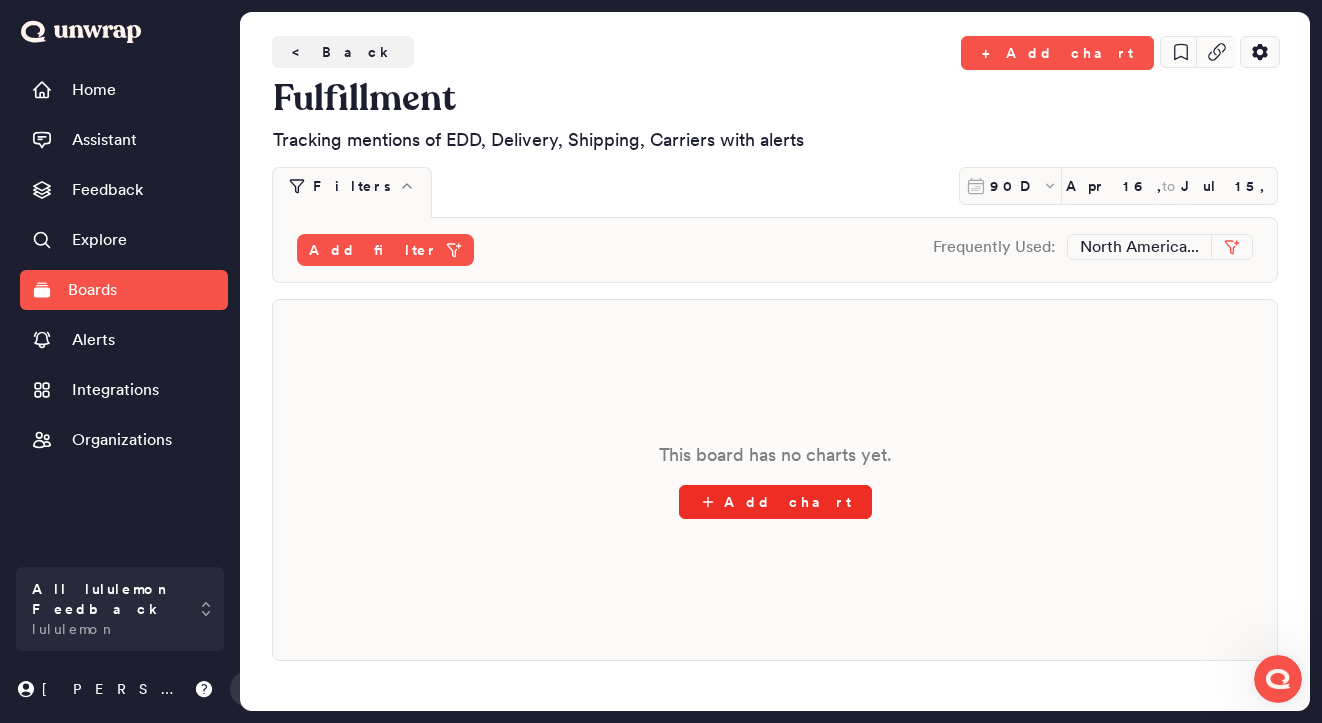 click on "Add chart" at bounding box center (775, 502) 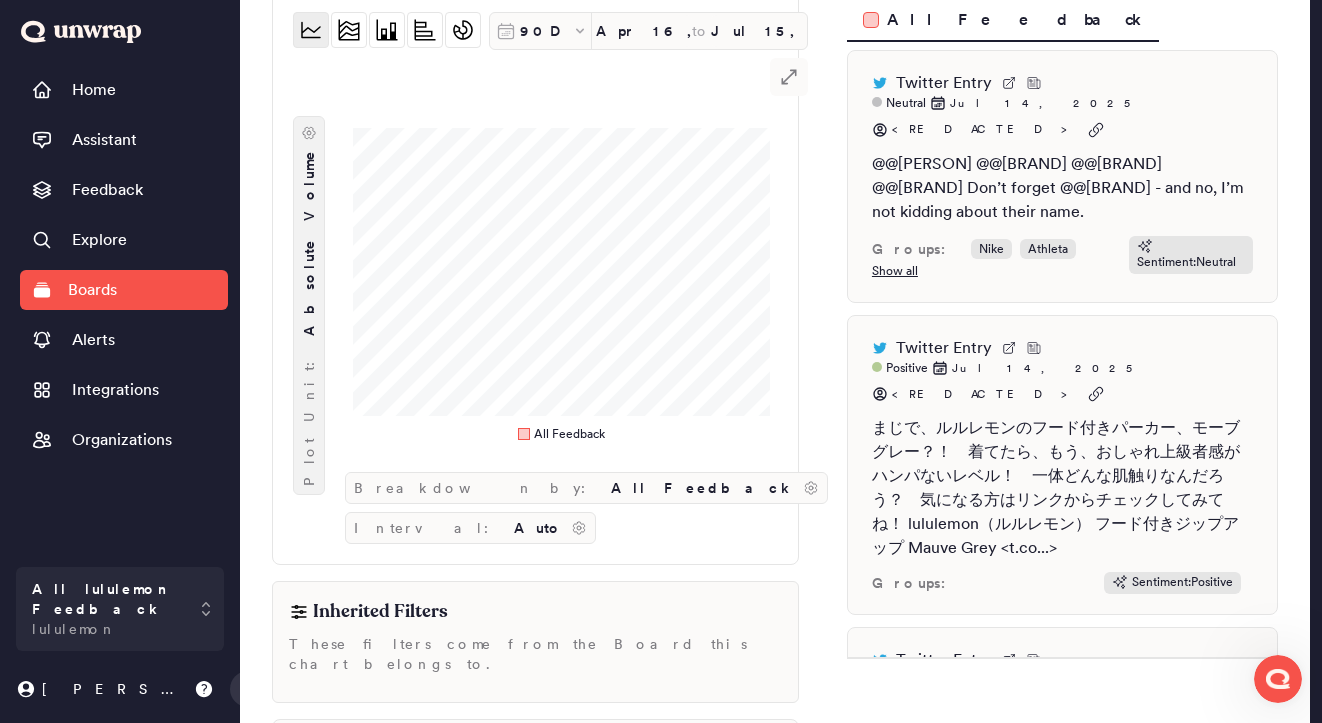 scroll, scrollTop: 0, scrollLeft: 0, axis: both 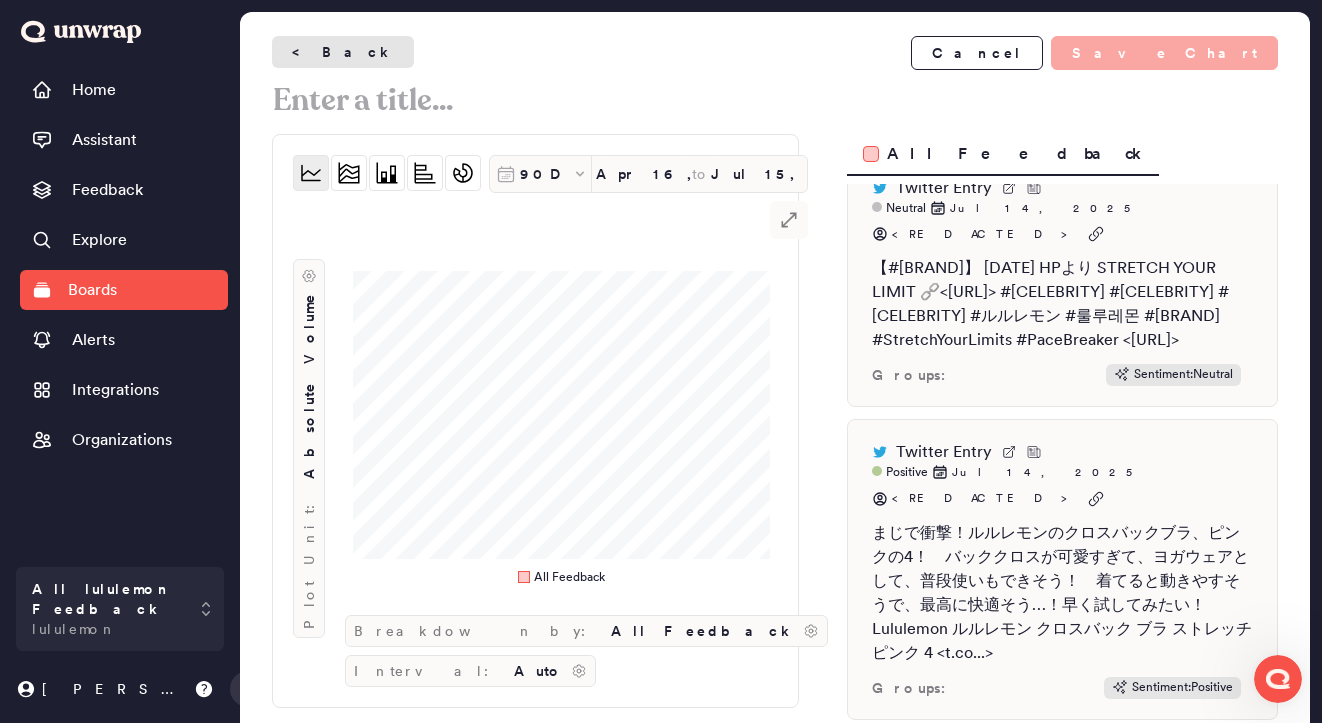 click on "< Back" at bounding box center [343, 52] 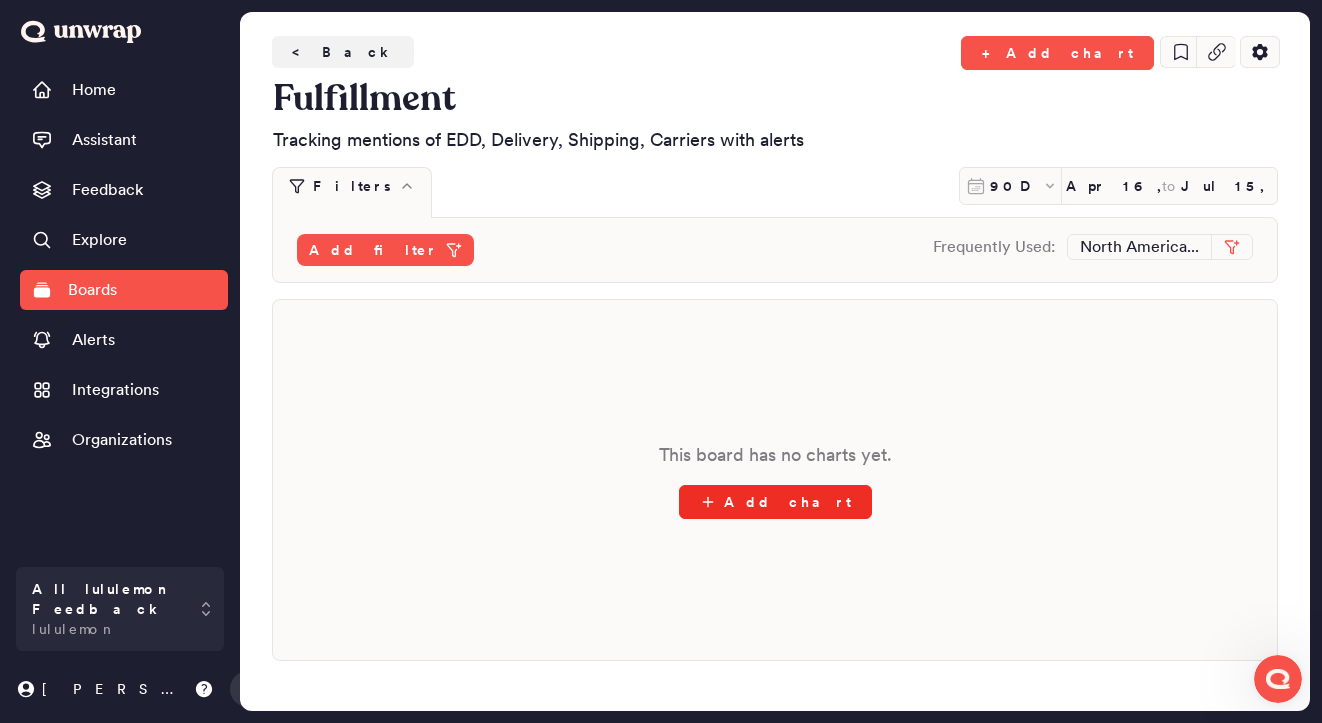 click 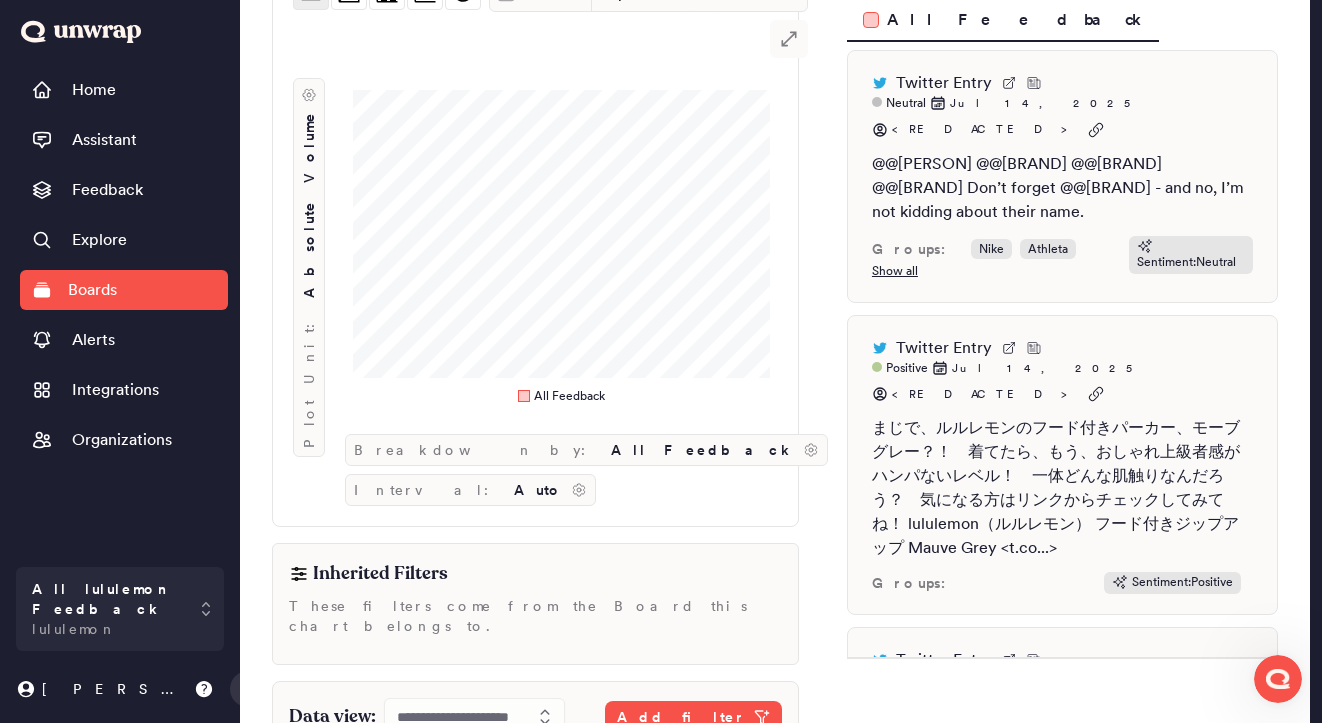 scroll, scrollTop: 219, scrollLeft: 0, axis: vertical 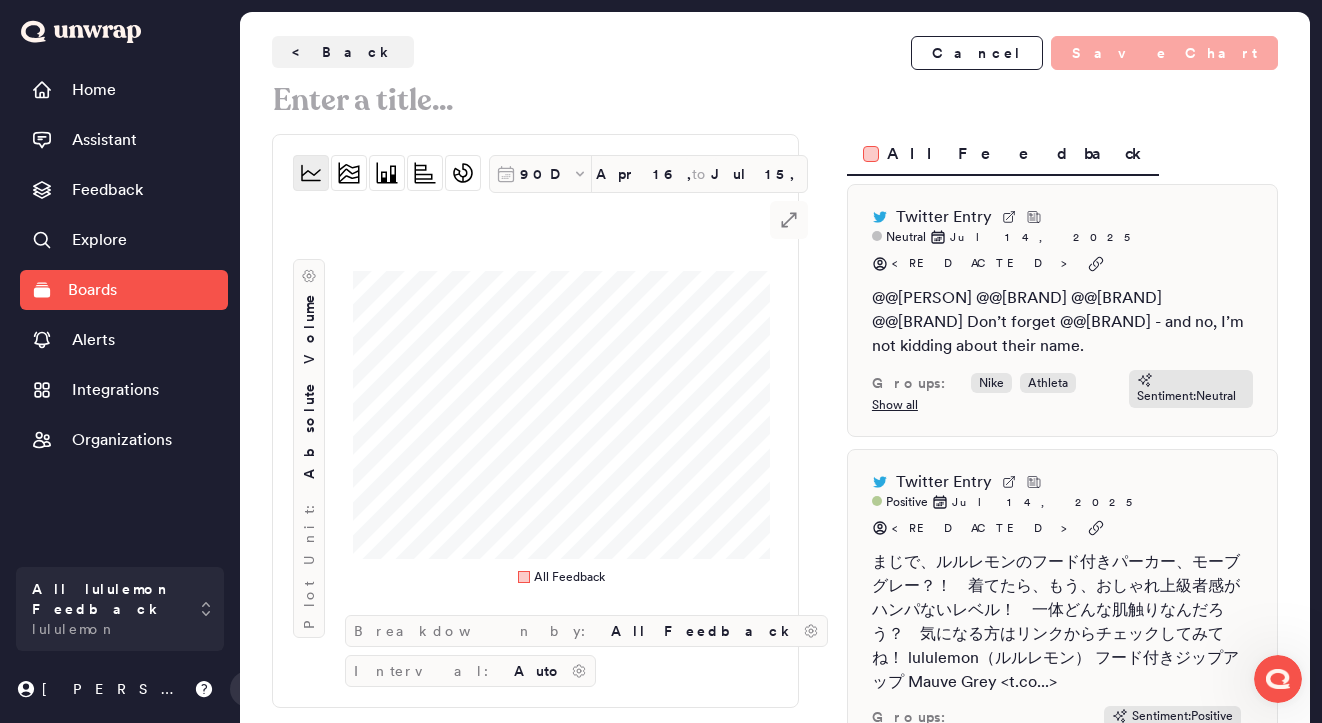 click on "90D Apr 16, 2025 to Jul 15, 2025
.st0 {
fill: #7e7d82;
}
Plot Unit: Absolute Volume All Feedback Breakdown by: All Feedback Interval: Auto" at bounding box center [535, 421] 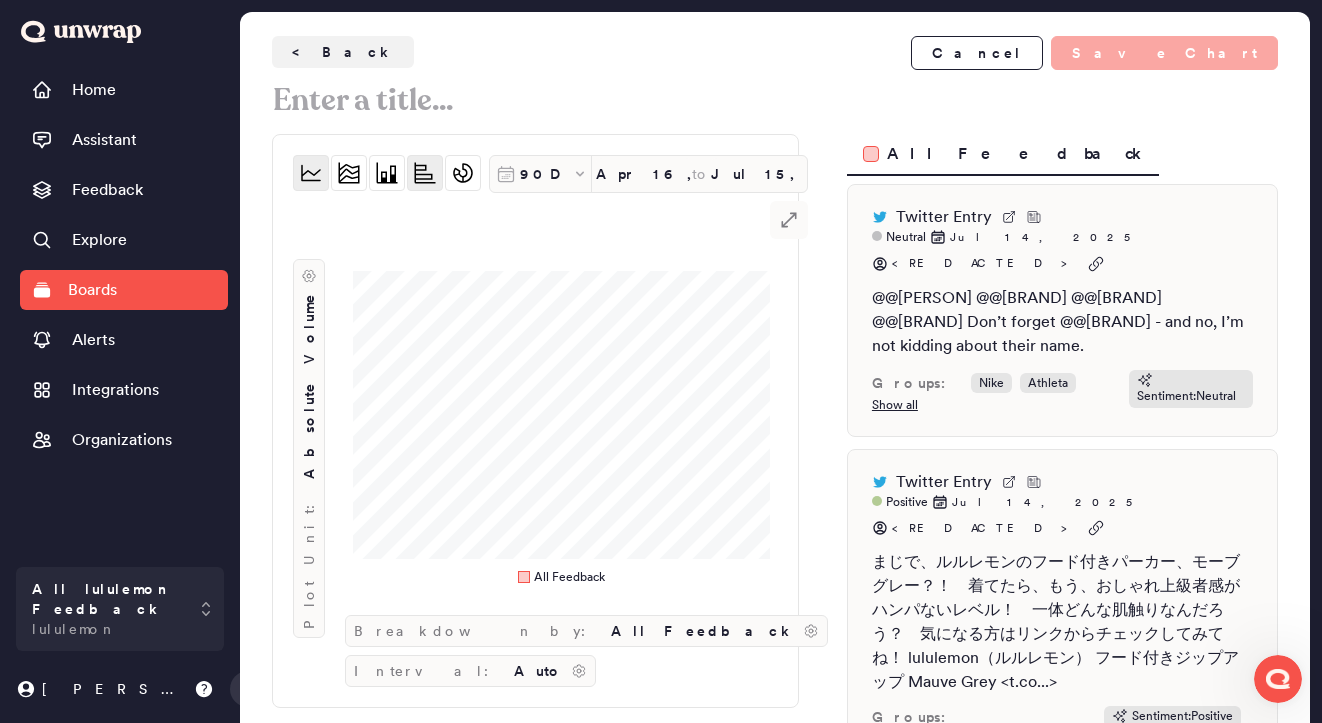 click 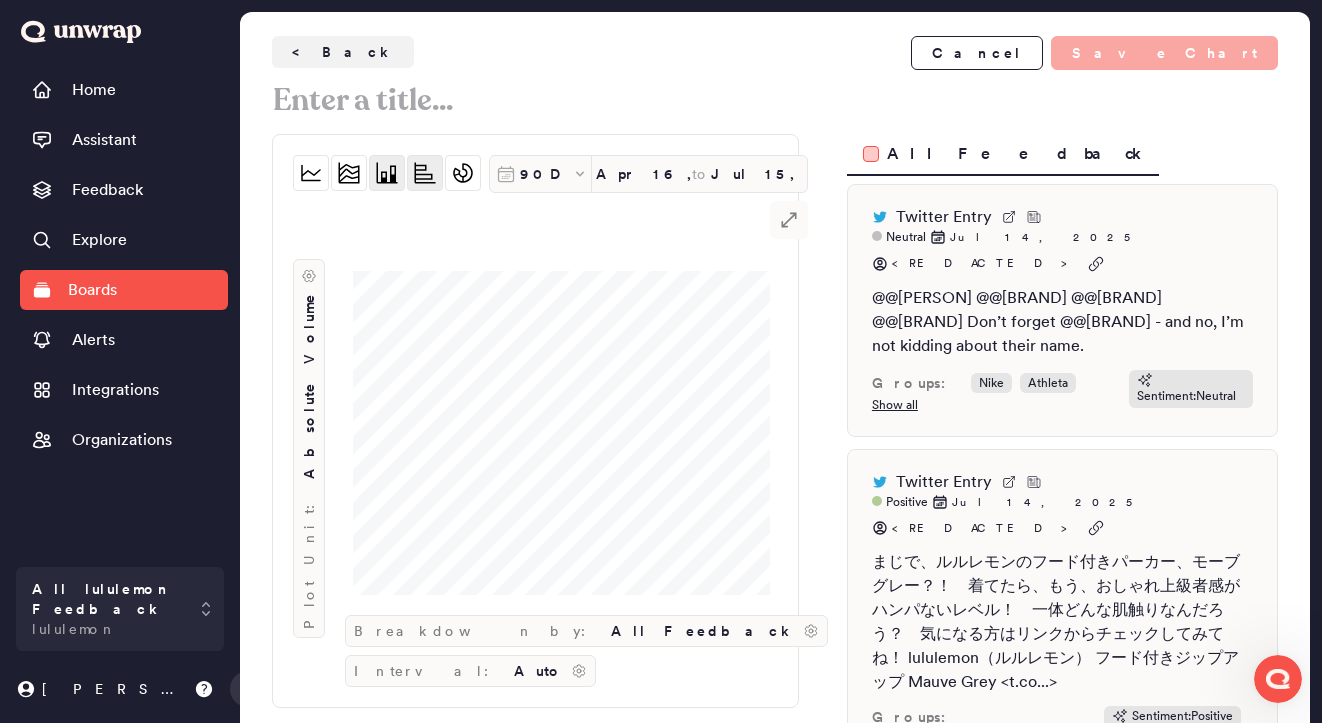 click at bounding box center (387, 173) 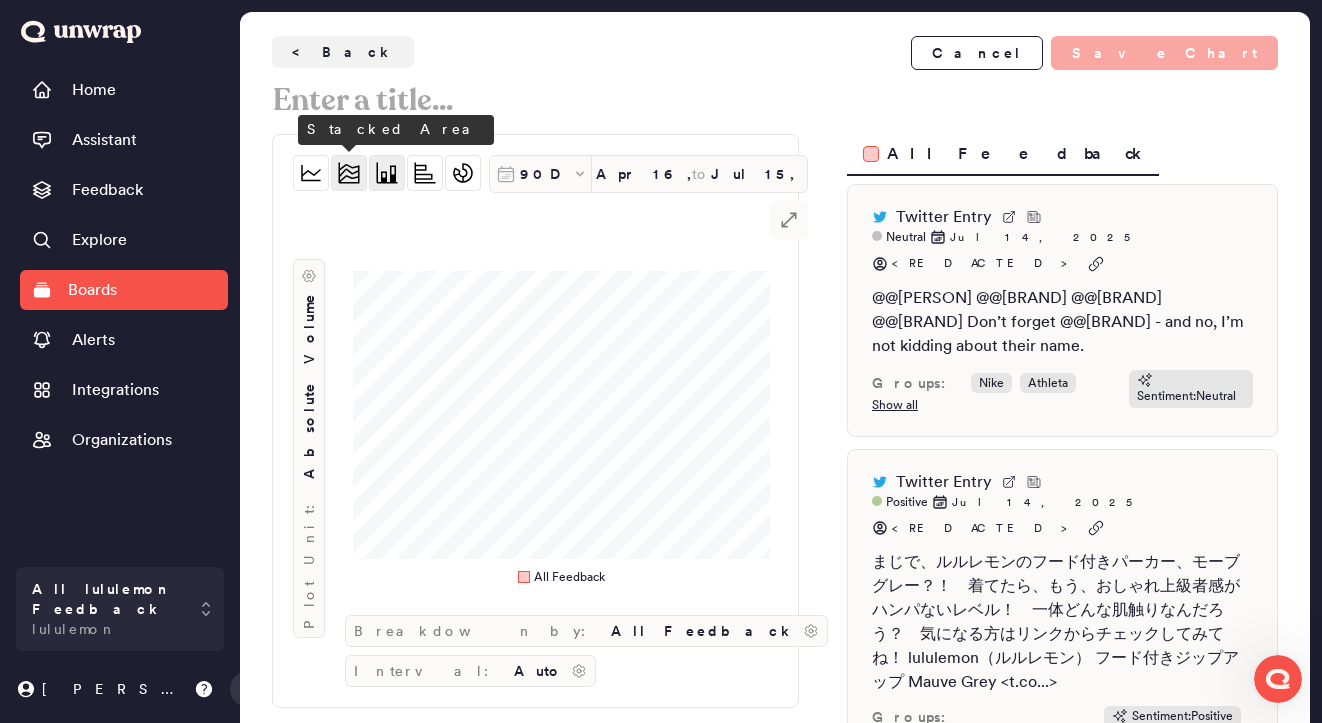 click at bounding box center (349, 173) 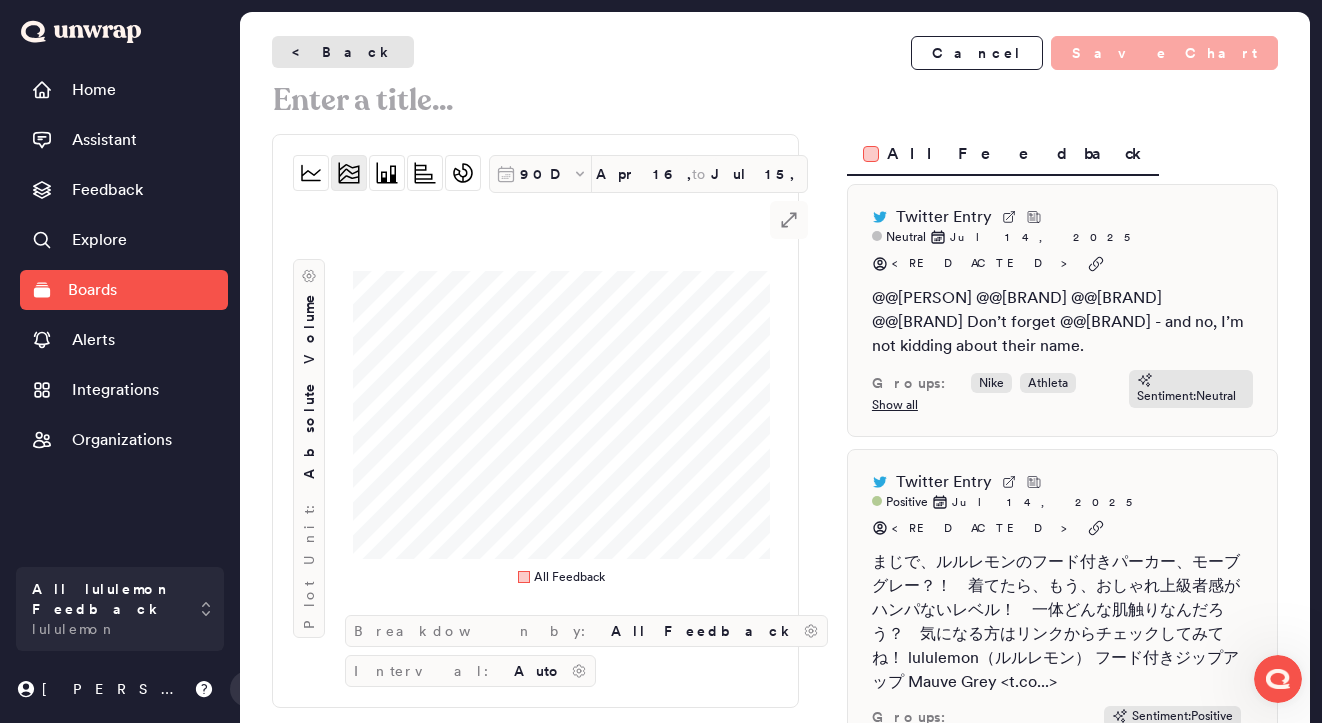 click on "< Back" at bounding box center (343, 52) 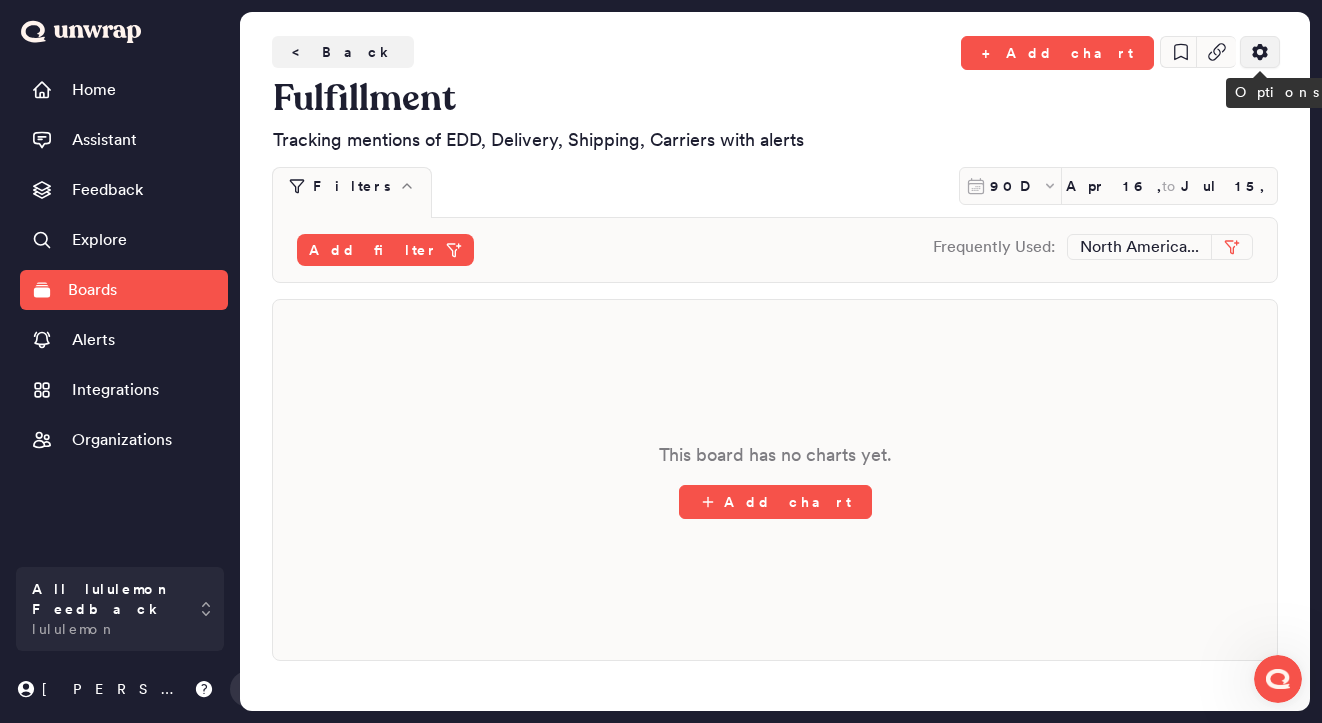 click at bounding box center [1260, 52] 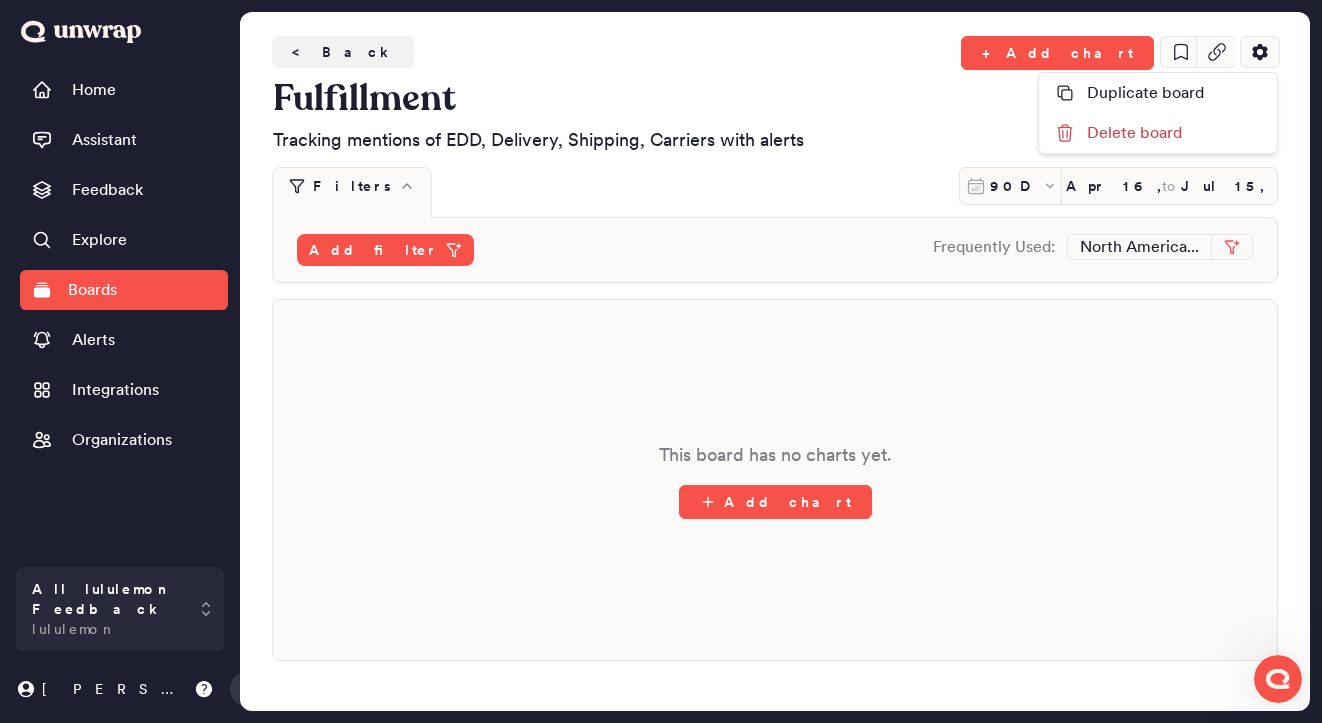 click on "Add filter Frequently Used: [REGION]..." at bounding box center [775, 250] 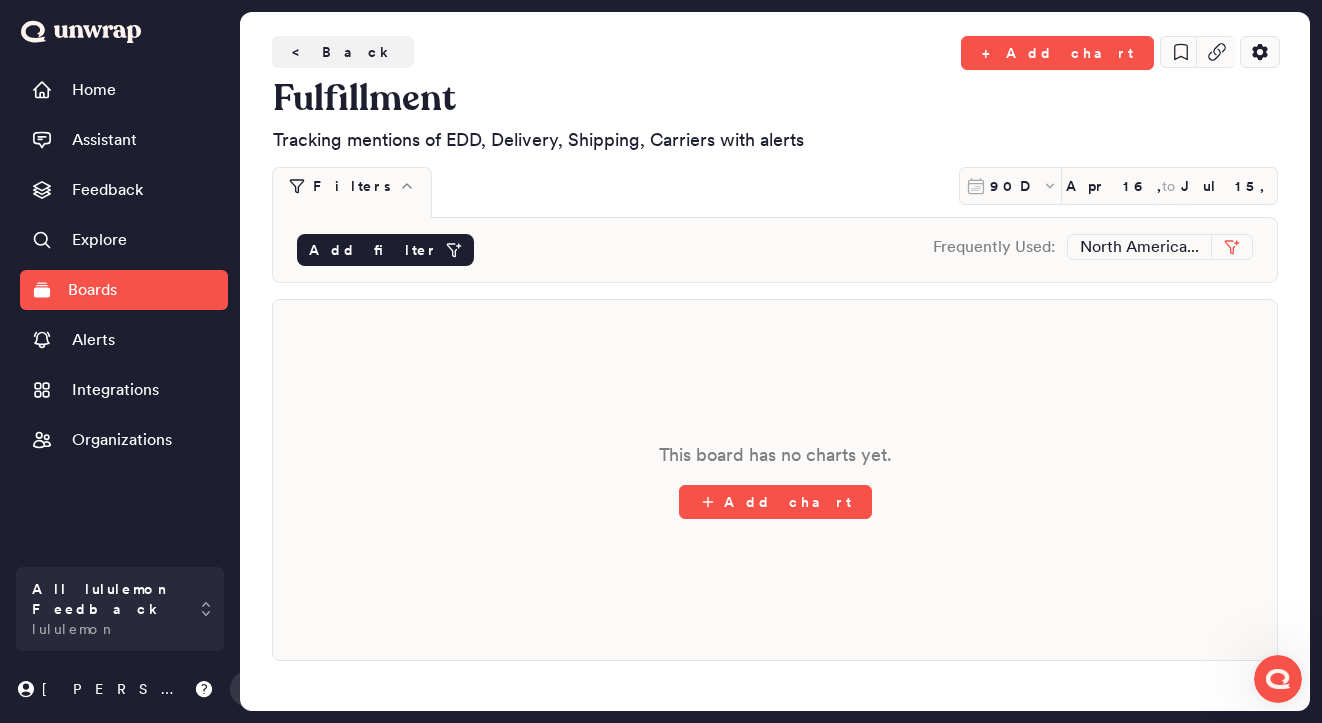 click 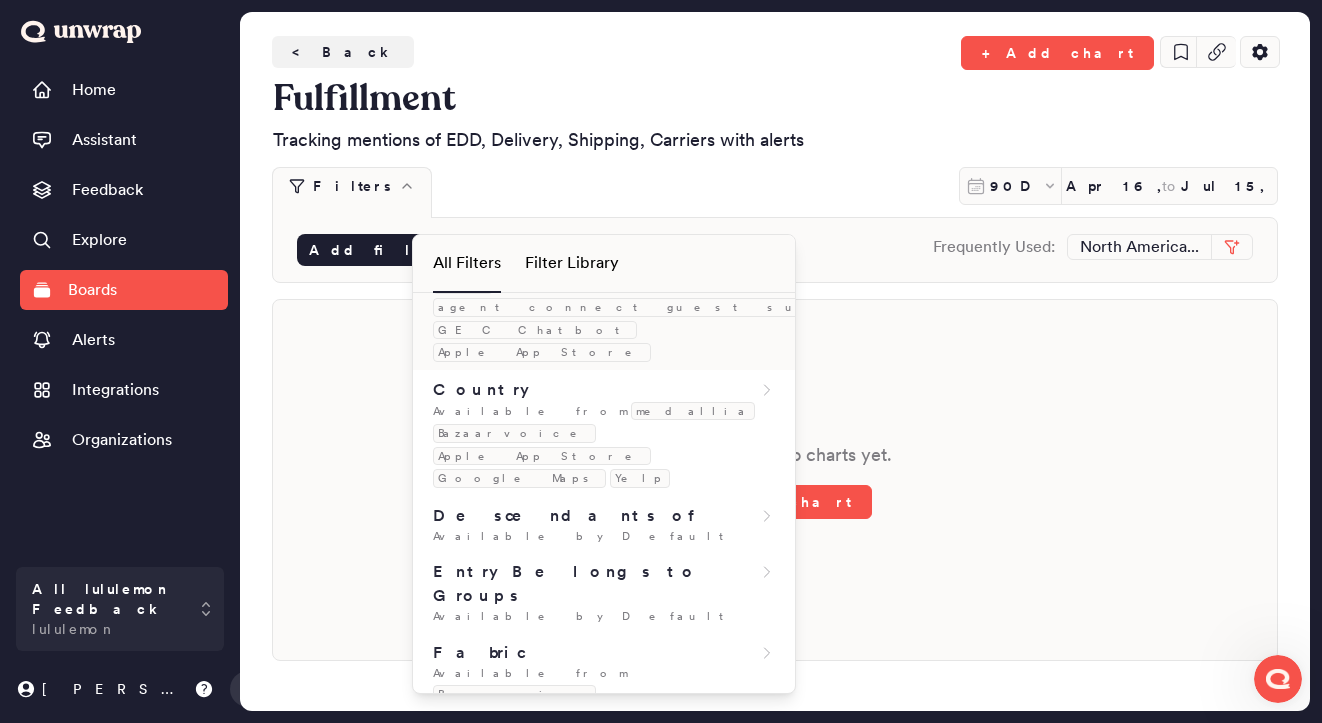 scroll, scrollTop: 460, scrollLeft: 0, axis: vertical 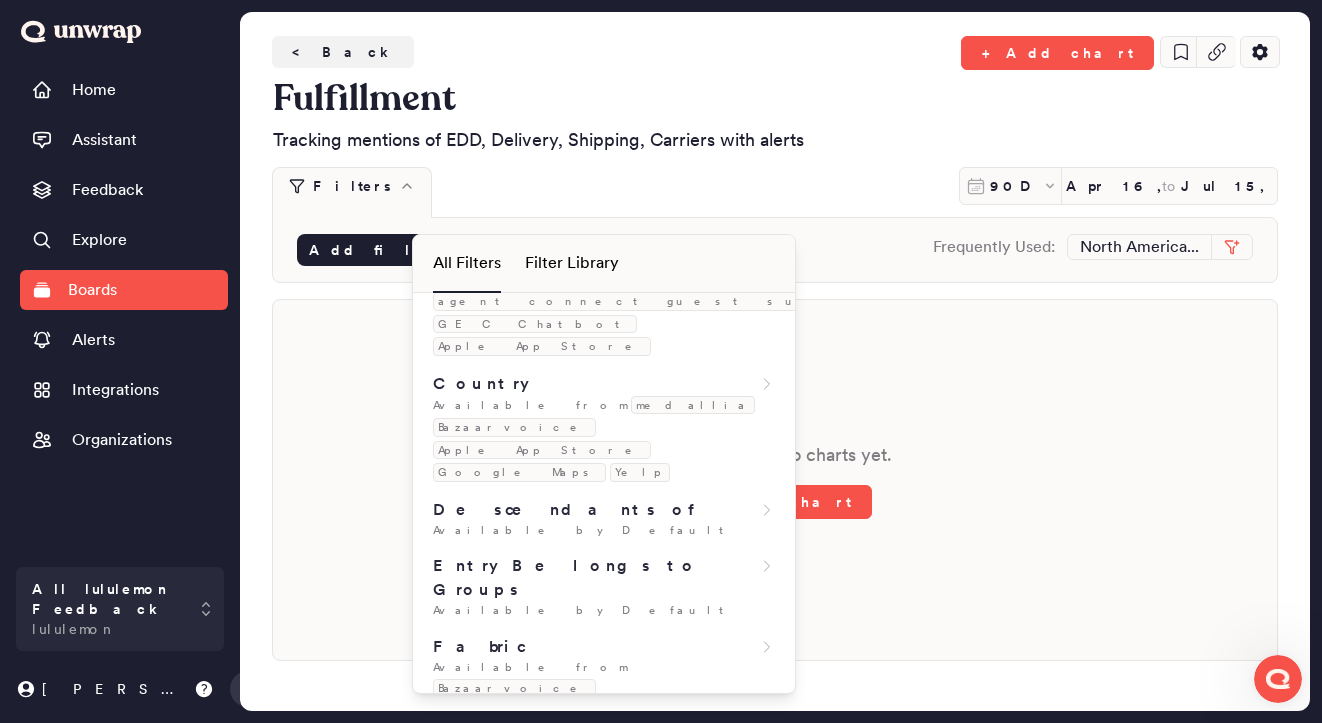 click on "This board has no charts yet. Add chart" at bounding box center [775, 480] 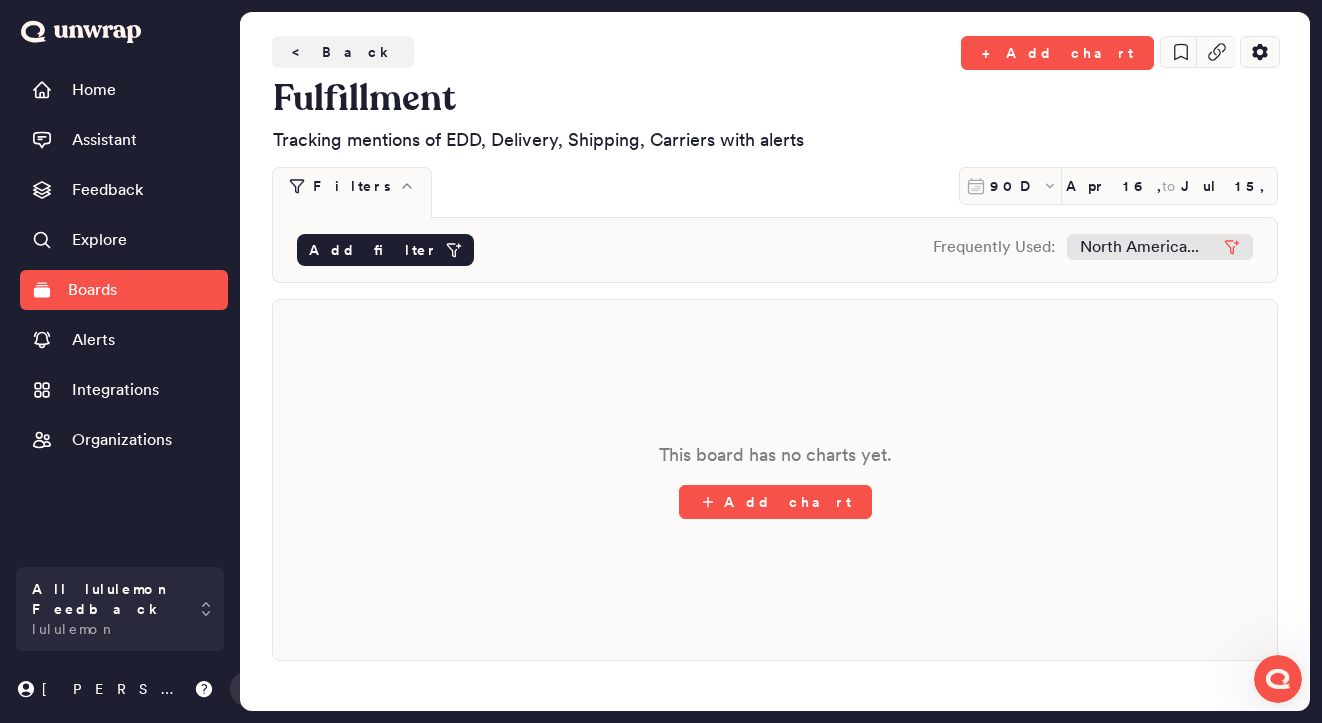 click on "North America..." at bounding box center [1139, 247] 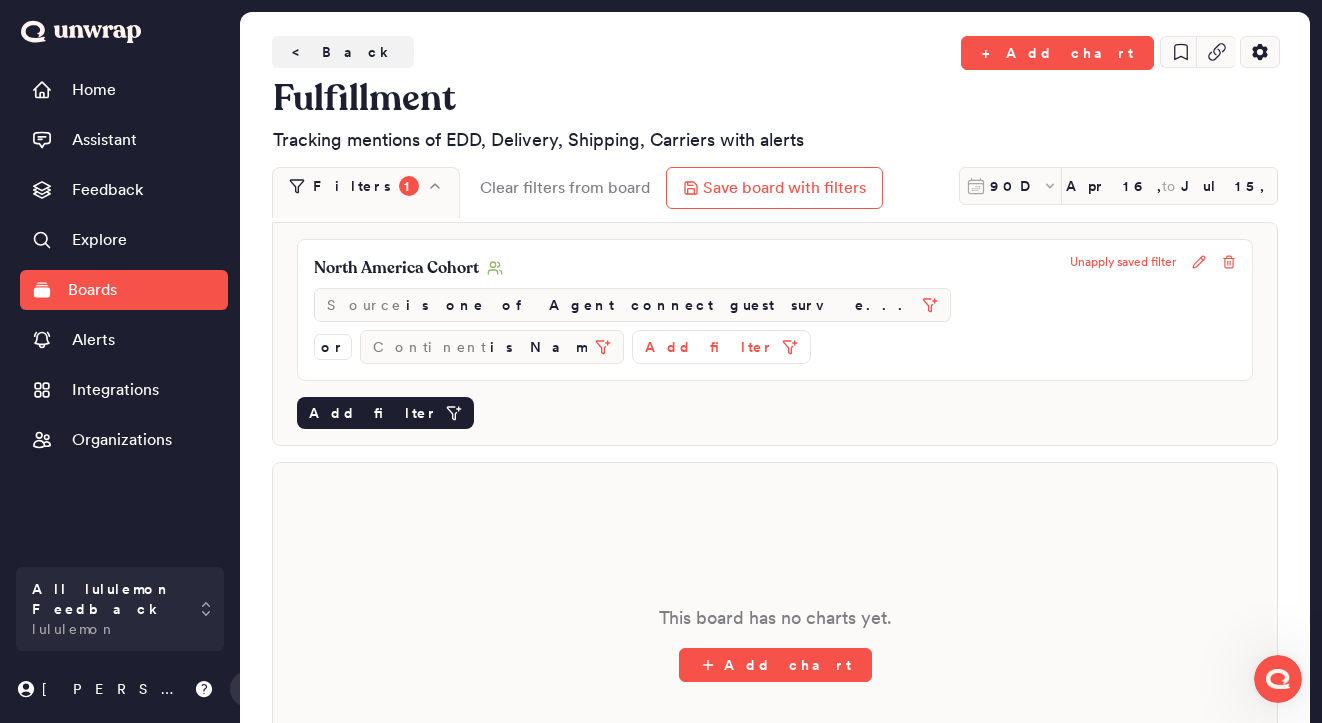 click on "Add filter" at bounding box center [775, 413] 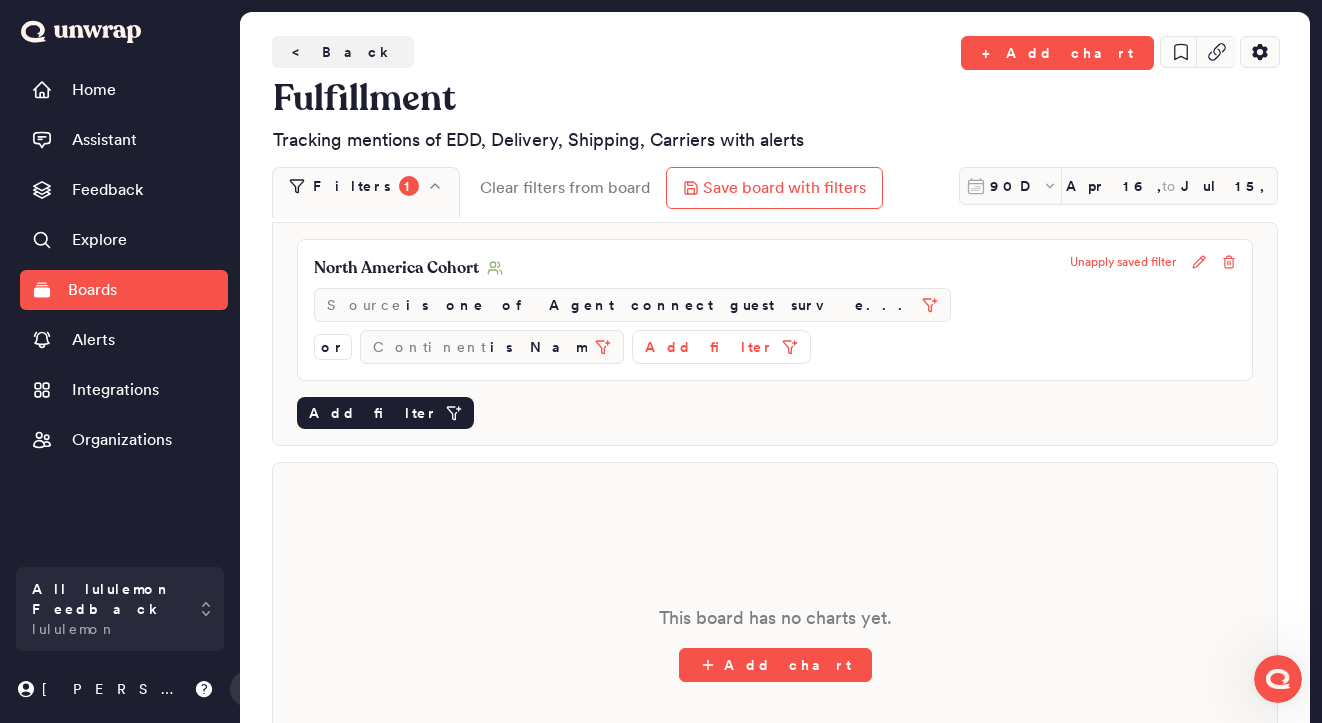 click on "Add filter" at bounding box center [373, 413] 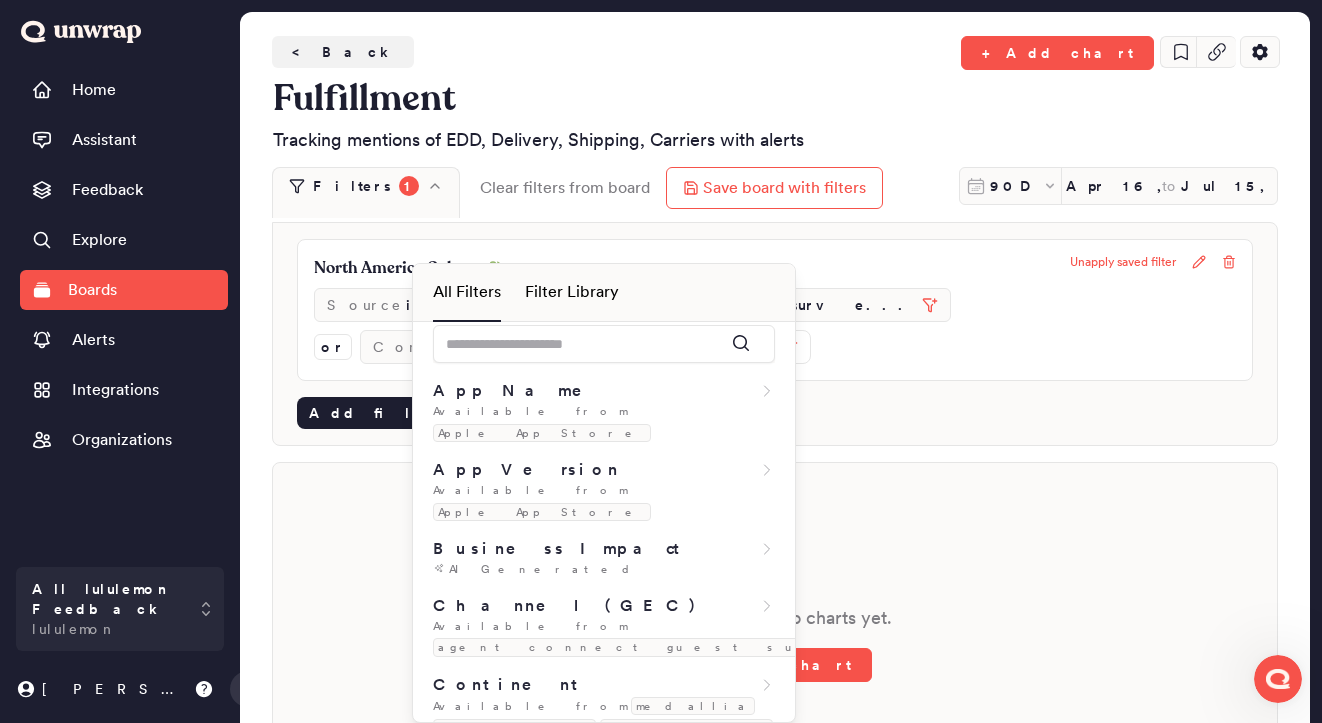 scroll, scrollTop: 0, scrollLeft: 0, axis: both 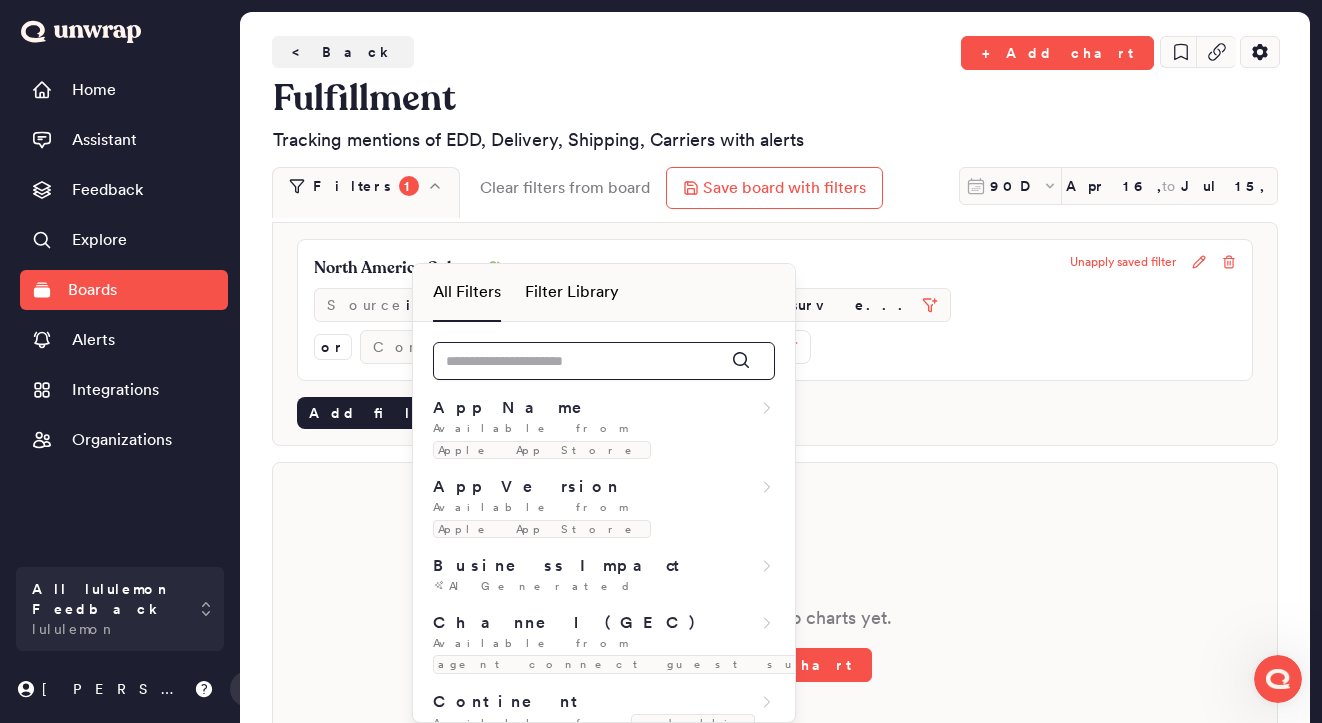 click at bounding box center (604, 361) 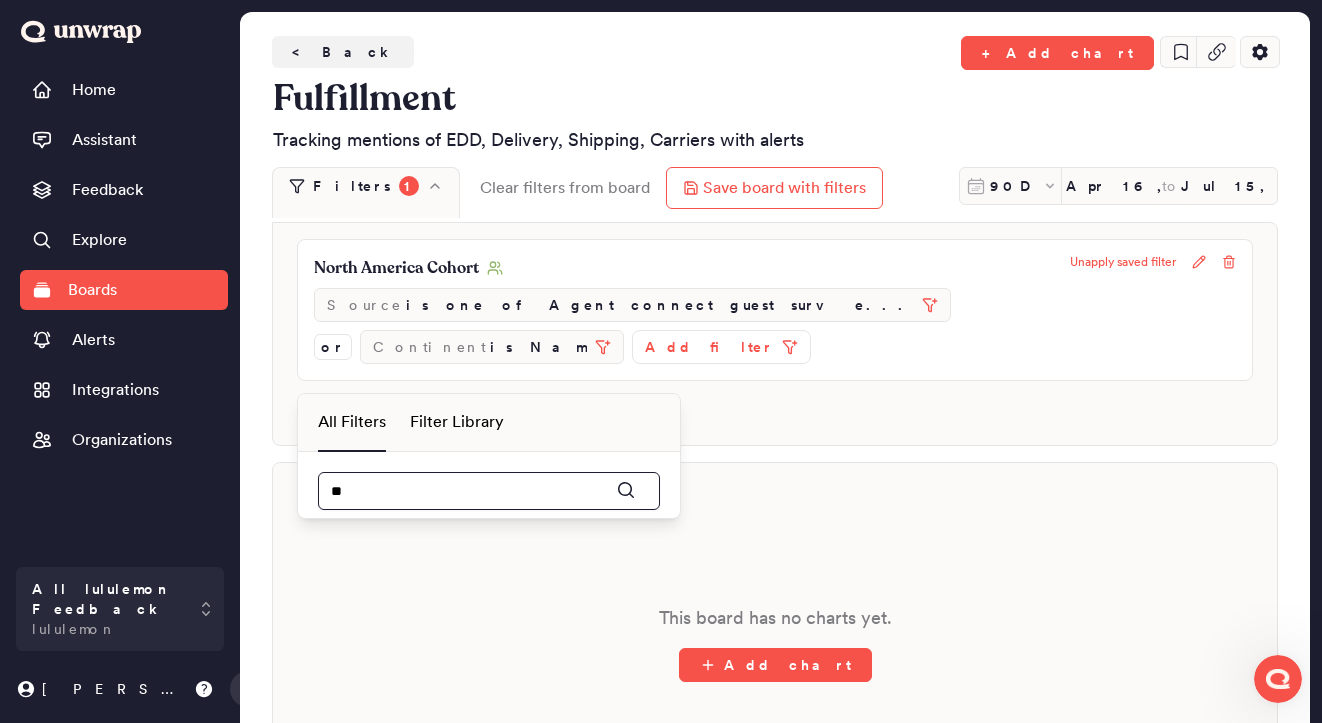 type on "*" 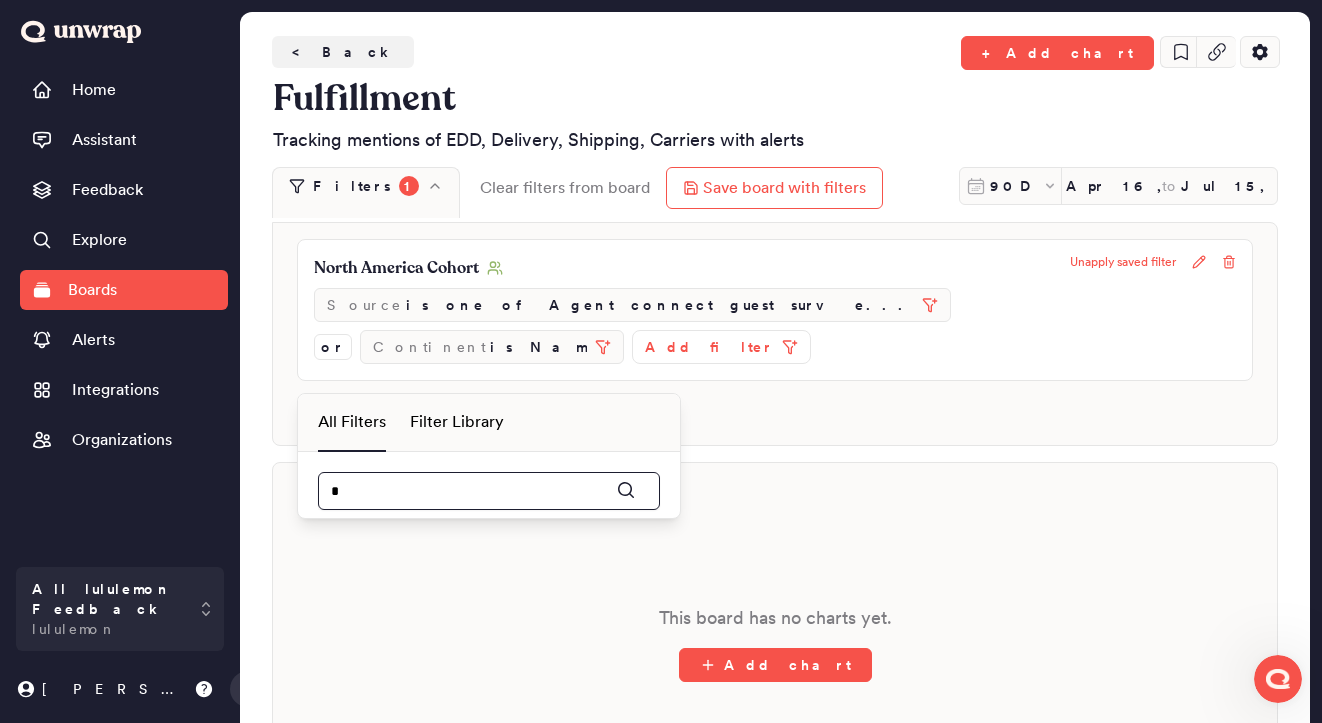 type 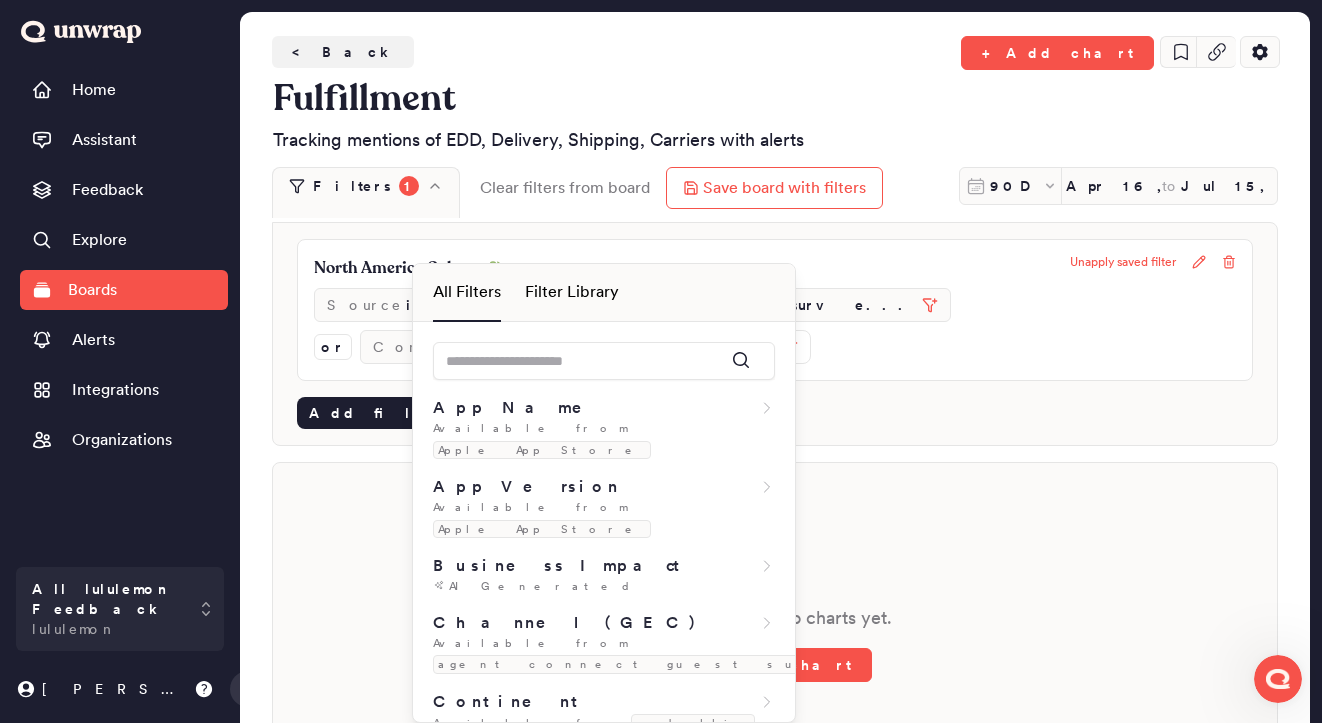 click on "Filter Library" at bounding box center [572, 292] 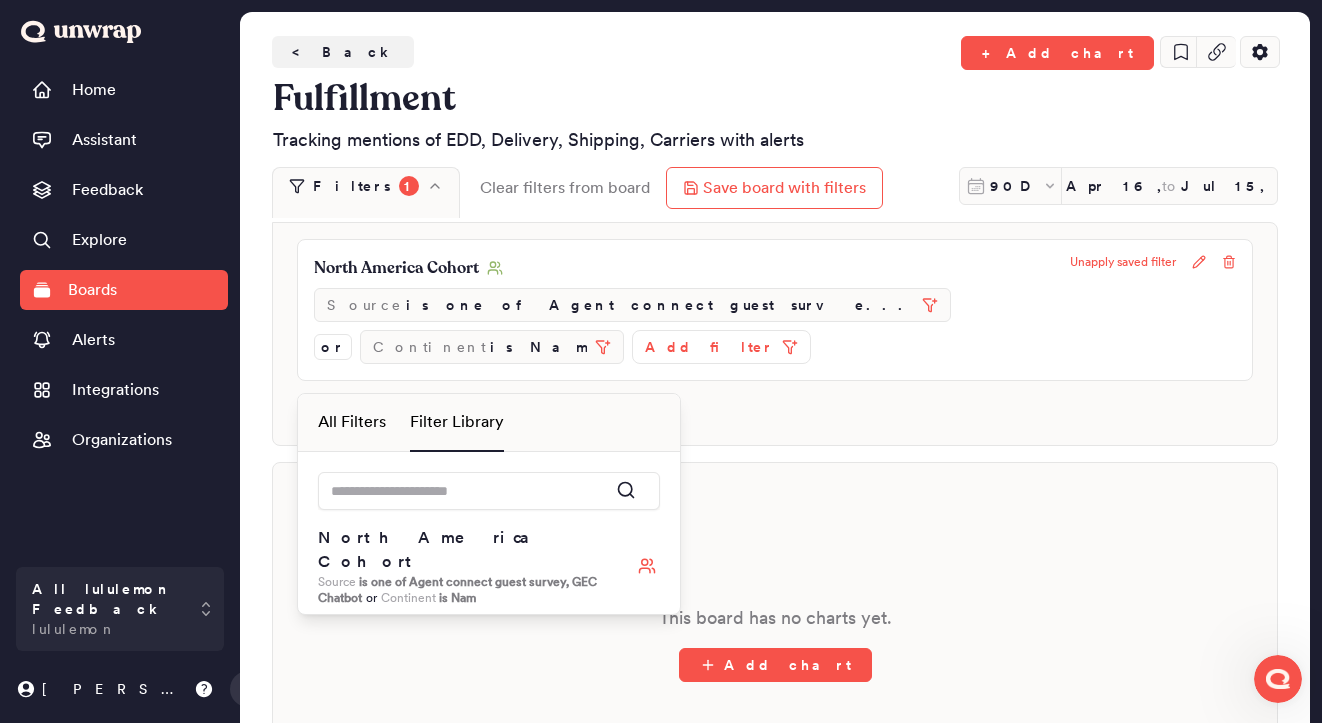 click on "All Filters" at bounding box center (352, 422) 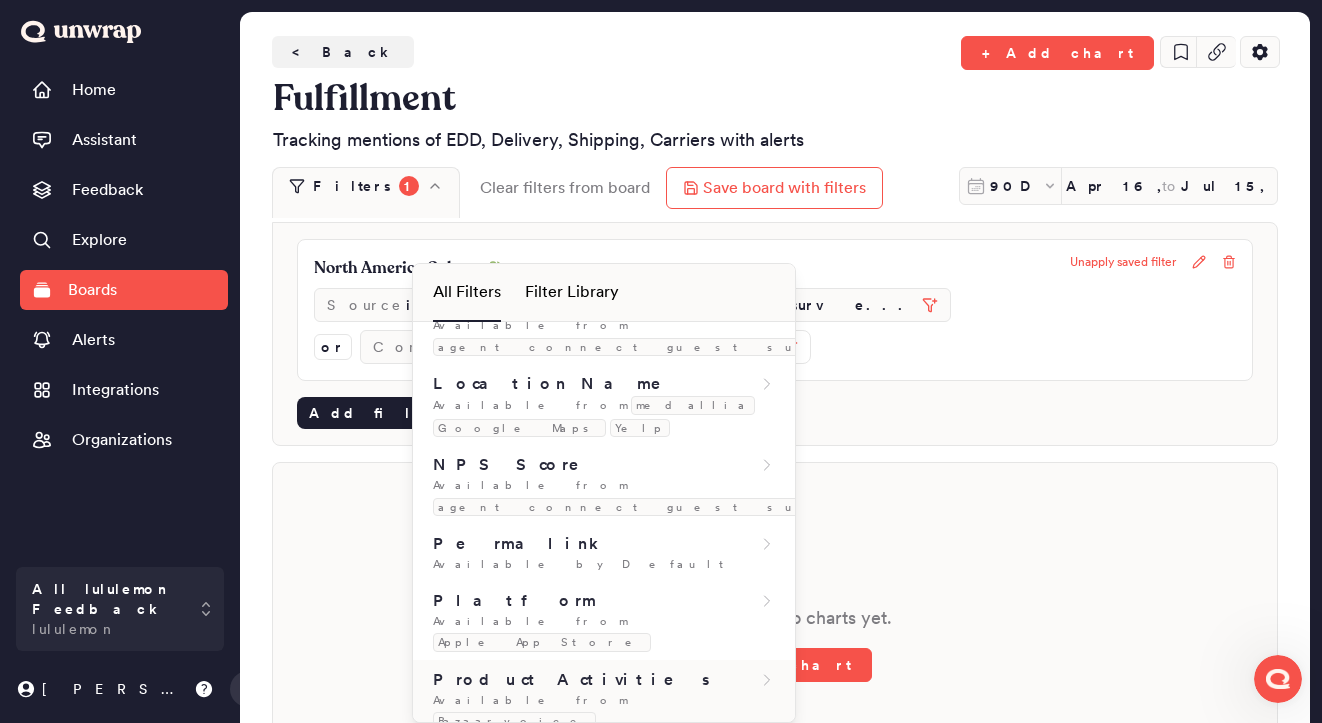 scroll, scrollTop: 1512, scrollLeft: 0, axis: vertical 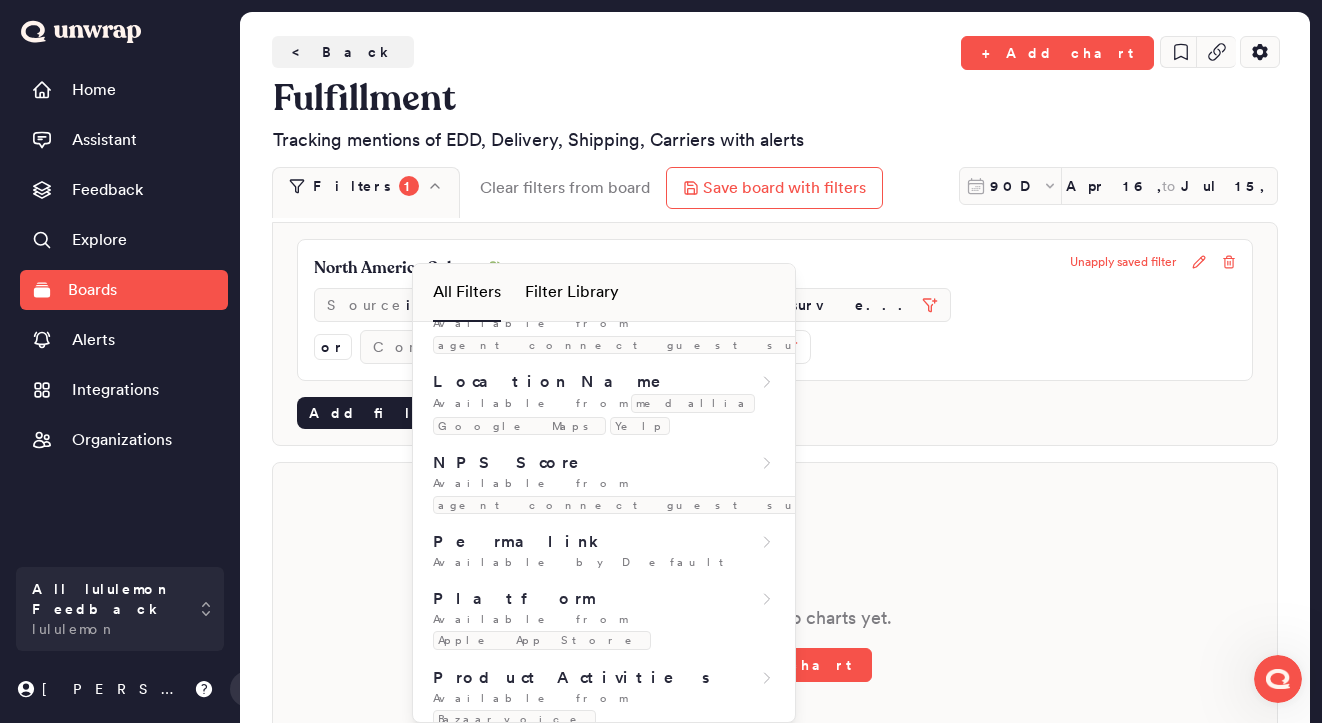 click on "Product Feedback" at bounding box center [604, 915] 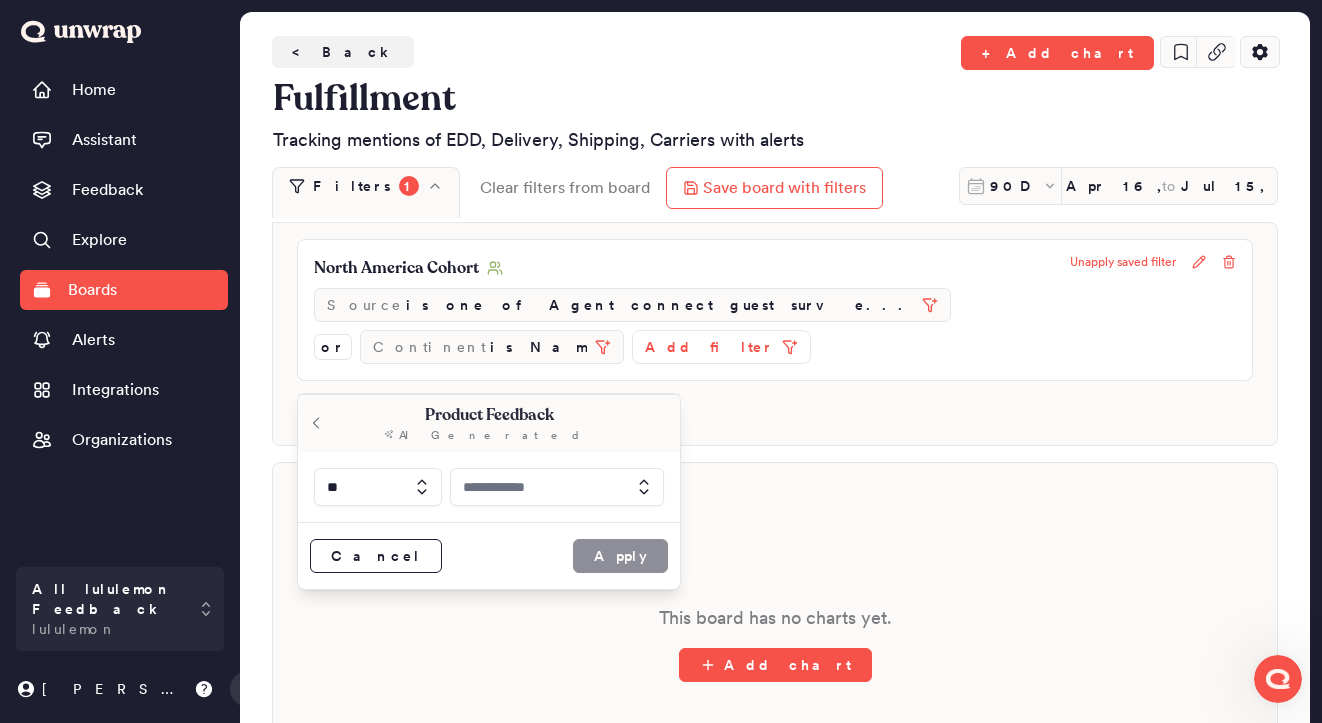 click at bounding box center [557, 487] 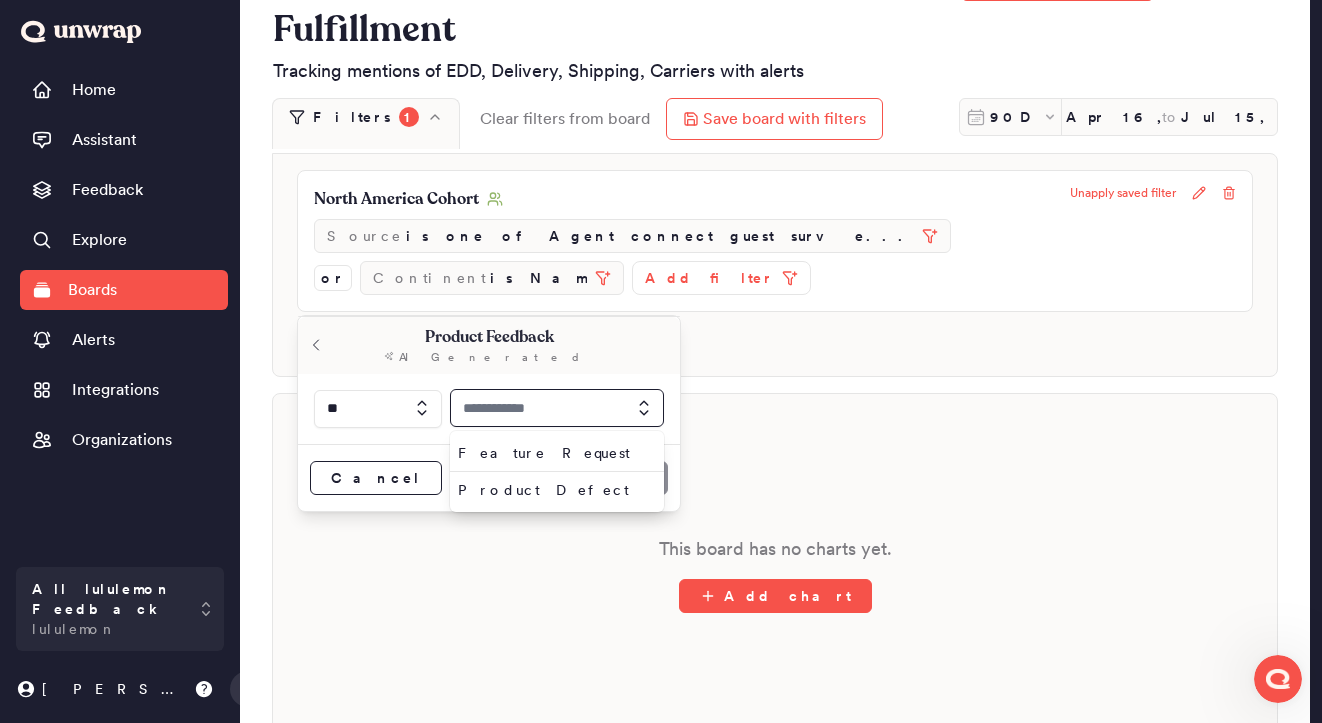 scroll, scrollTop: 78, scrollLeft: 0, axis: vertical 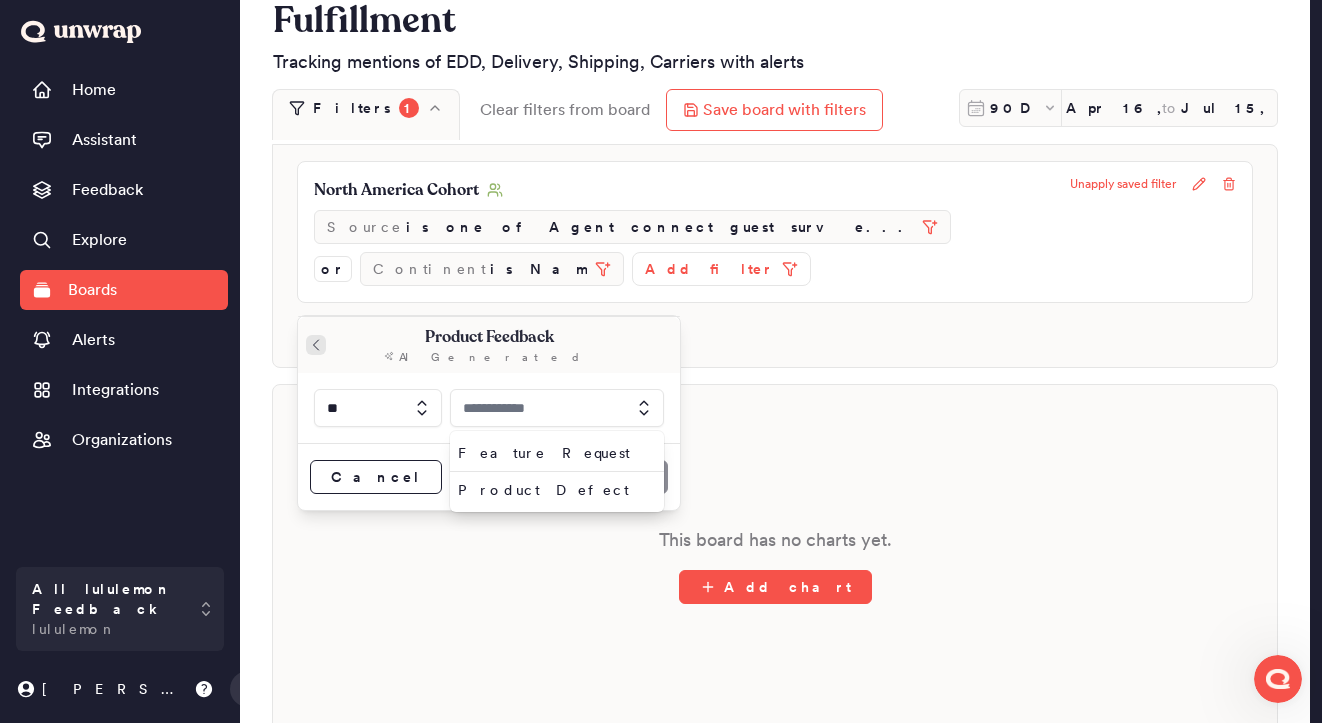 click 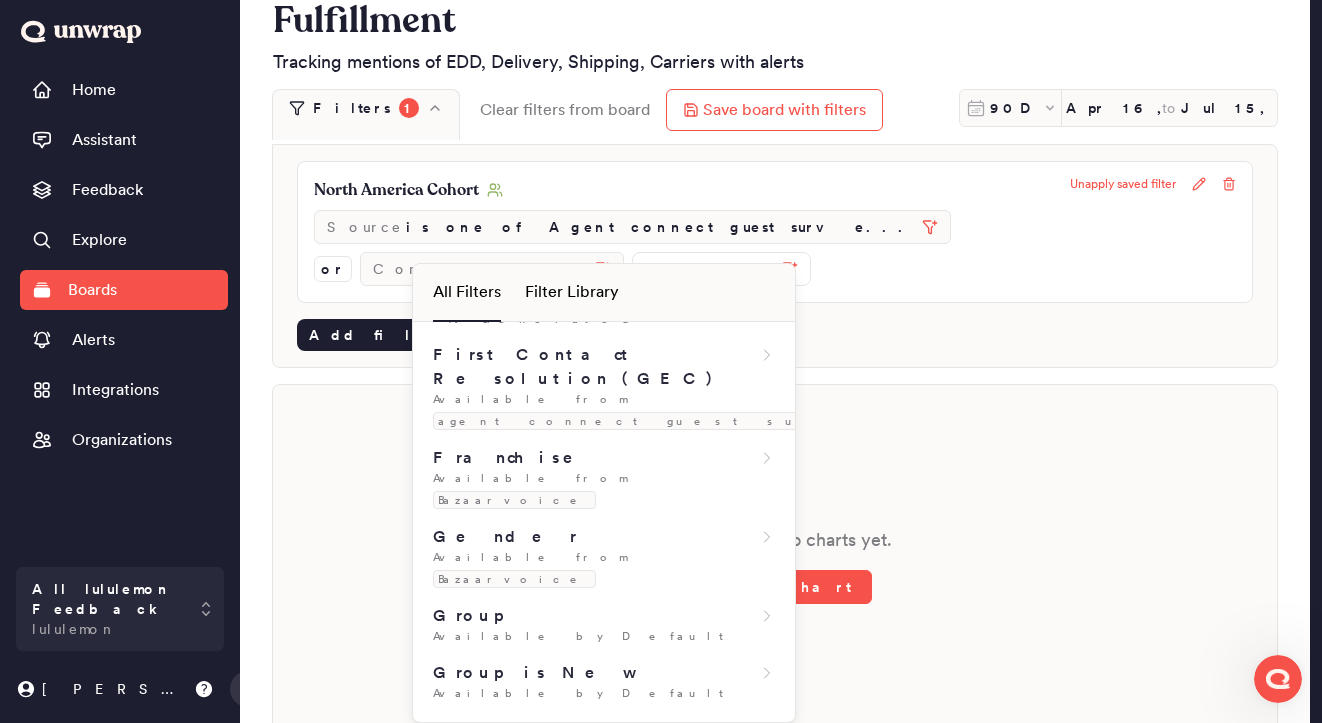 scroll, scrollTop: 879, scrollLeft: 0, axis: vertical 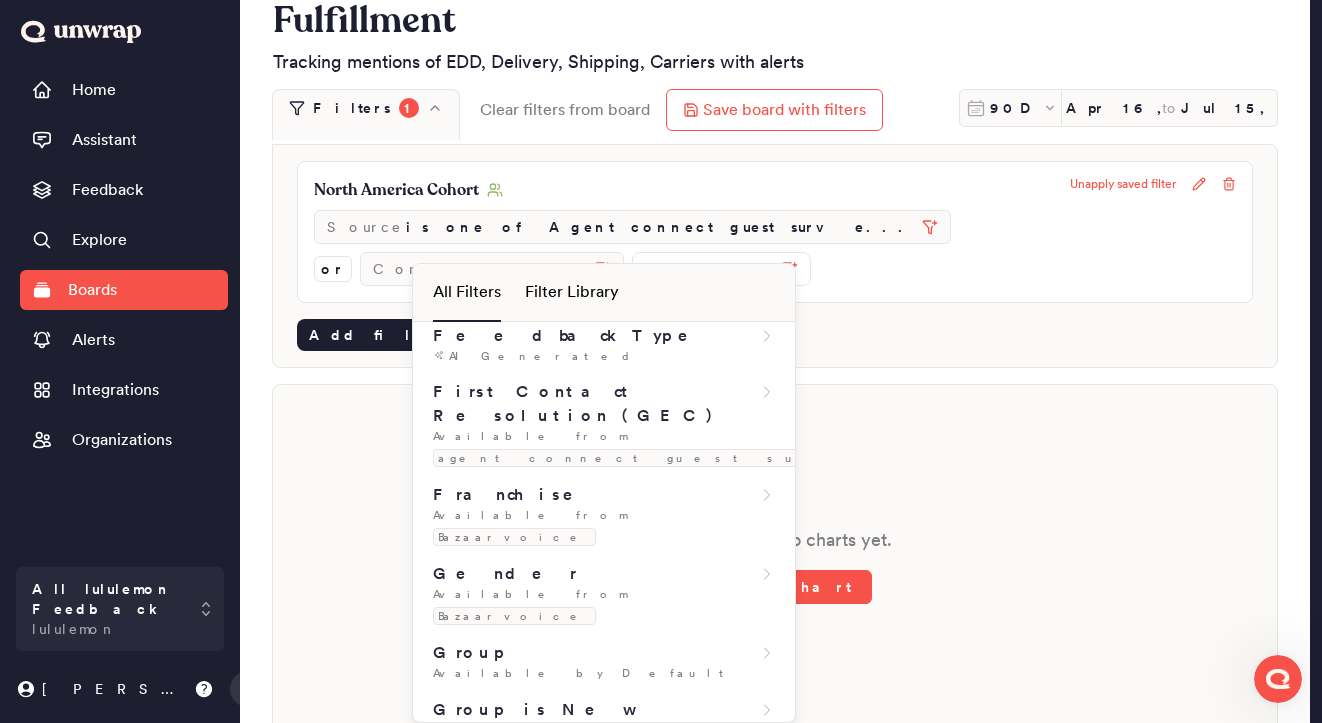 click on "Group Trend" at bounding box center [604, 823] 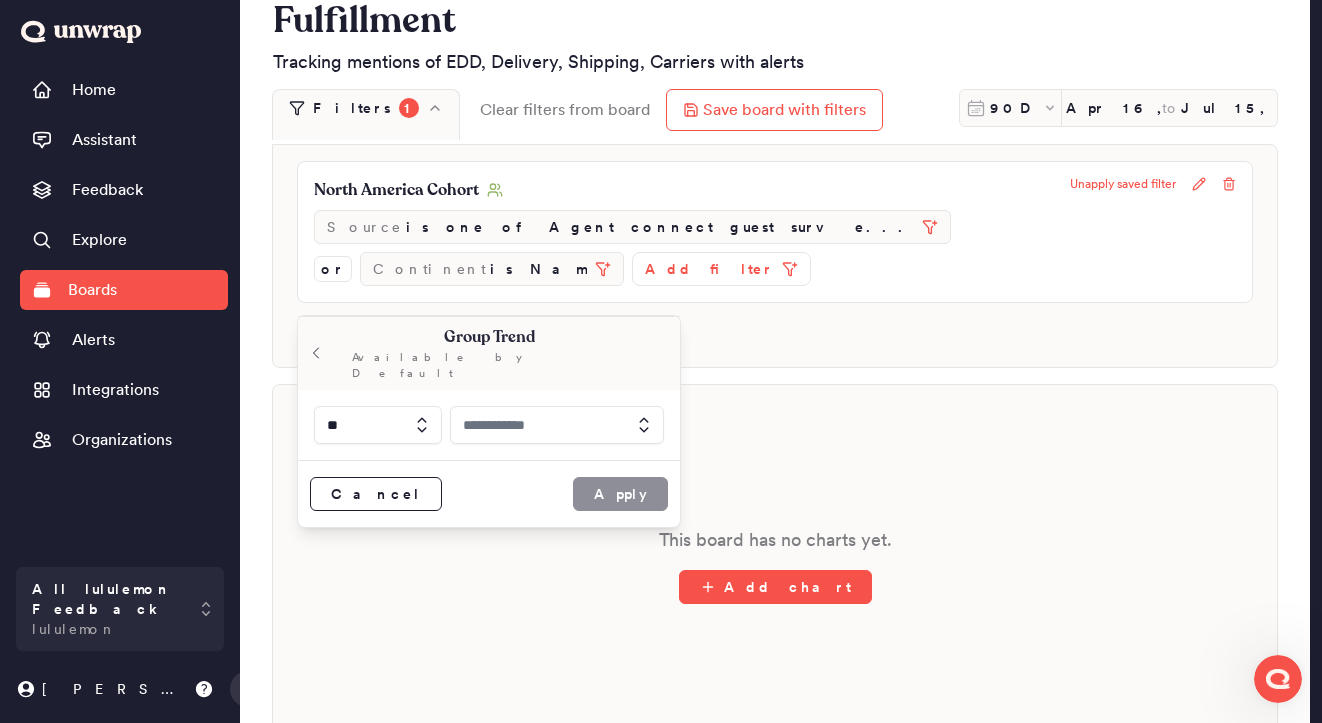 click at bounding box center (557, 425) 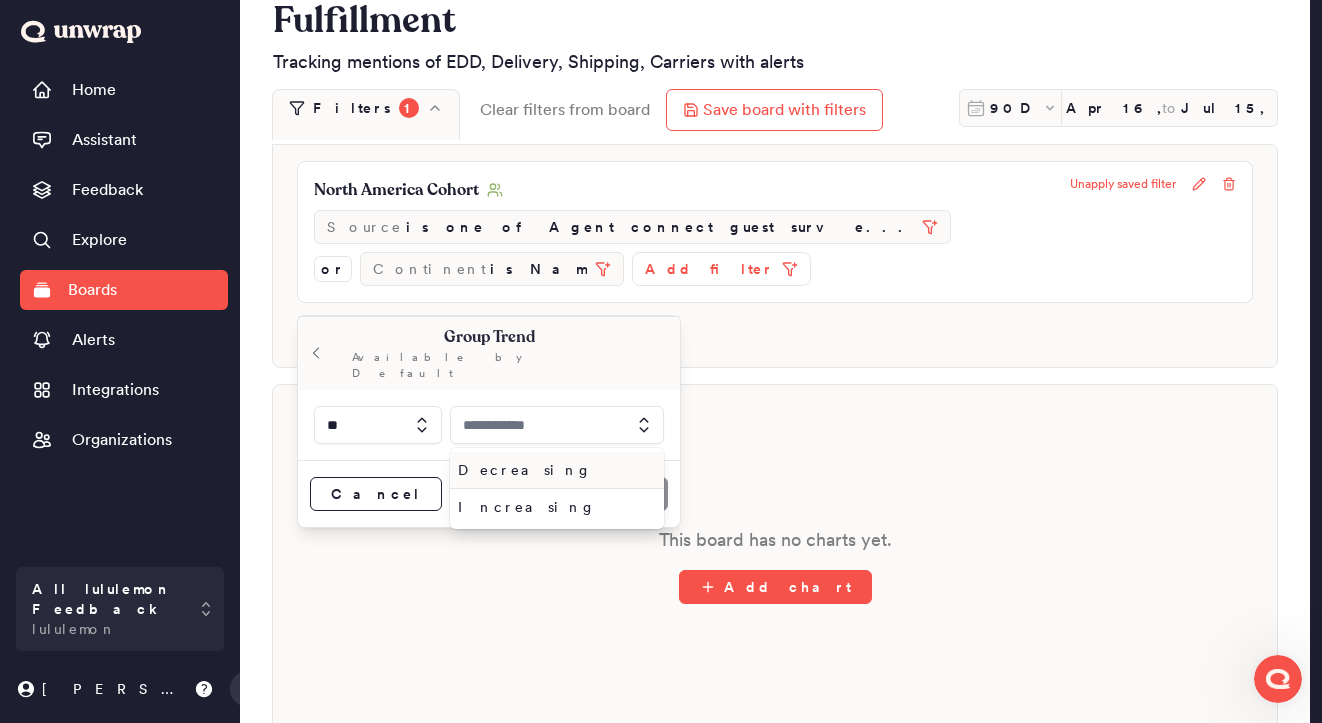 click on "Group Trend Available by Default" at bounding box center [489, 353] 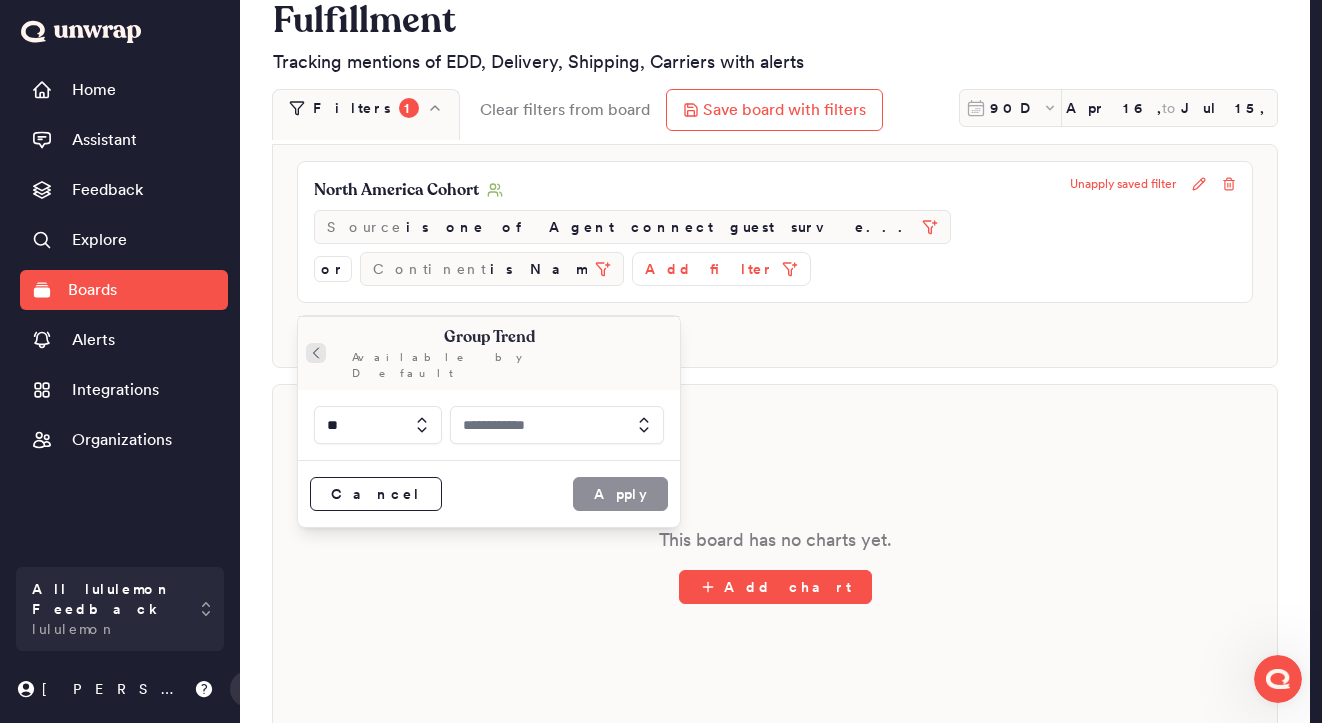 click at bounding box center (316, 353) 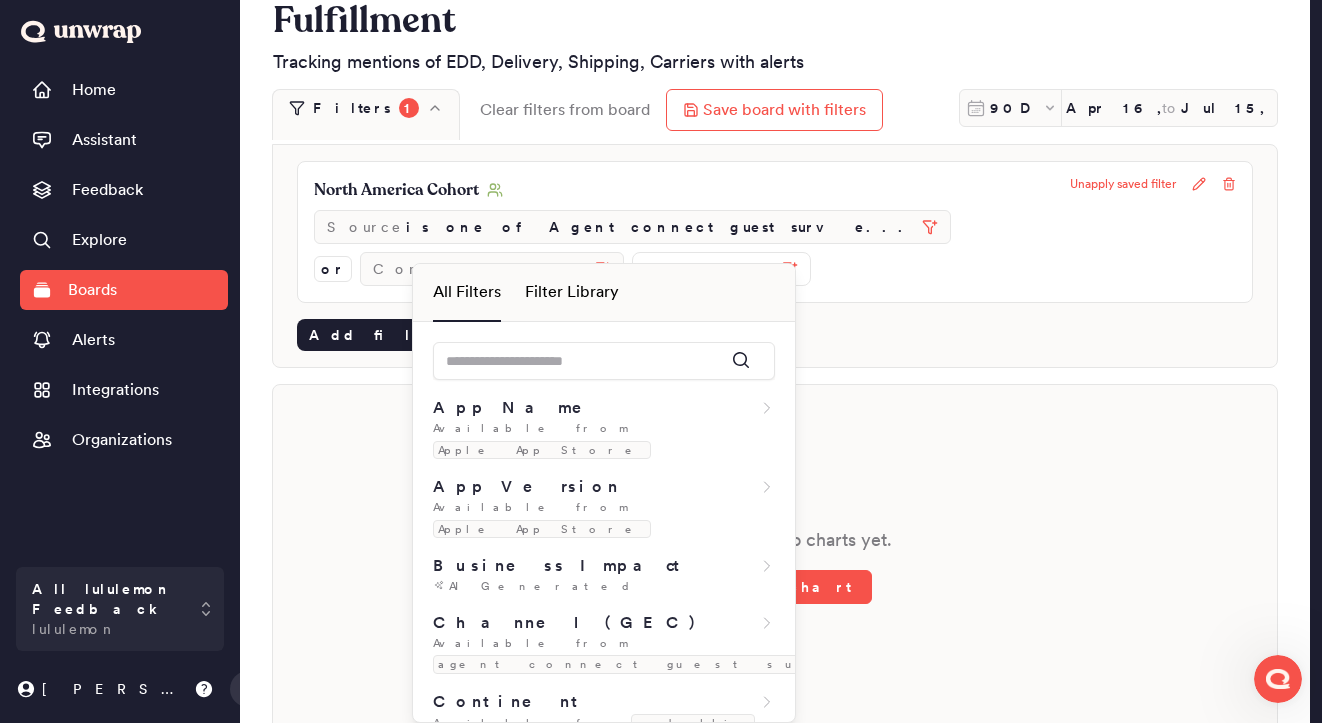 click on "This board has no charts yet. Add chart" at bounding box center [775, 565] 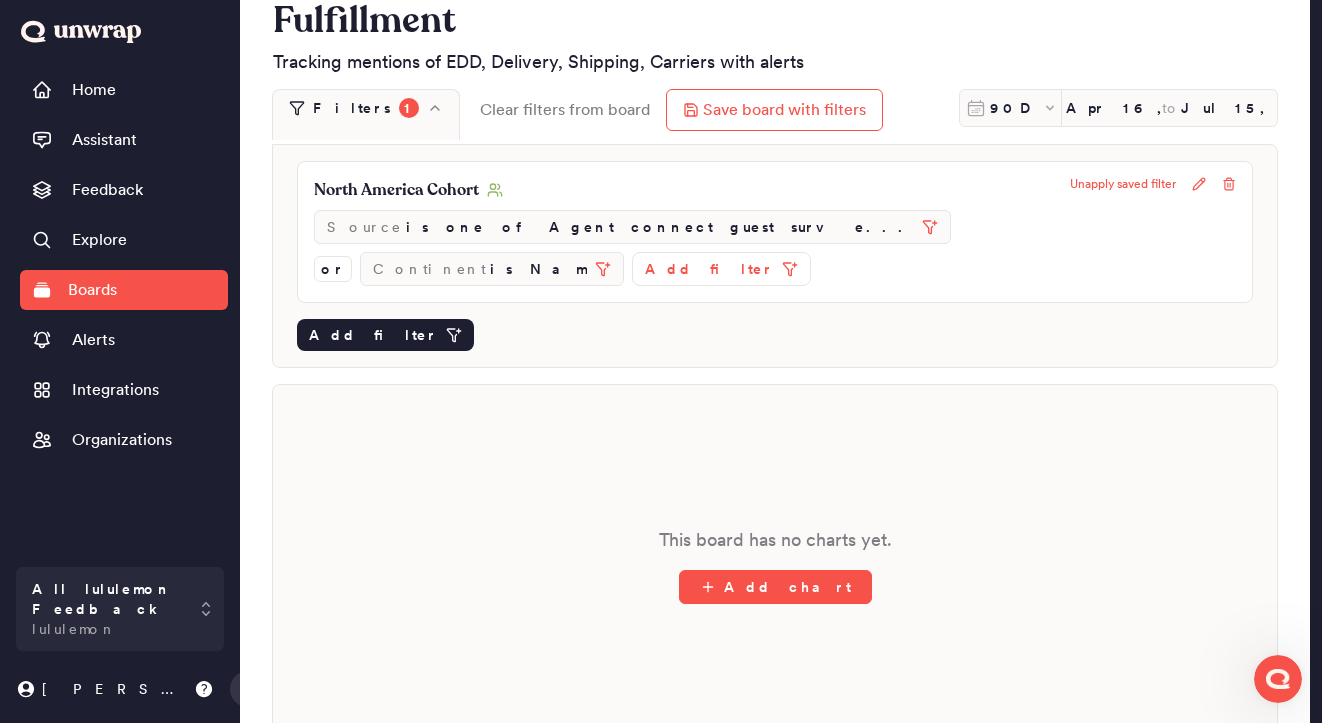 click on "Add filter" at bounding box center [373, 335] 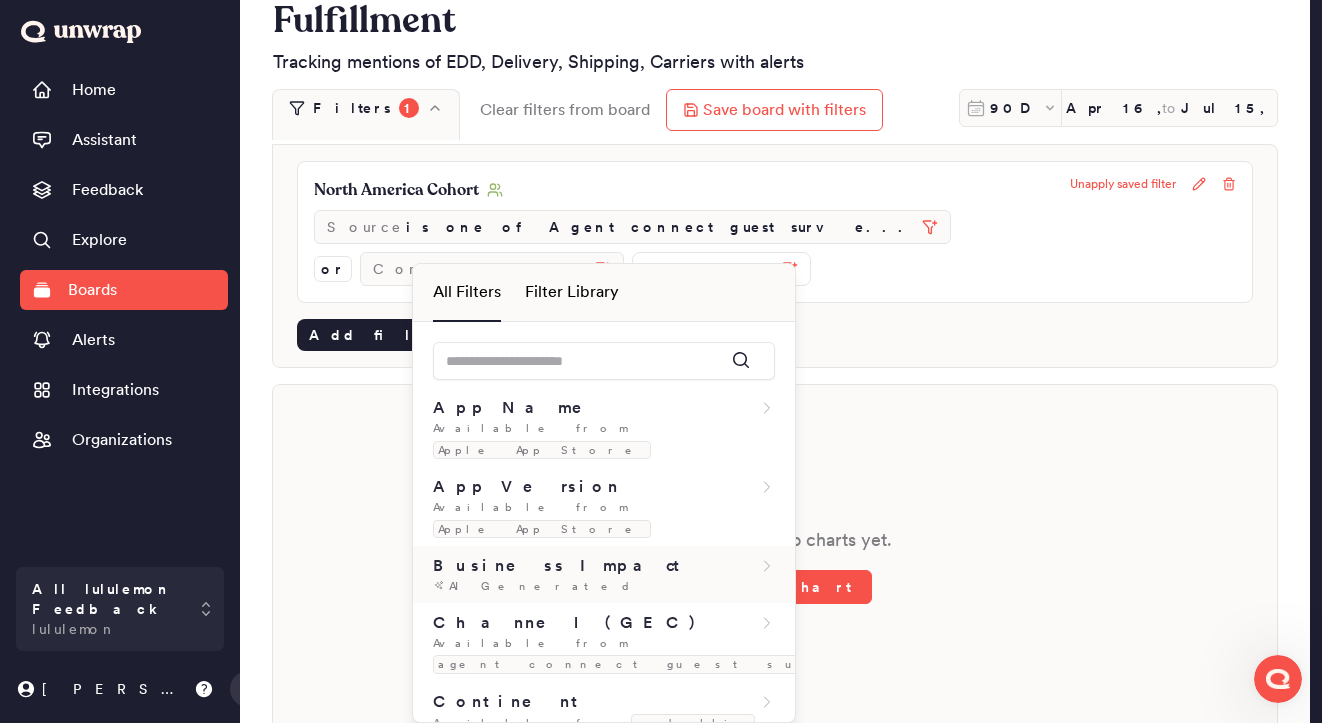 click on "Business Impact" at bounding box center (560, 566) 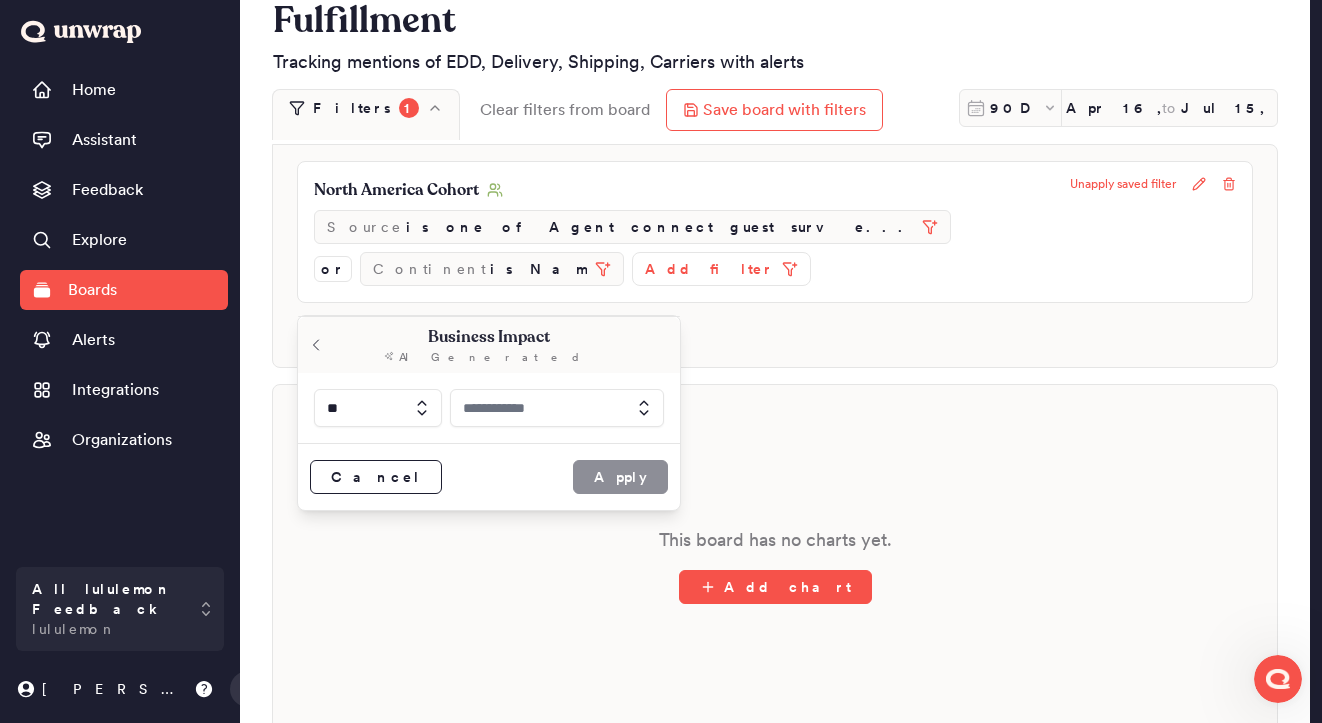 click at bounding box center [557, 408] 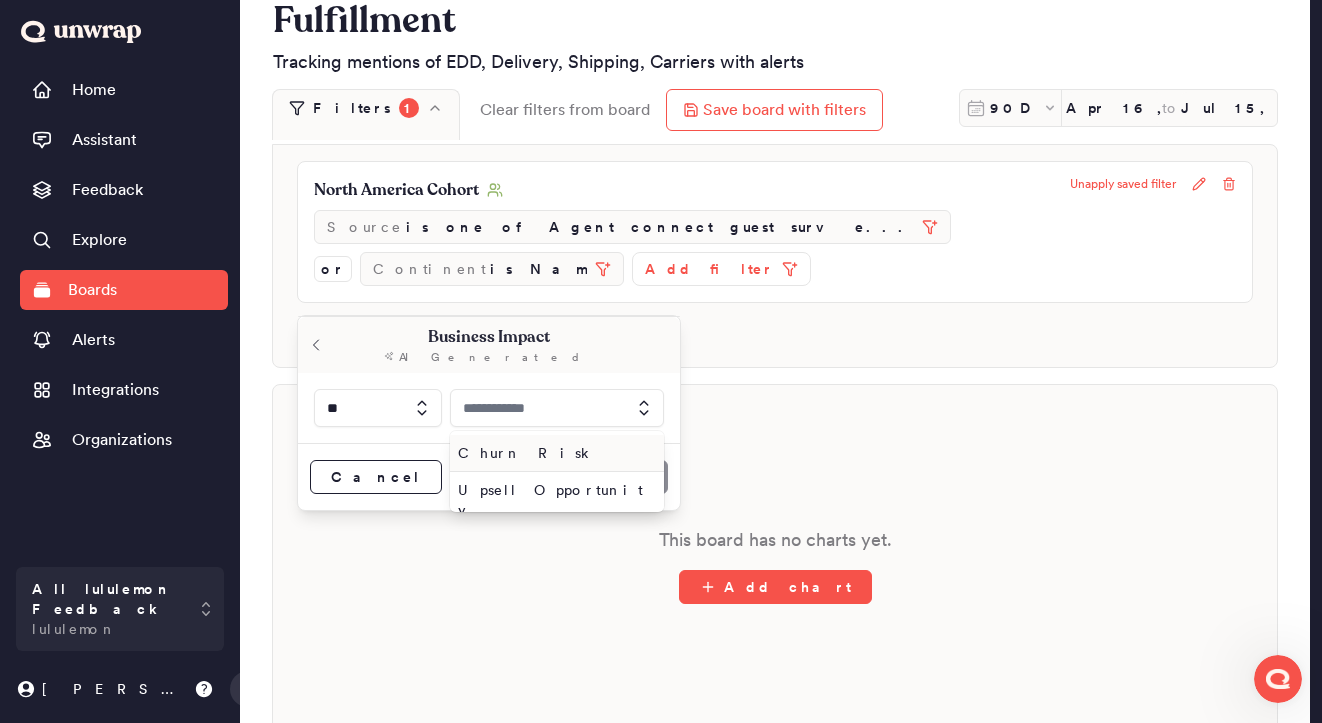 click on "Business Impact AI Generated" at bounding box center [489, 345] 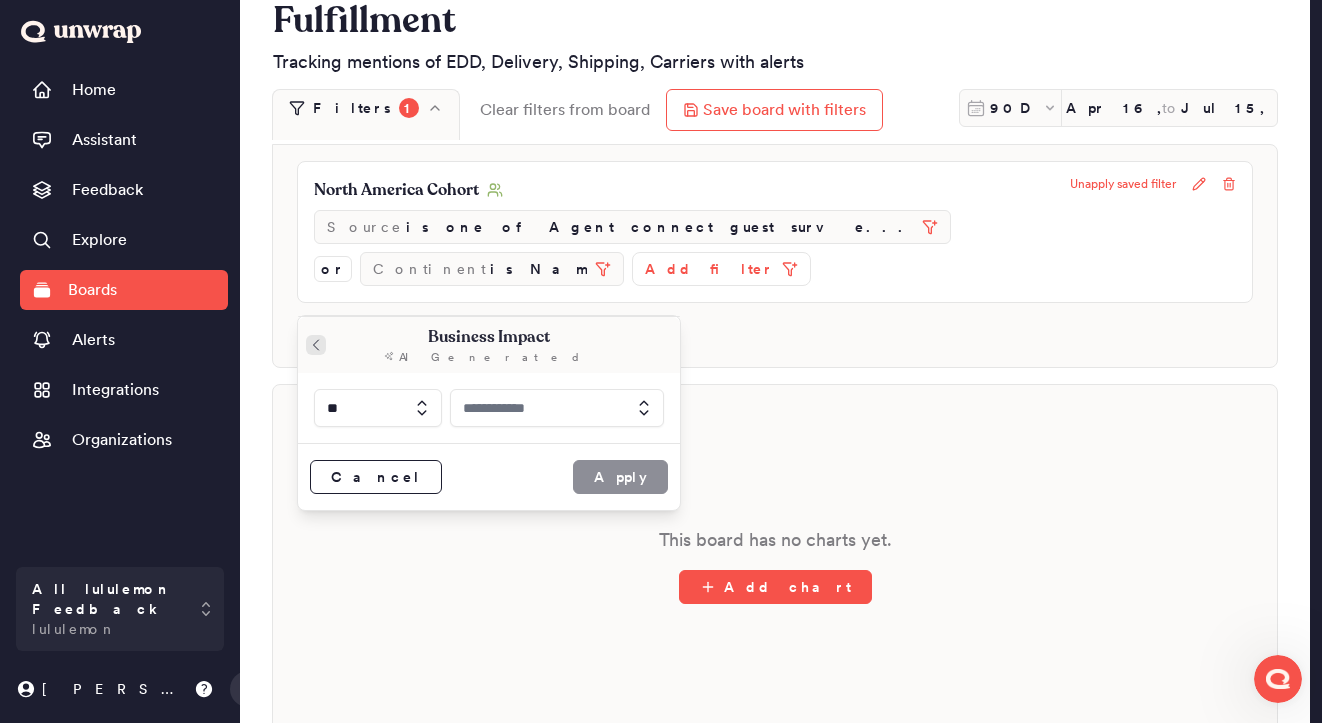 click 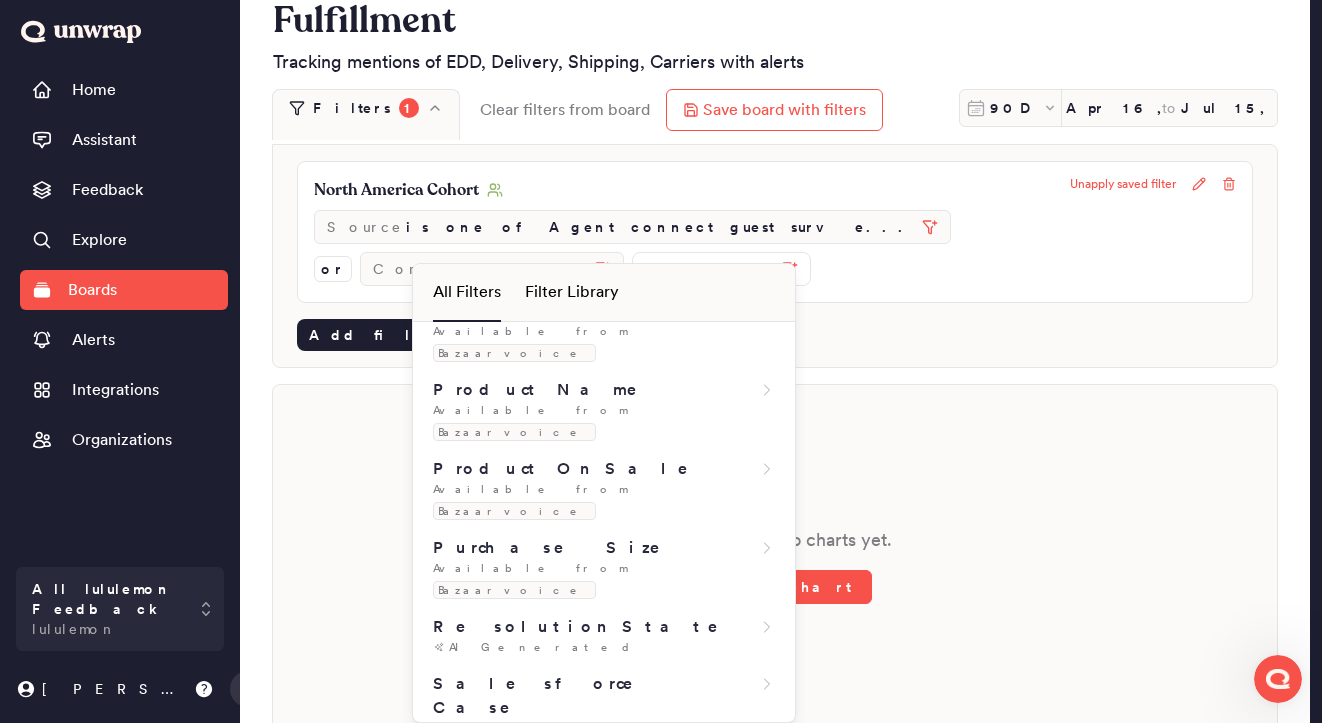 scroll, scrollTop: 2195, scrollLeft: 0, axis: vertical 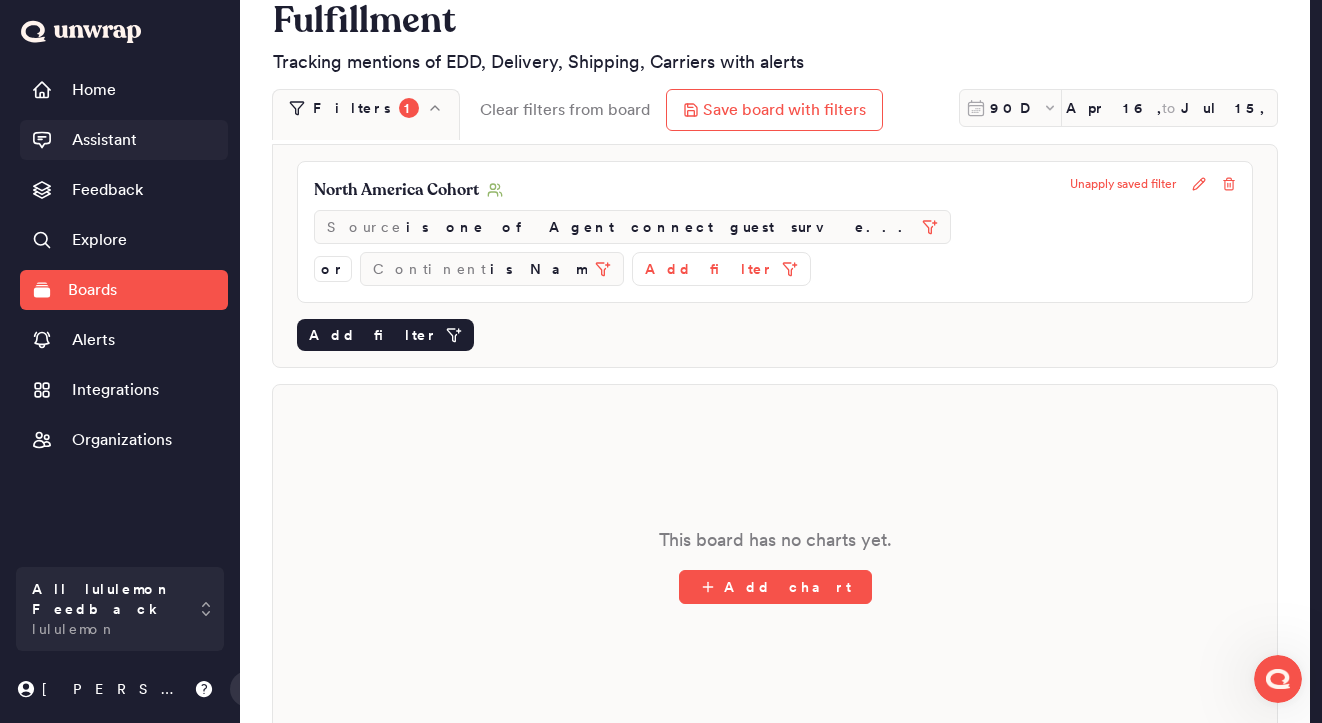 click on "Assistant" at bounding box center [104, 140] 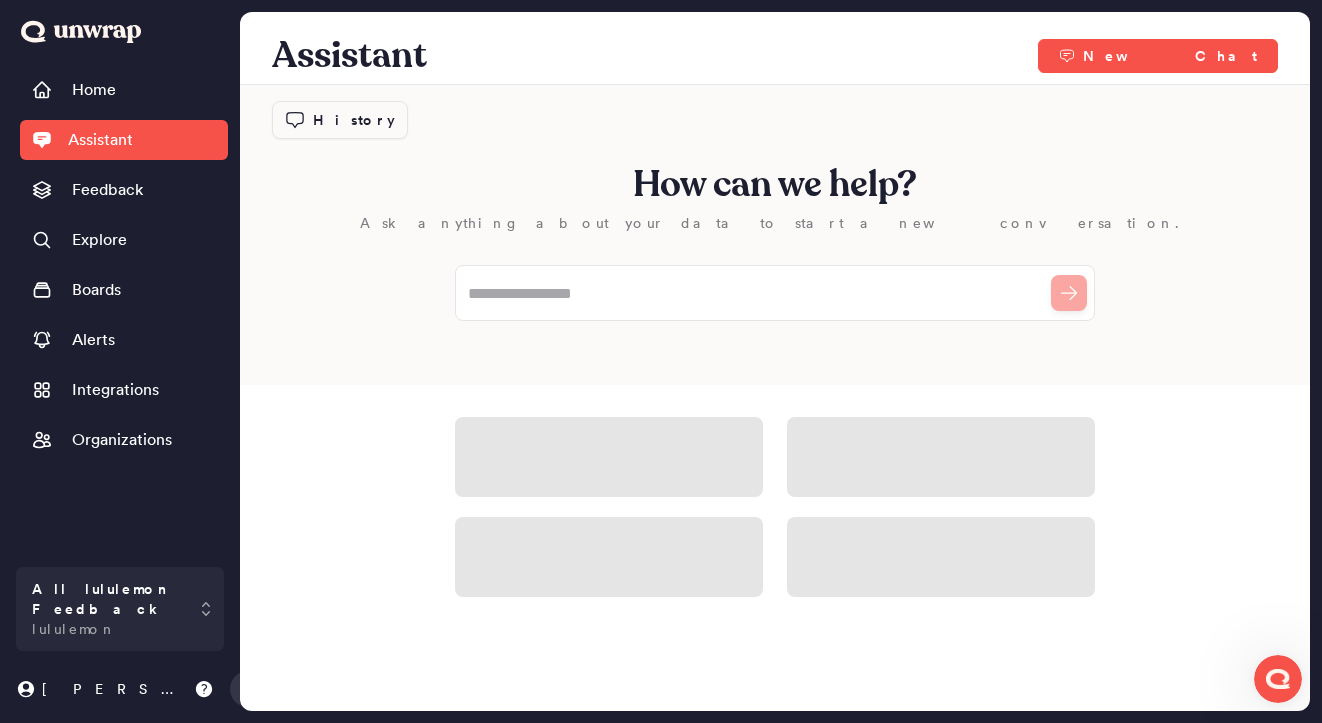 click on "How can we help? Ask anything about your data to start a new conversation." at bounding box center [775, 235] 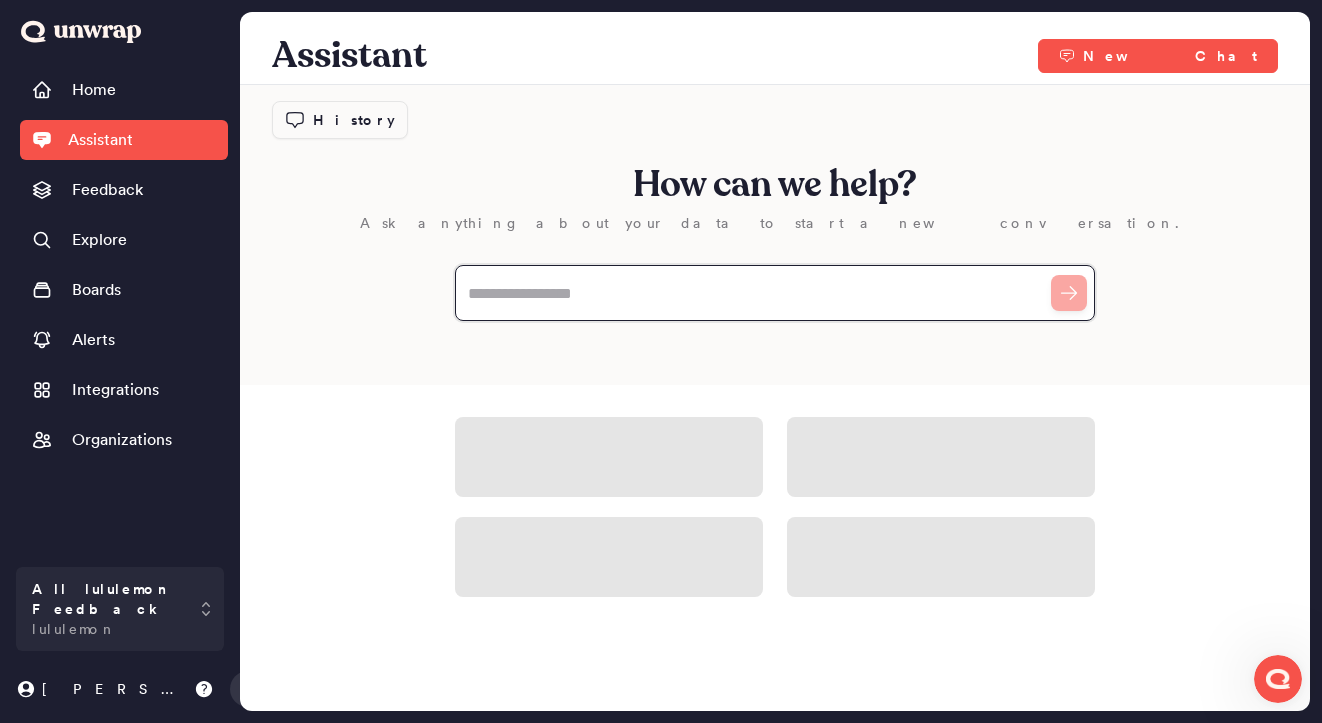 click at bounding box center (775, 293) 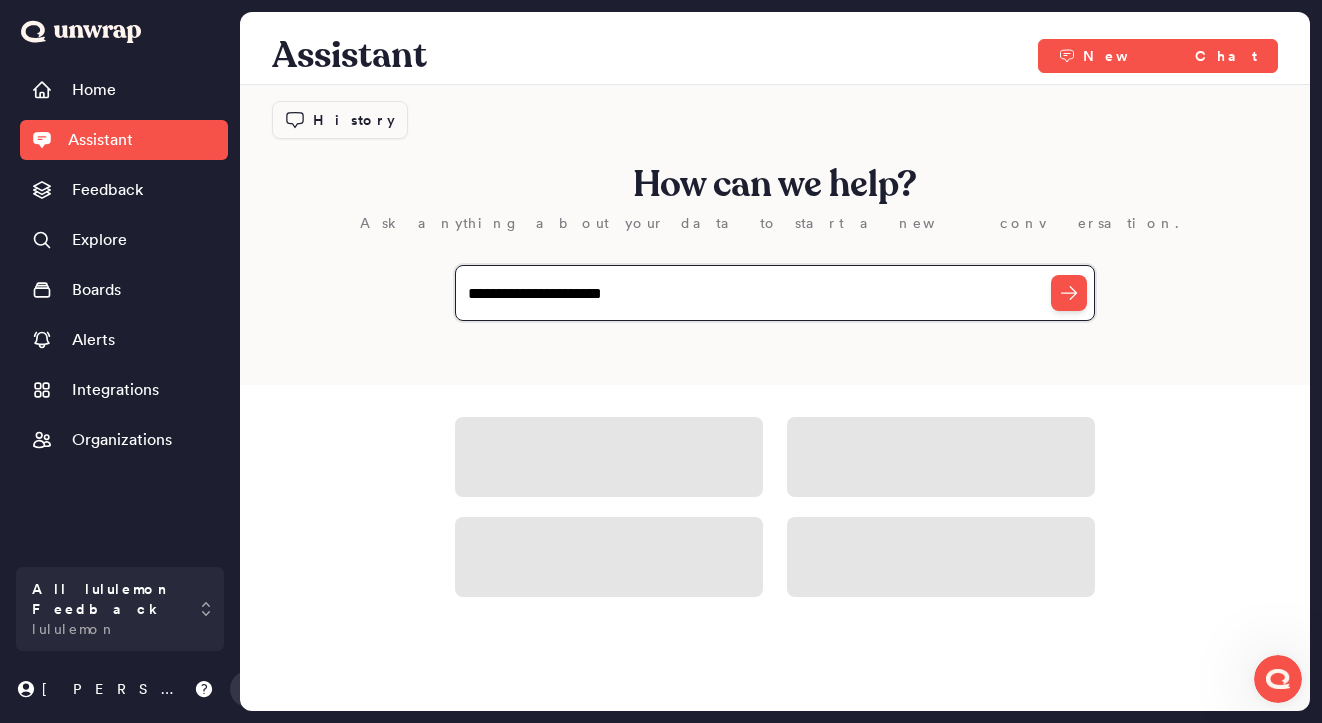 type on "**********" 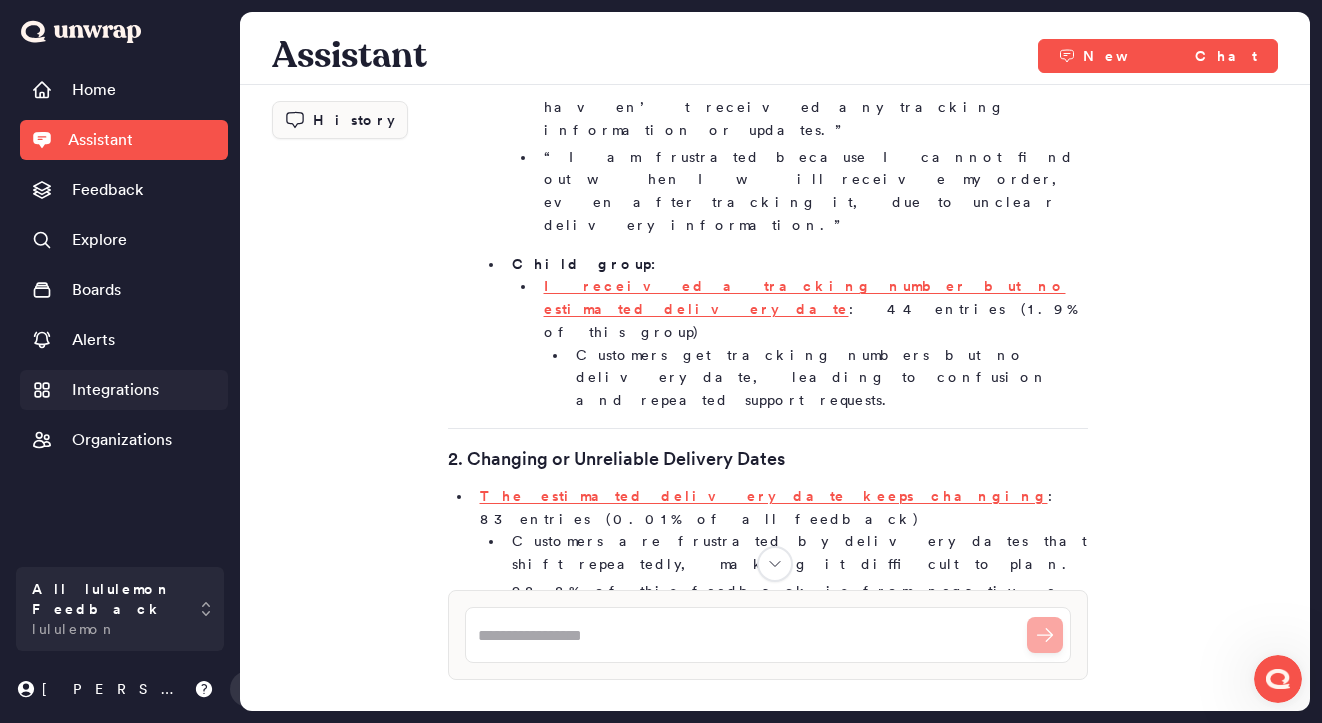 scroll, scrollTop: 1229, scrollLeft: 0, axis: vertical 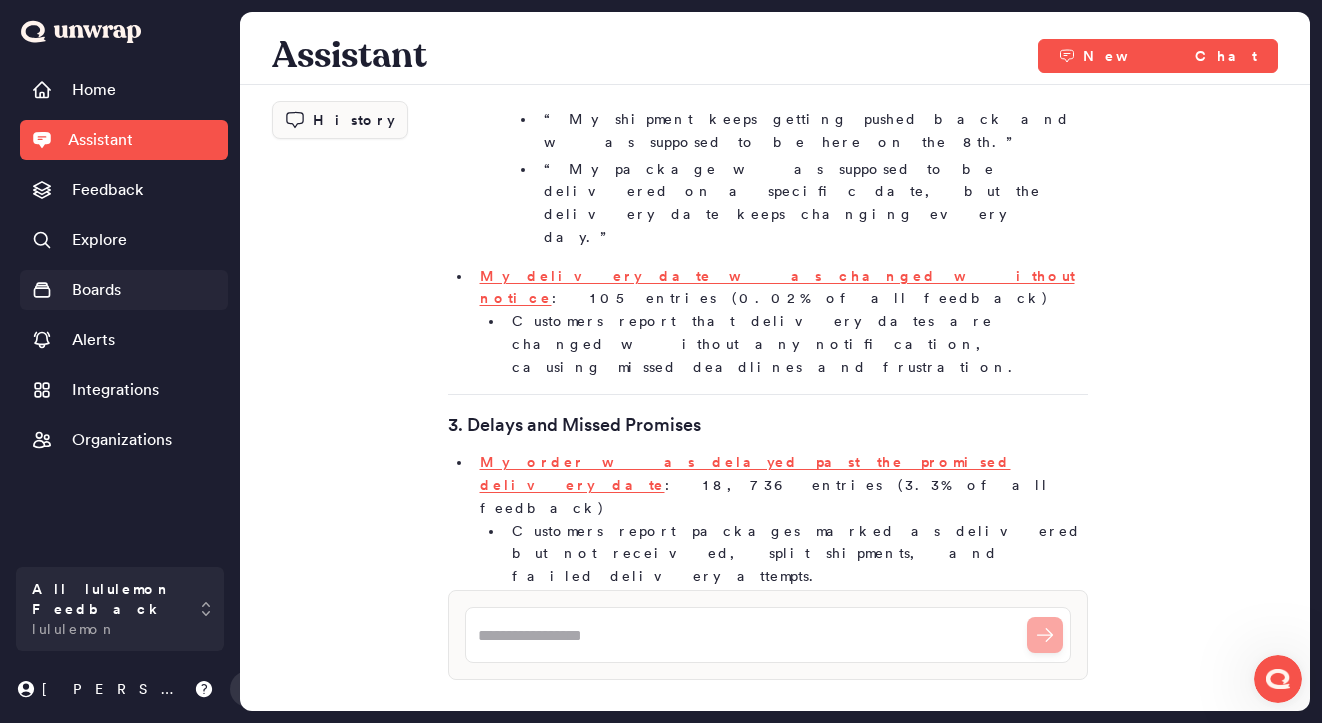 click on "Boards" at bounding box center [96, 290] 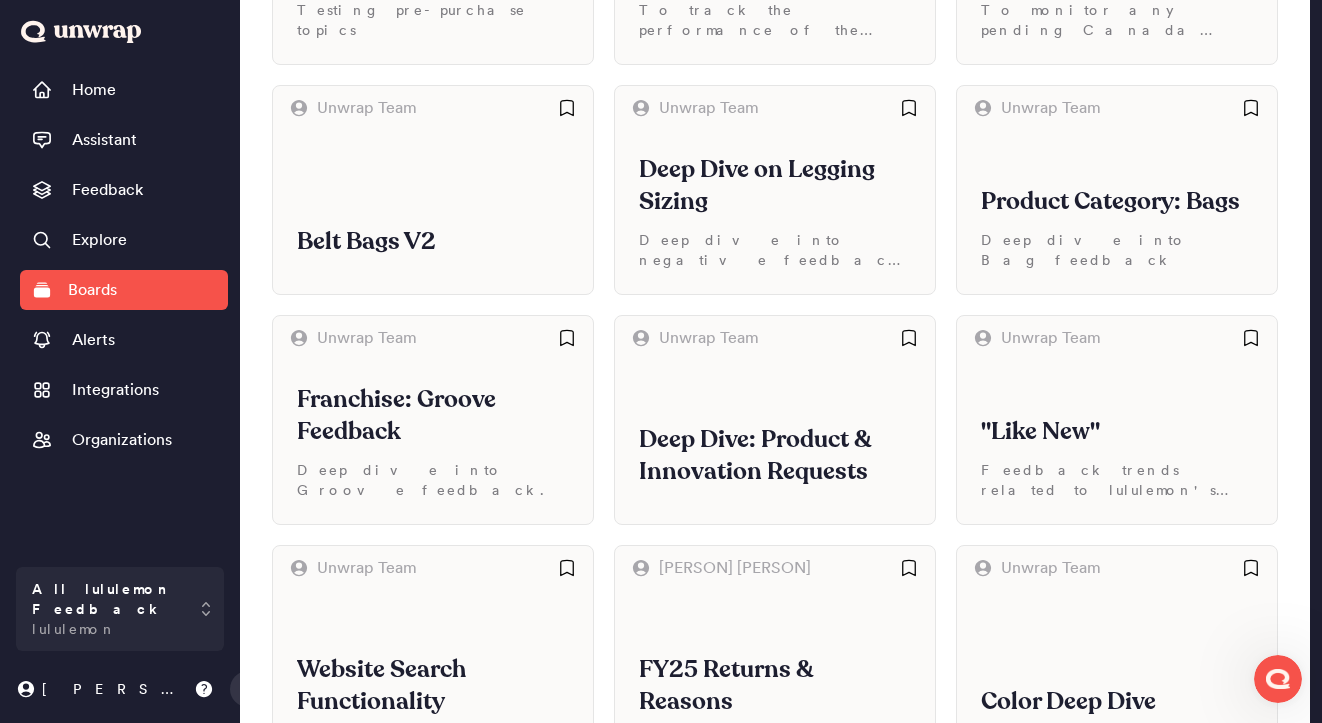 scroll, scrollTop: 3329, scrollLeft: 0, axis: vertical 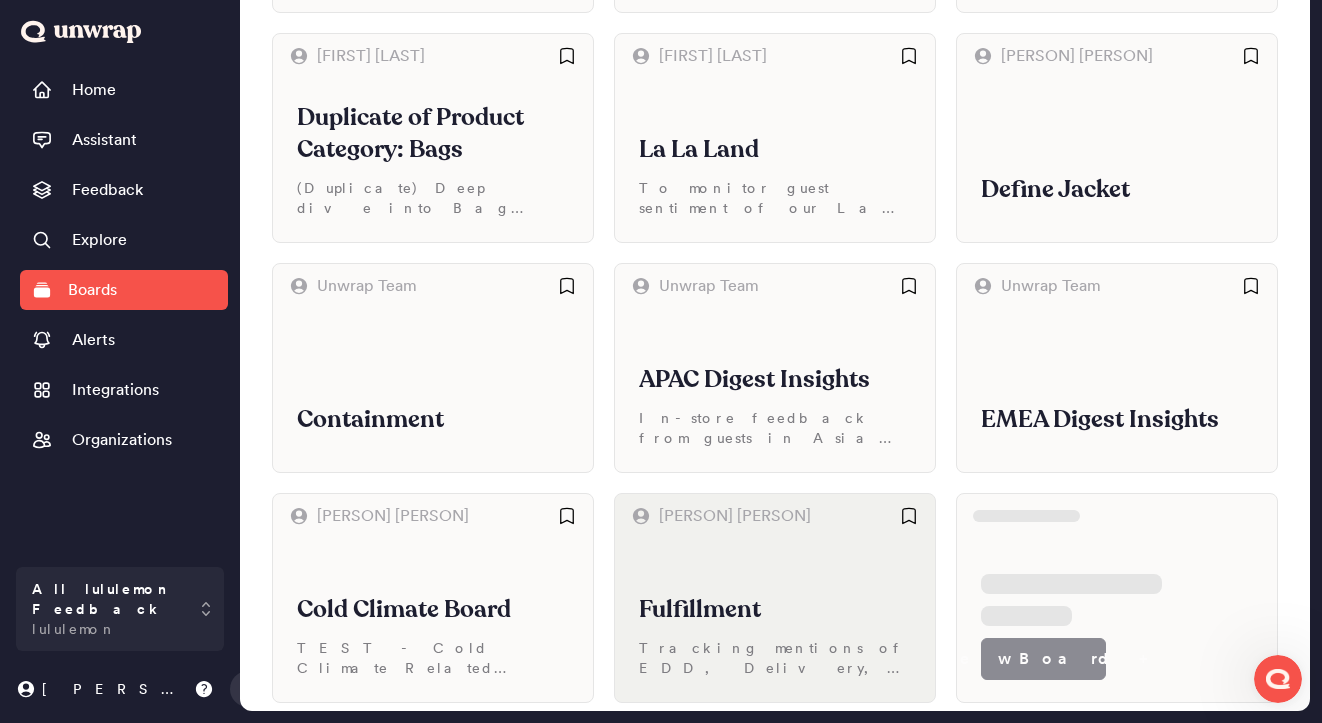click on "Fulfillment  Tracking mentions of EDD, Delivery, Shipping, Carriers with alerts" at bounding box center [775, 620] 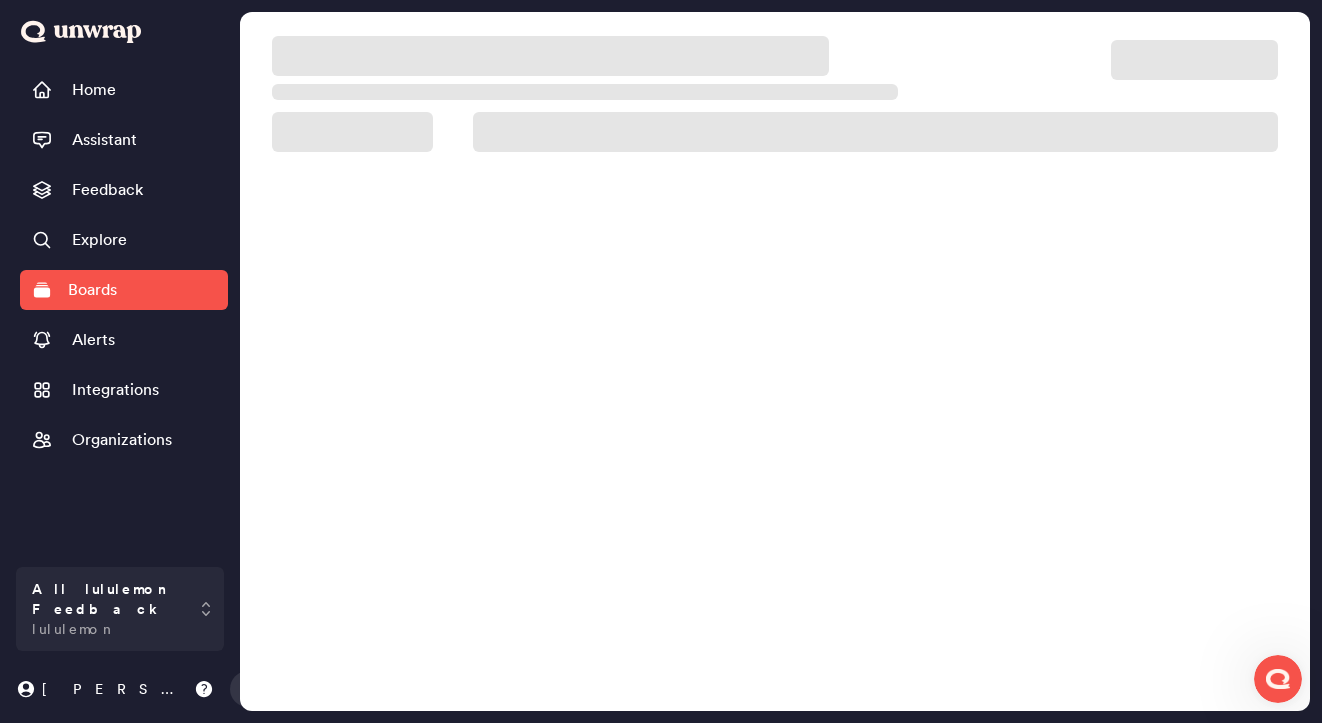scroll, scrollTop: 0, scrollLeft: 0, axis: both 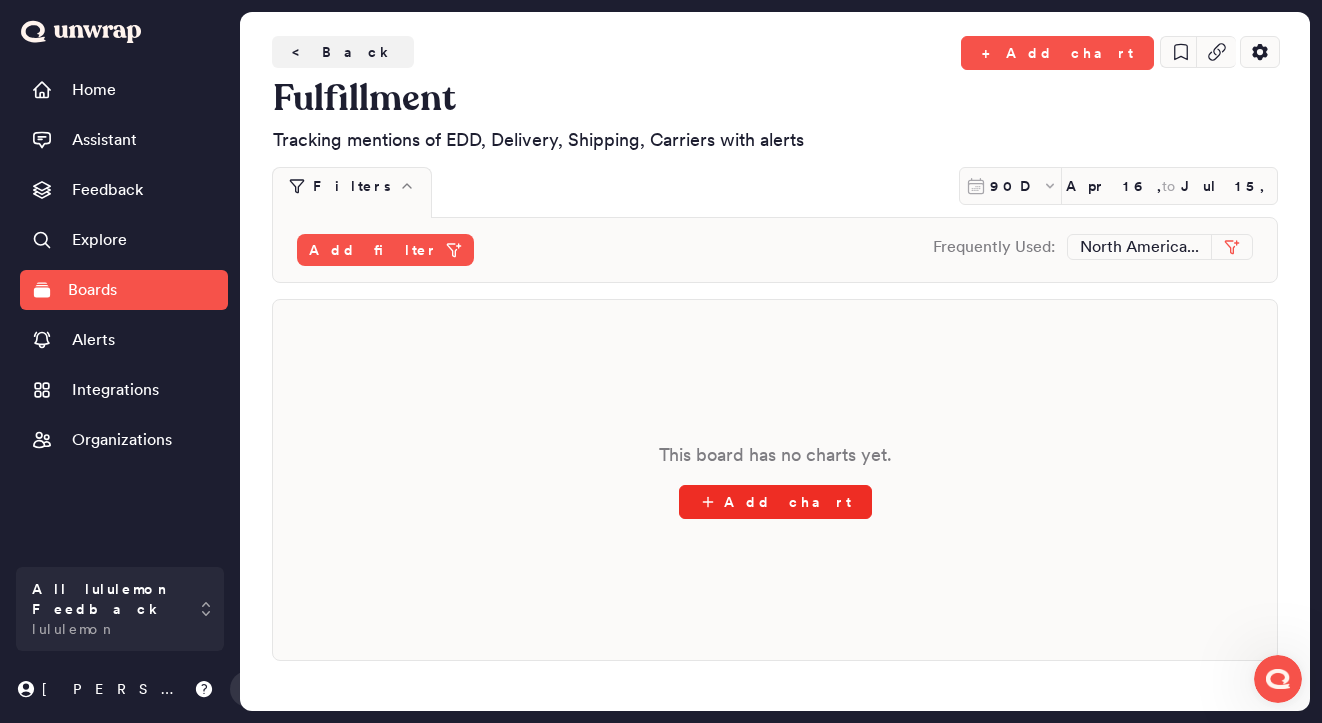 click on "Add chart" at bounding box center [775, 502] 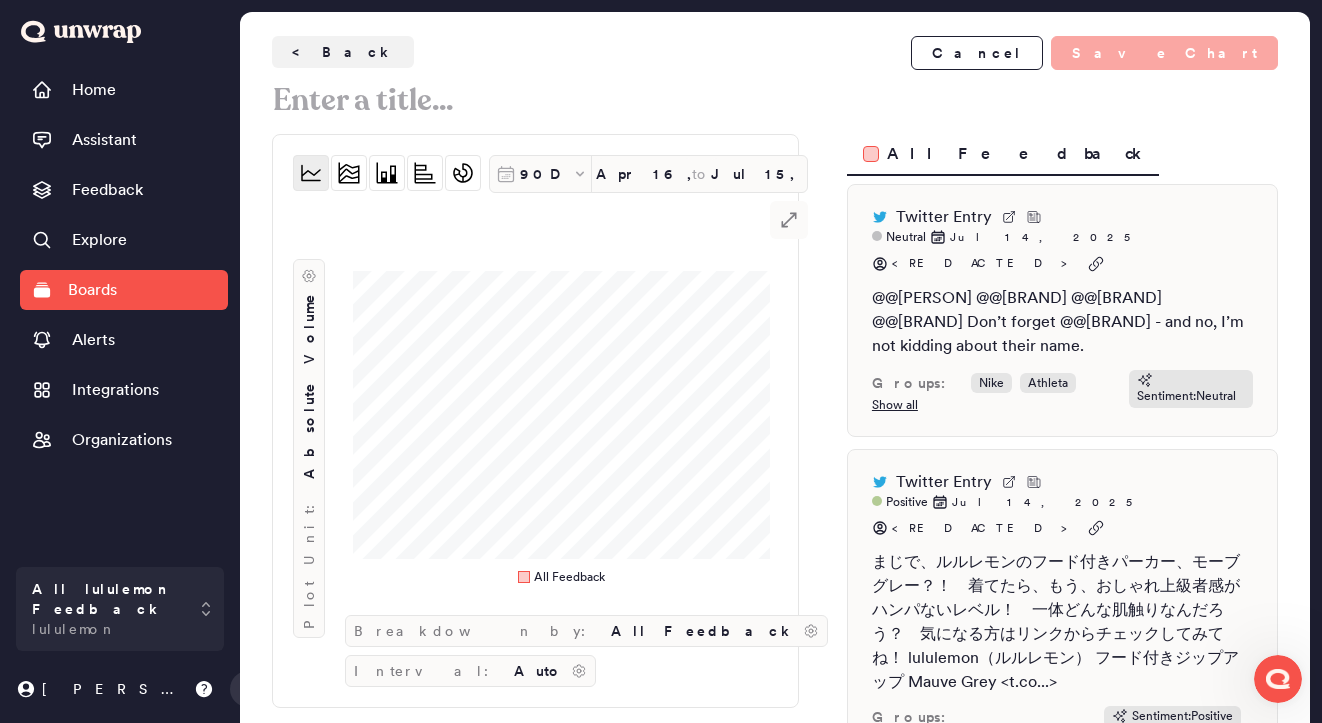 click on "All Feedback" at bounding box center (1015, 154) 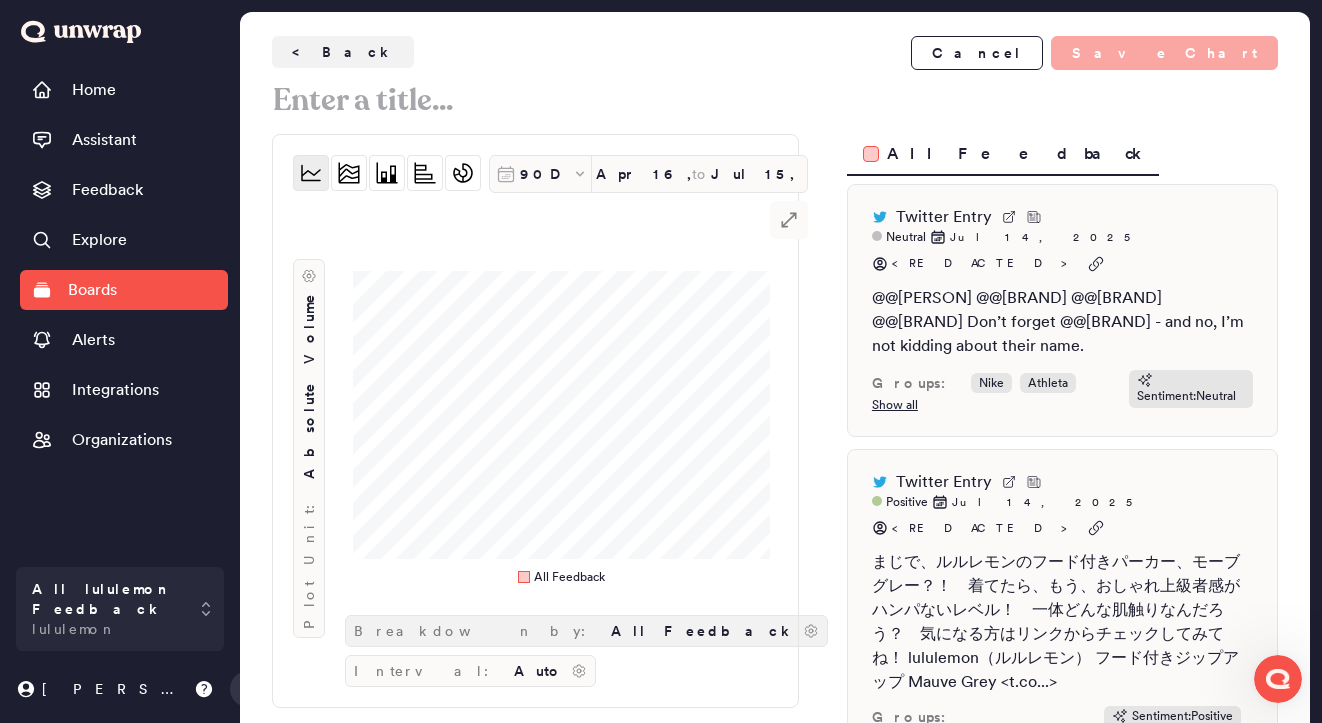 click on "All Feedback" at bounding box center (703, 631) 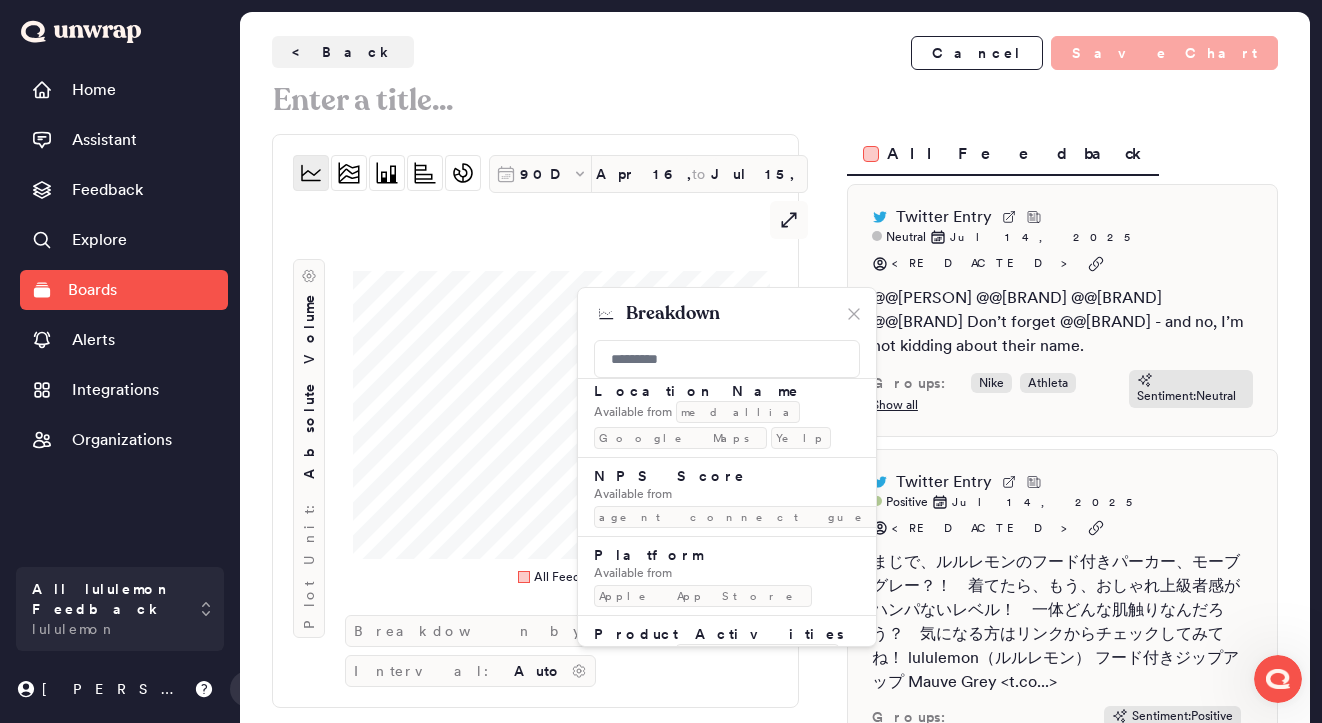 scroll, scrollTop: 1881, scrollLeft: 0, axis: vertical 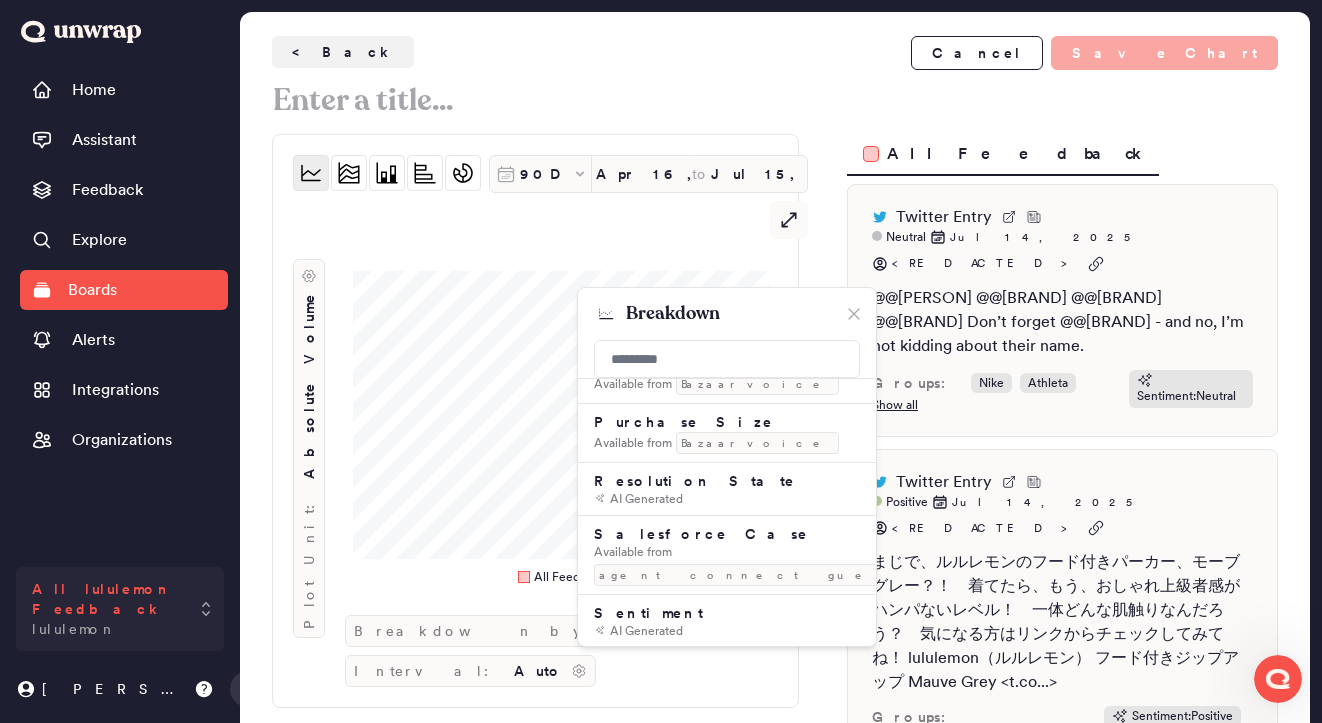 click on "All lululemon Feedback" at bounding box center (106, 599) 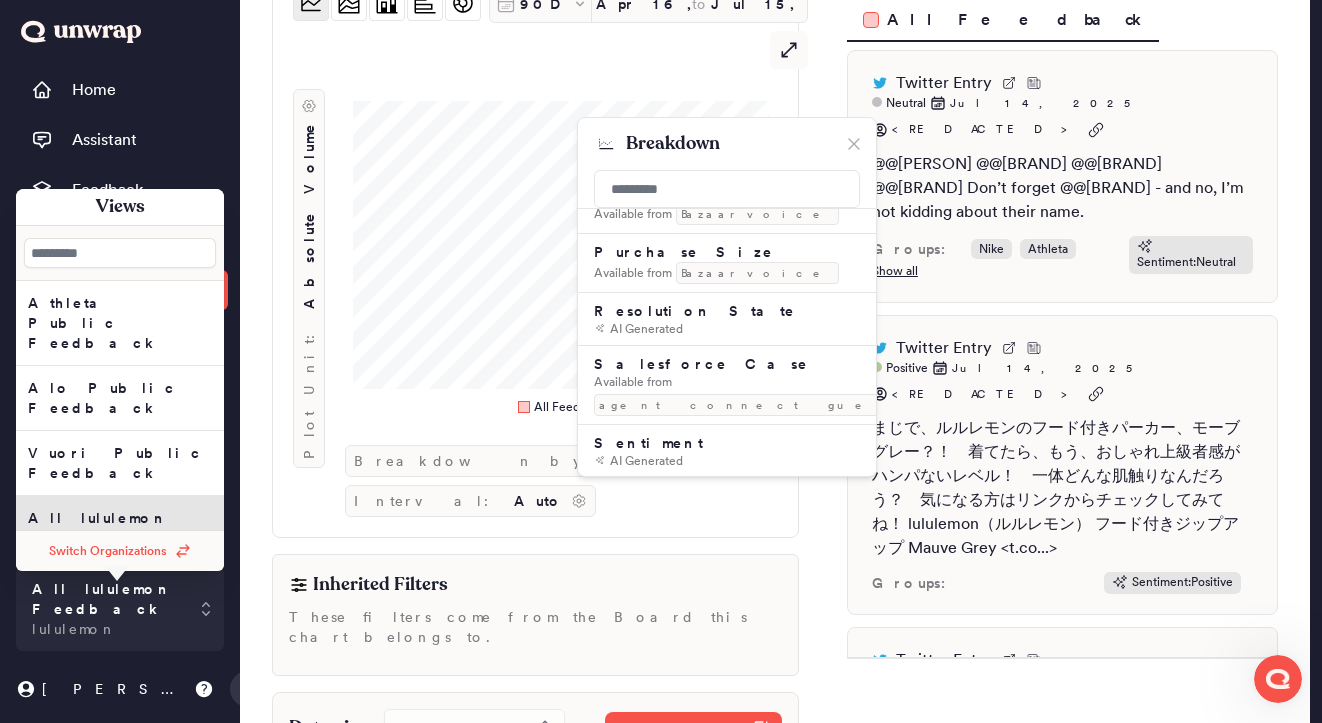 scroll, scrollTop: 219, scrollLeft: 0, axis: vertical 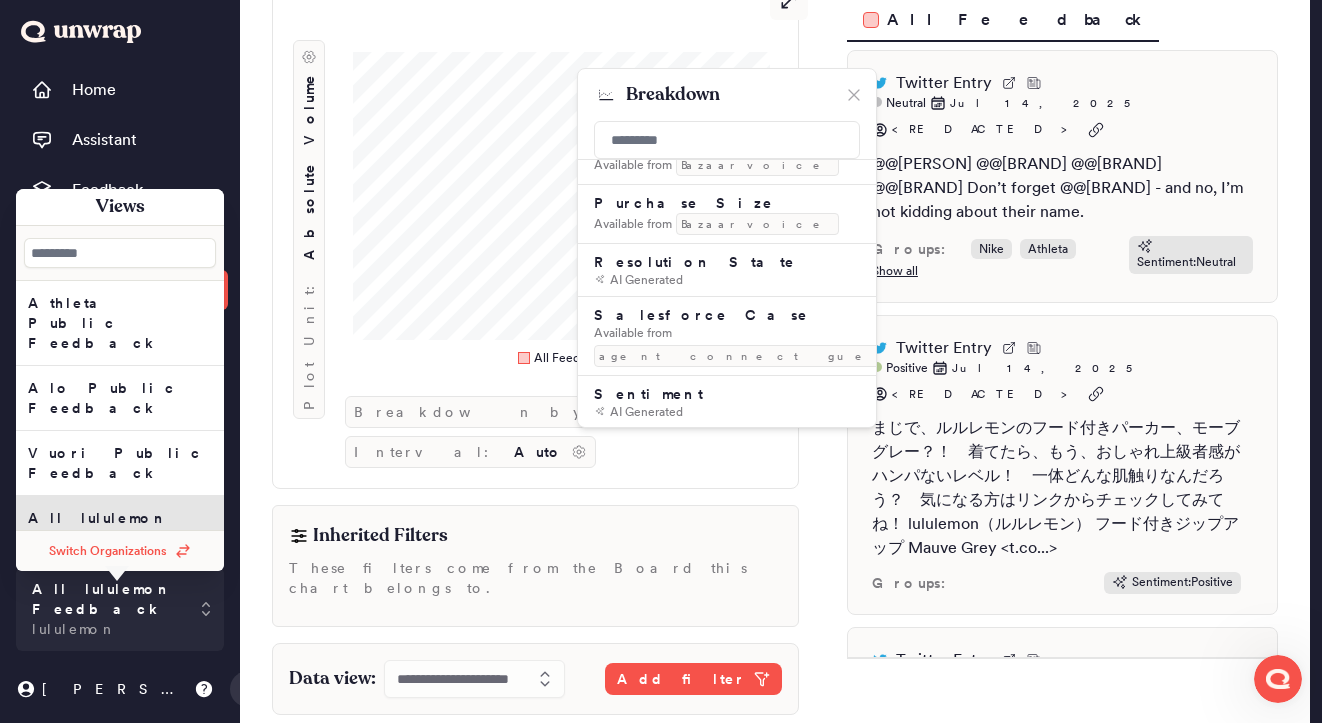 click on "Inherited Filters These filters come from the Board this chart belongs to." at bounding box center (535, 566) 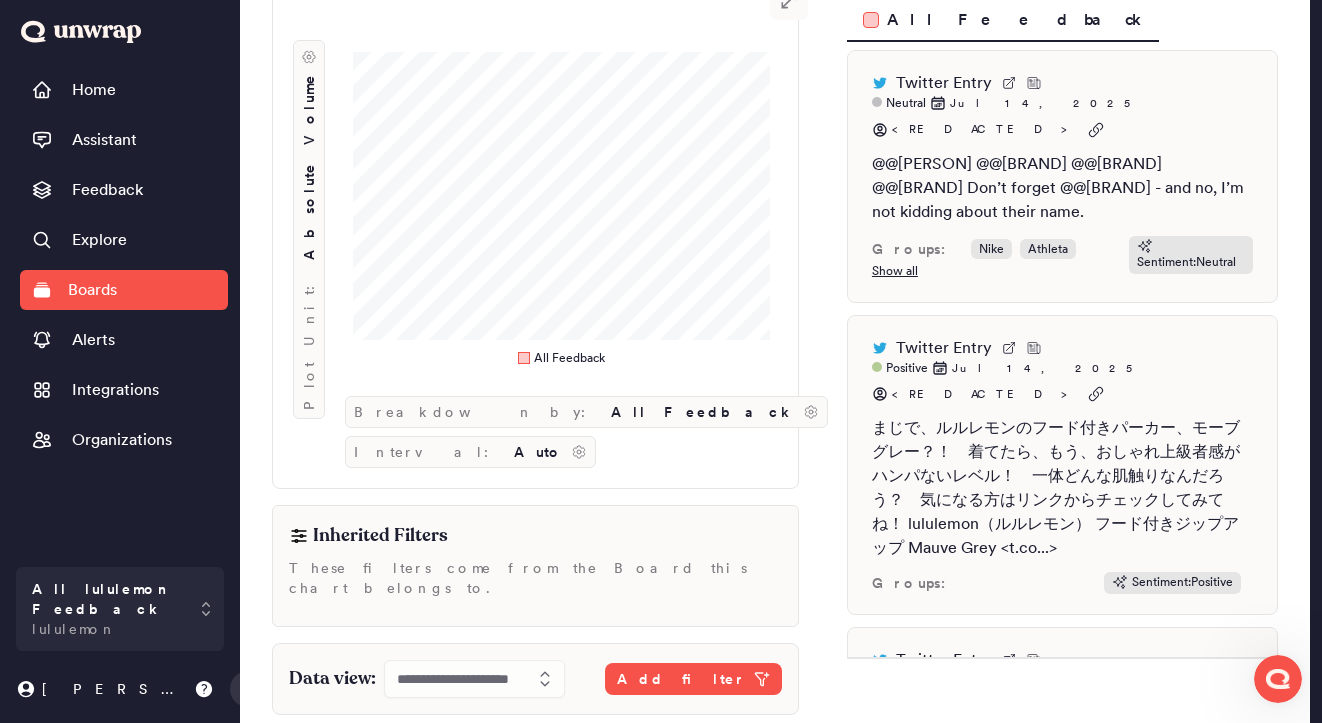 scroll, scrollTop: 0, scrollLeft: 0, axis: both 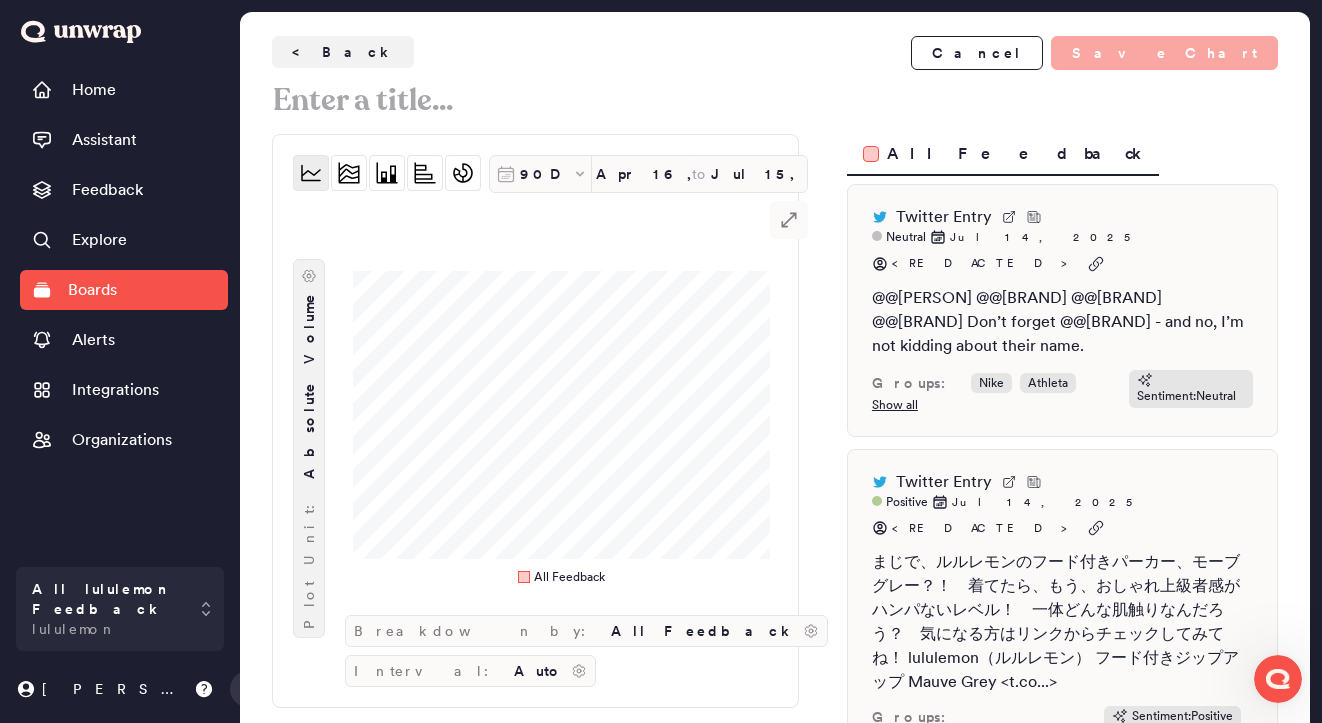 click on "Absolute Volume" at bounding box center [309, 385] 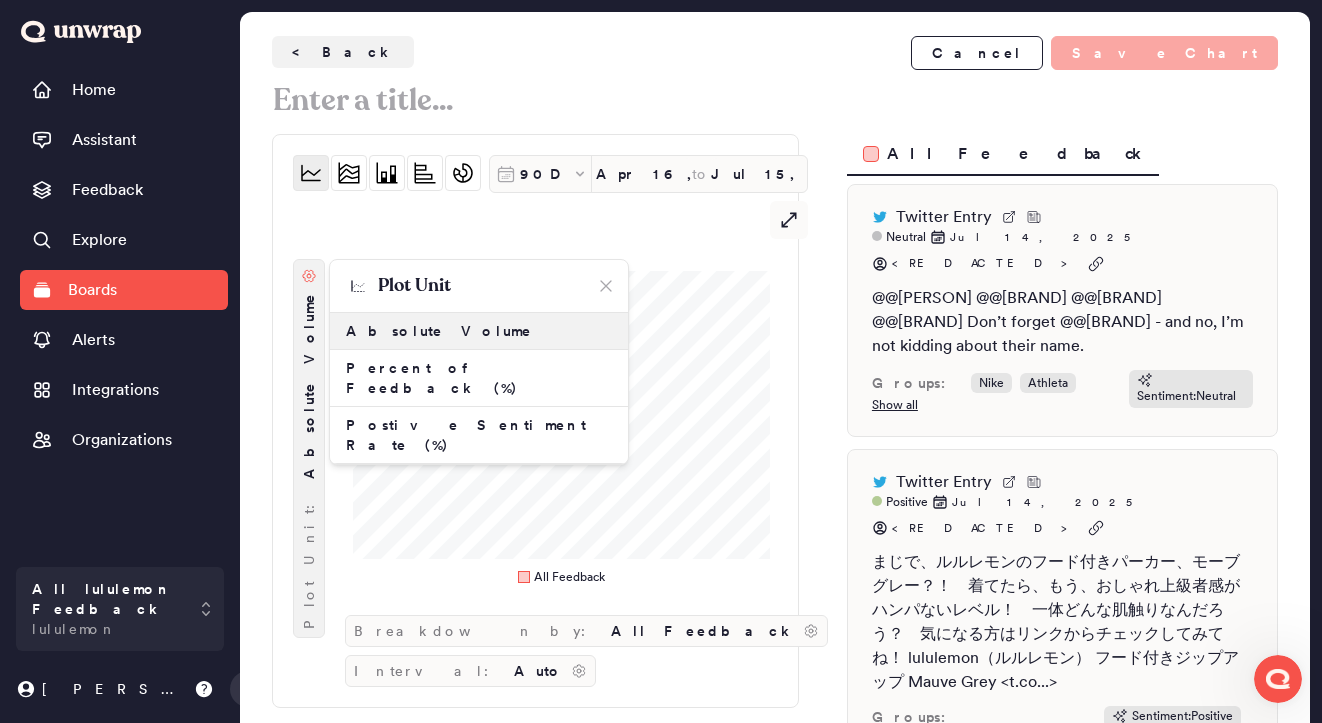 click on "Absolute Volume" at bounding box center (309, 385) 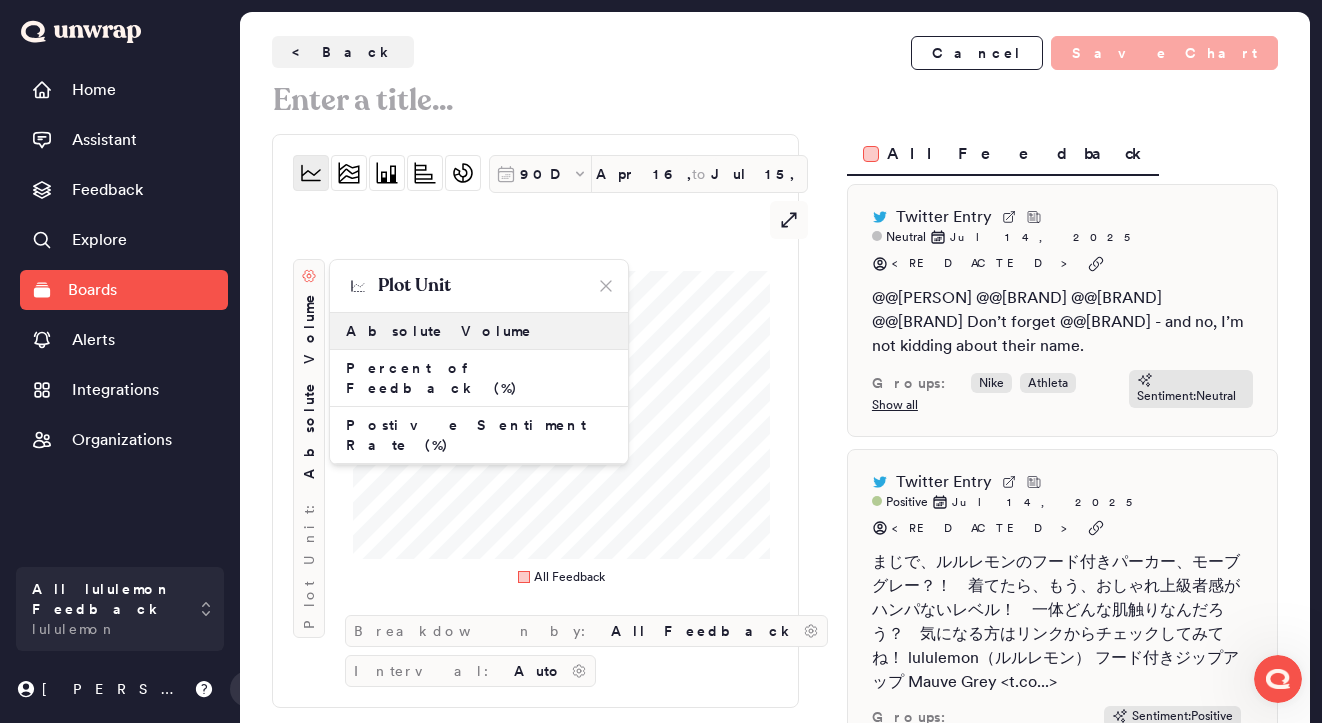 click on ".st0 {
fill: #1d1e30;
fill-rule: evenodd;
}
Plot Unit" at bounding box center [479, 286] 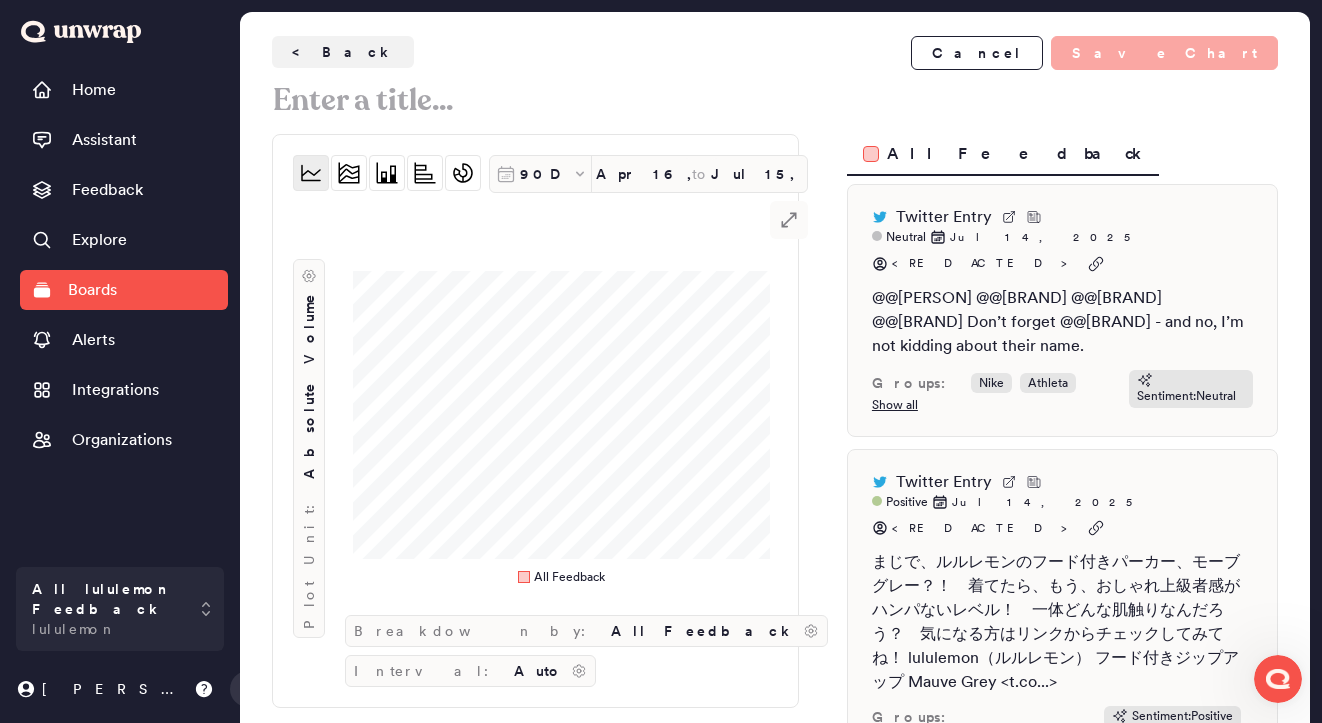click on "90D Apr 16, 2025 to Jul 15, 2025 .st0 {
fill: #7e7d82;
}" at bounding box center (648, 197) 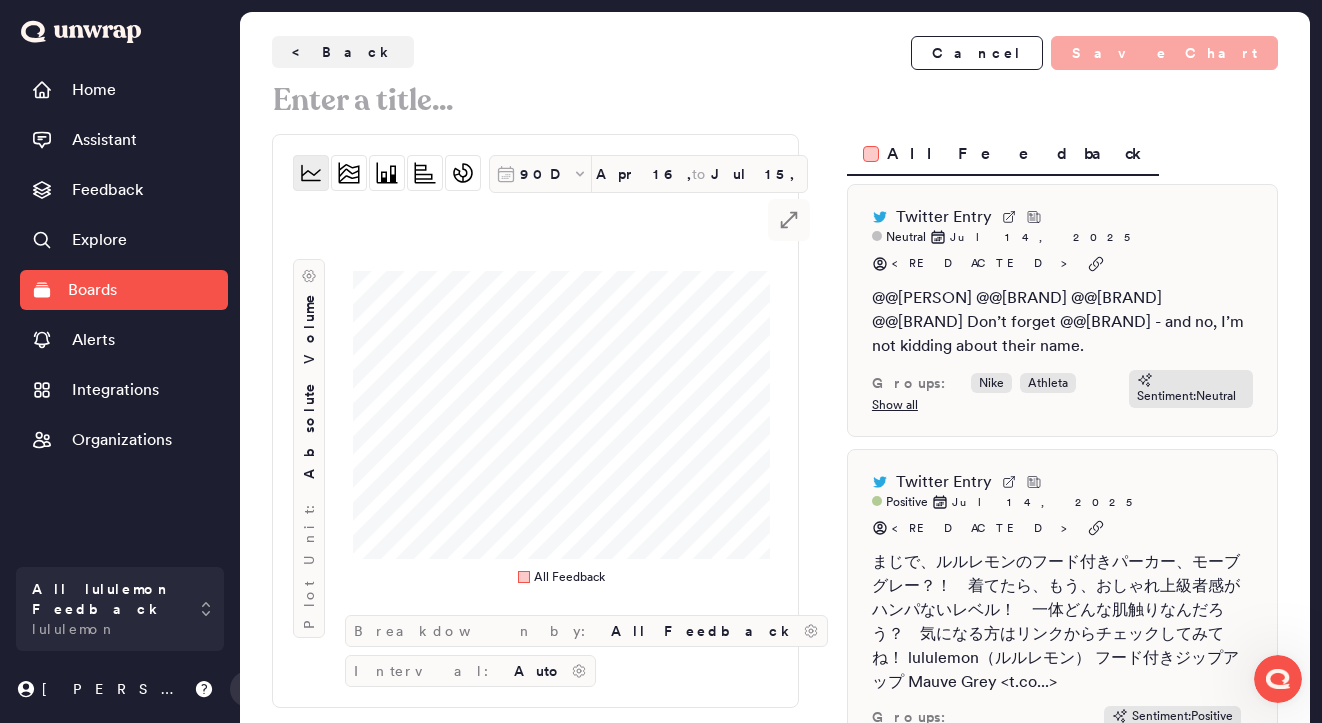 click 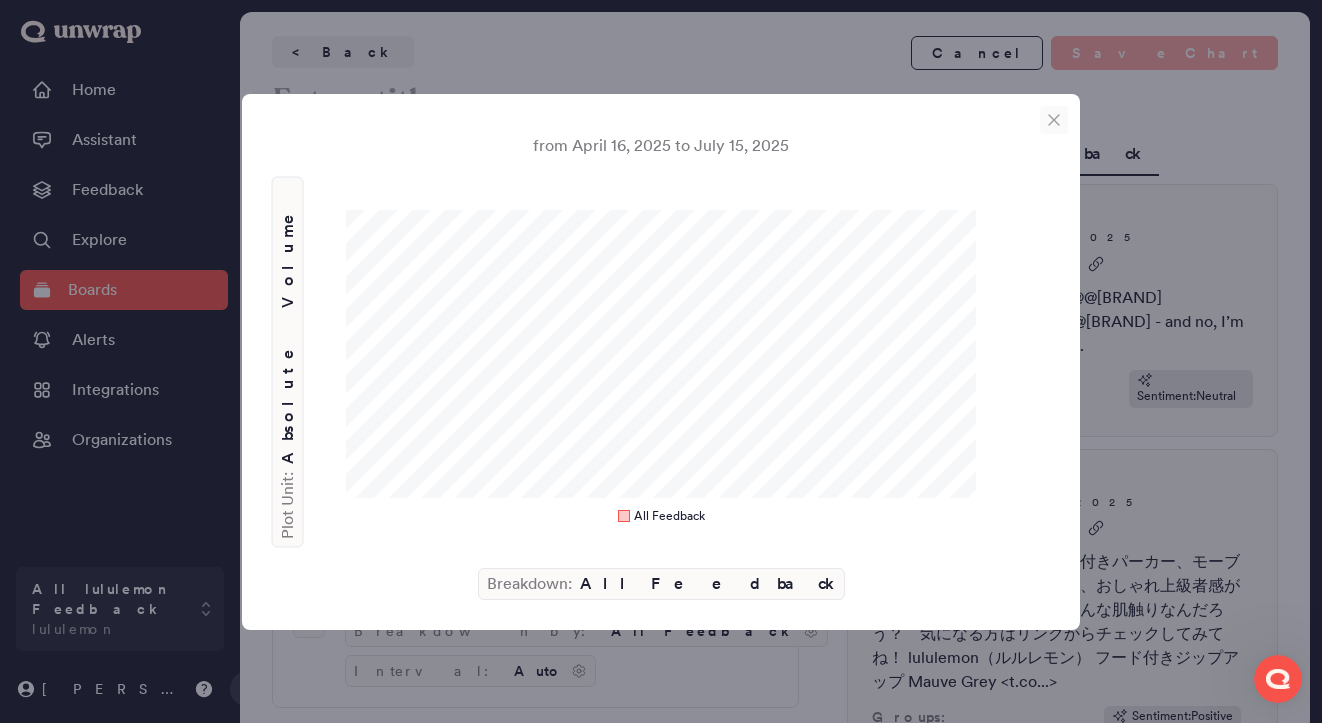 click 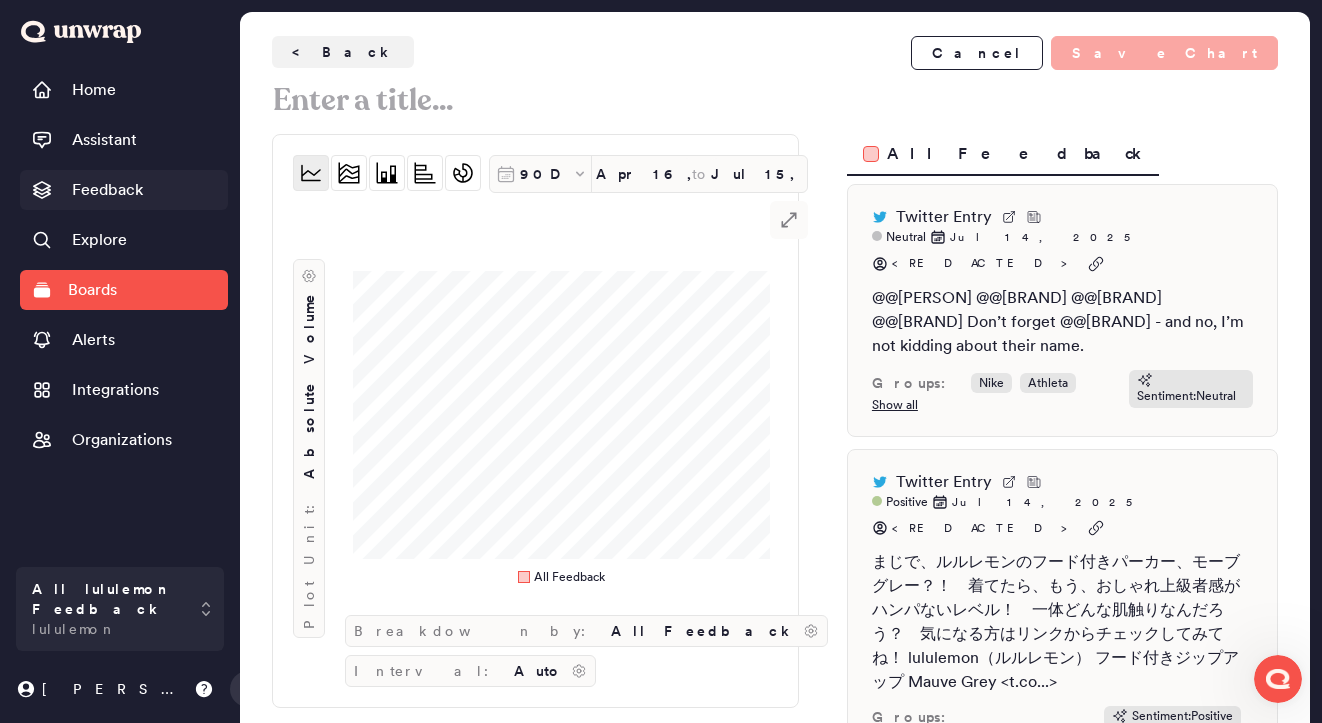 click on "Feedback" at bounding box center [107, 190] 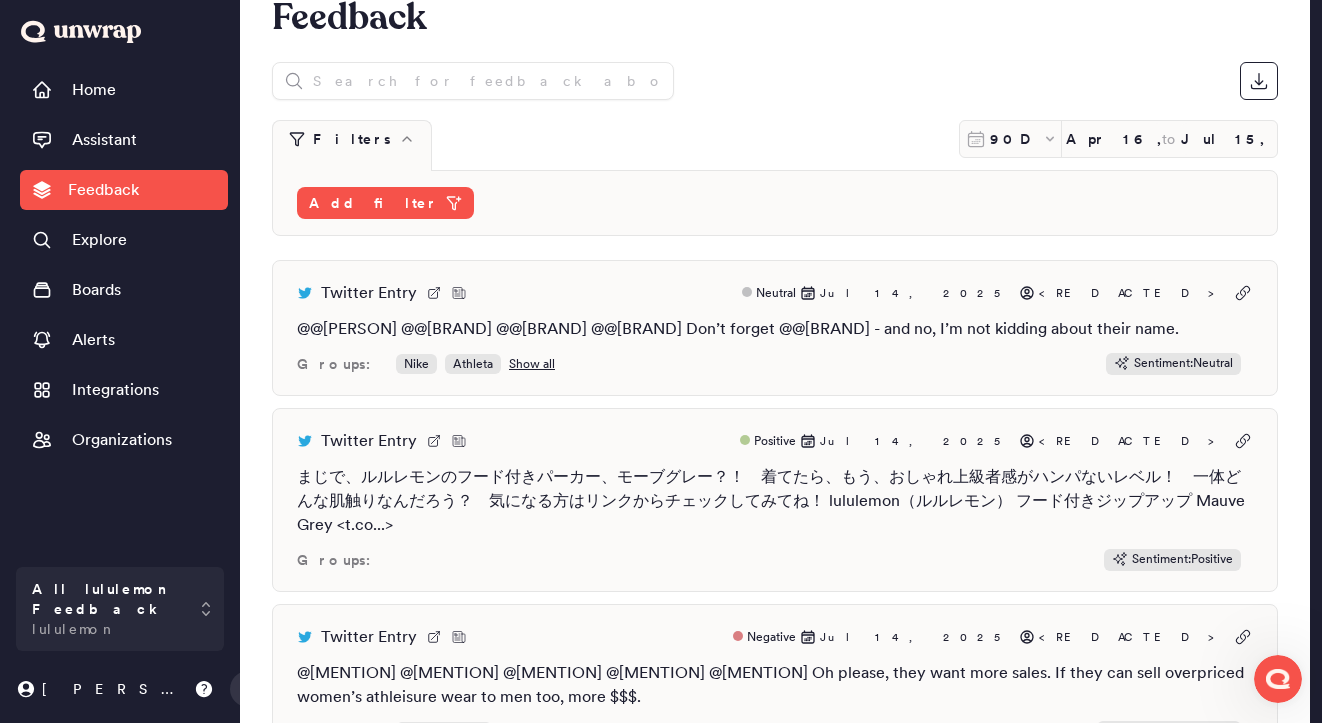 scroll, scrollTop: 0, scrollLeft: 0, axis: both 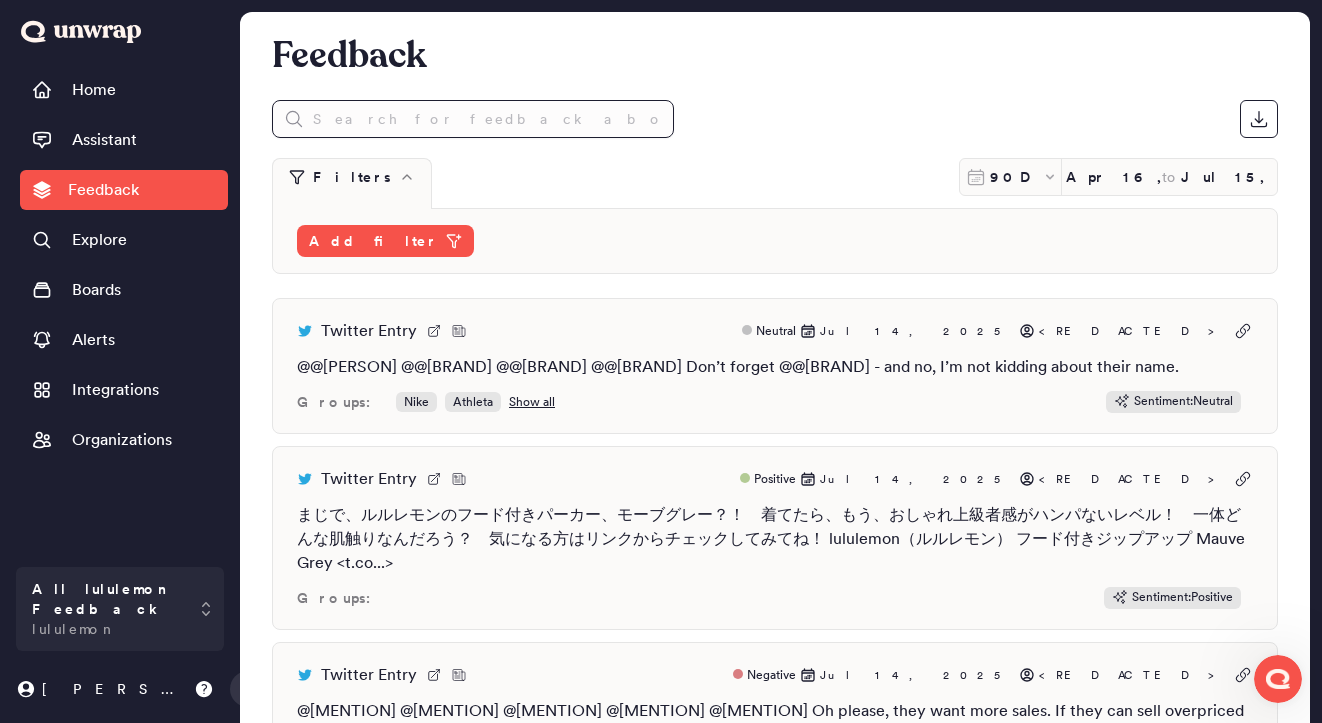 click at bounding box center (473, 119) 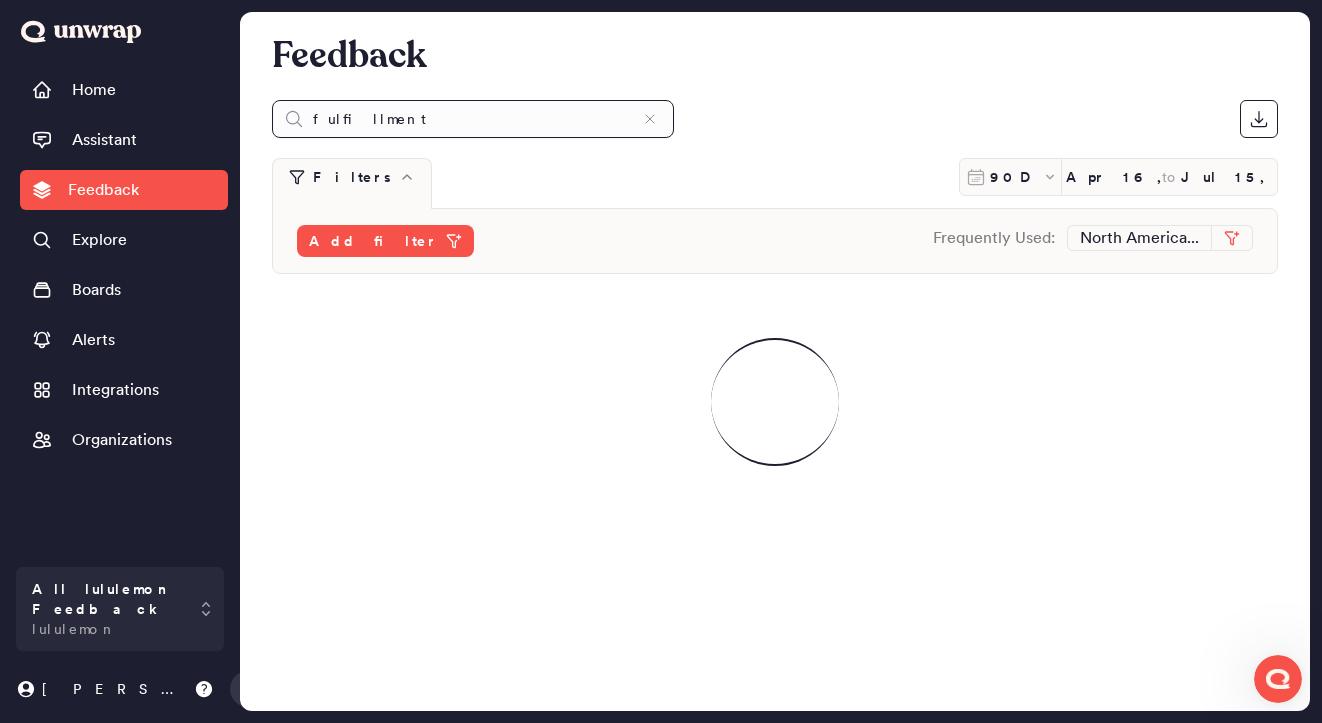 click on "fulfillment" at bounding box center [473, 119] 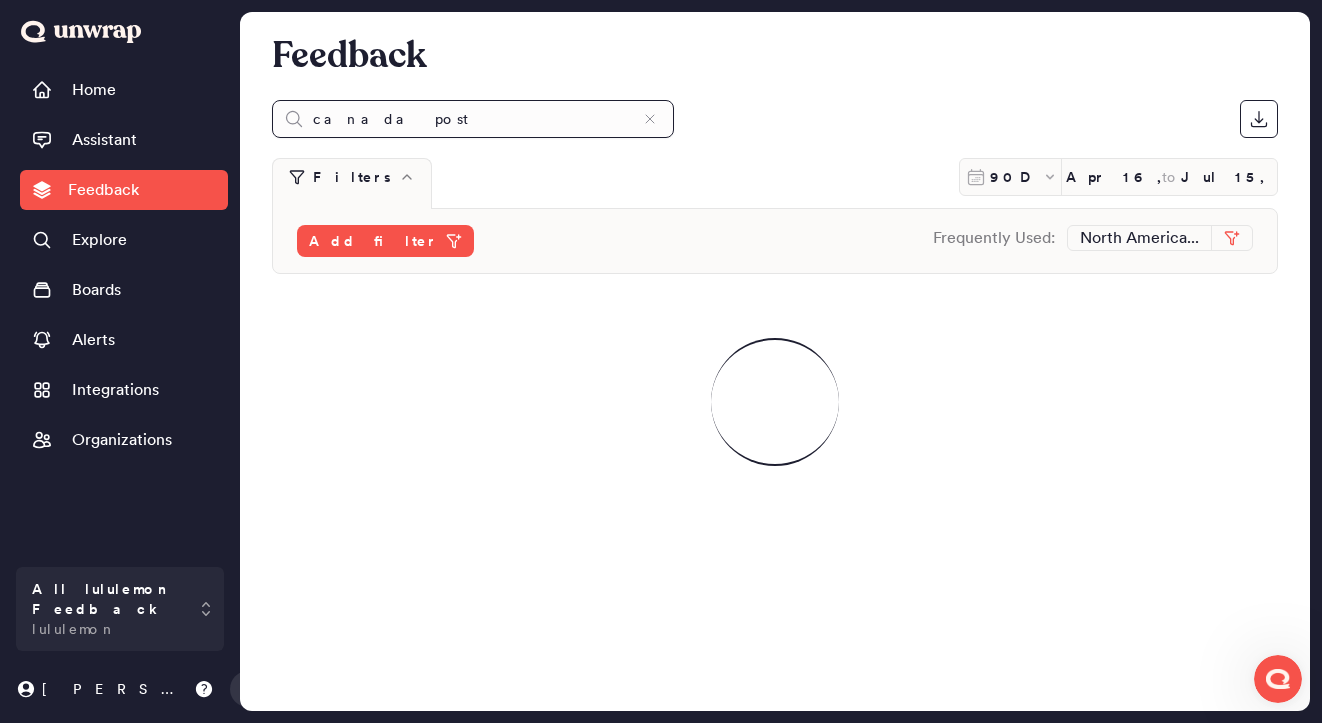 type on "canada post" 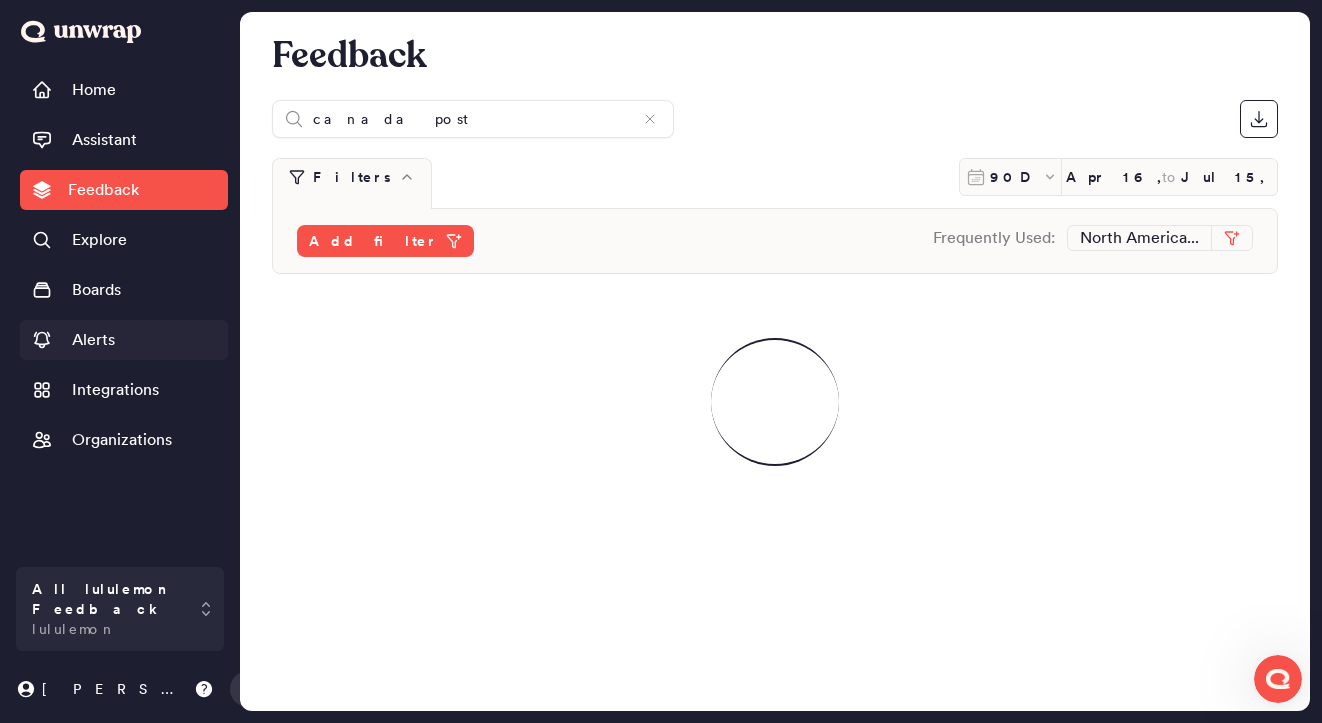 click on "Alerts" at bounding box center (124, 340) 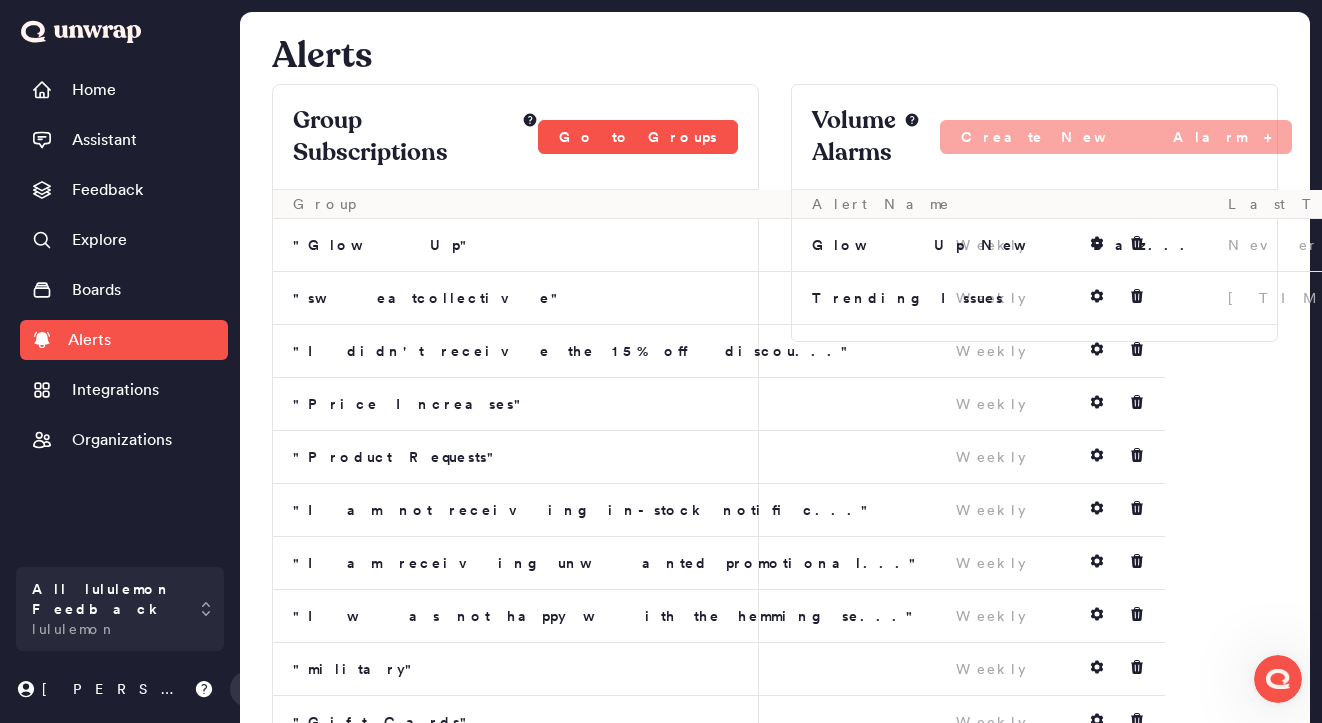 scroll, scrollTop: 33, scrollLeft: 0, axis: vertical 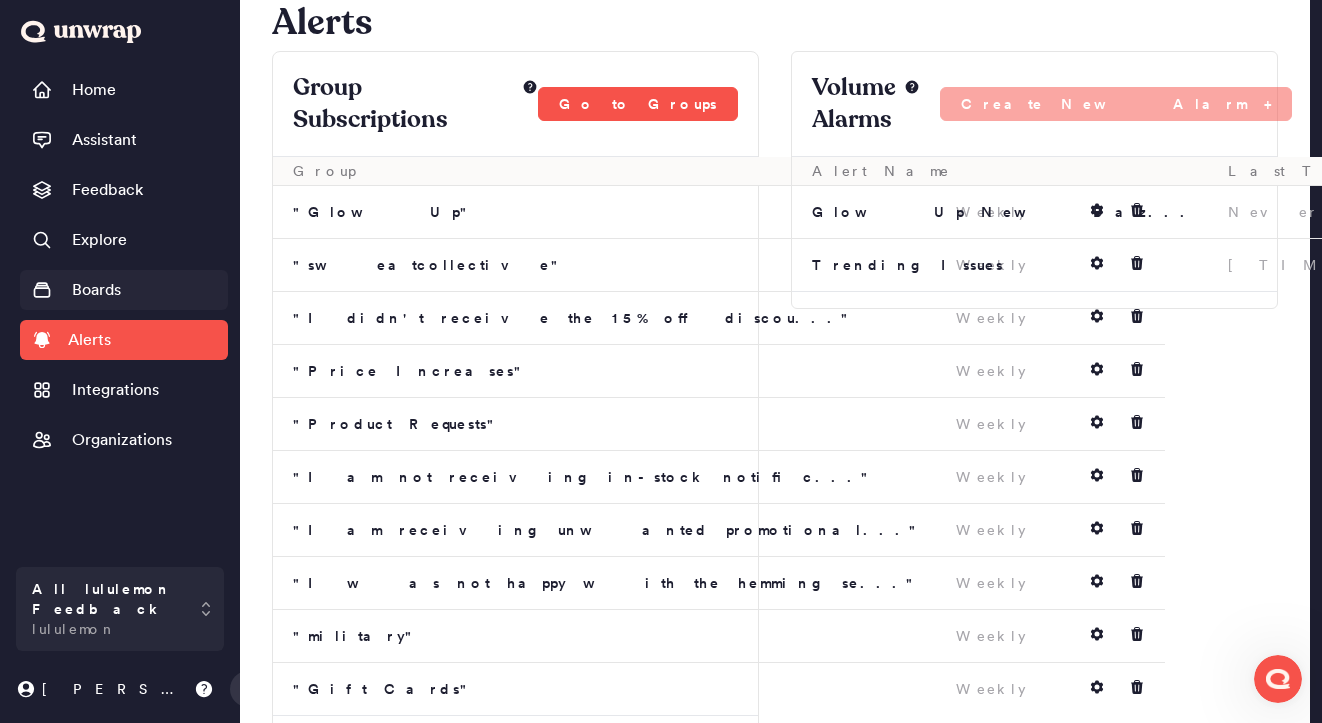 click on "Boards" at bounding box center (124, 290) 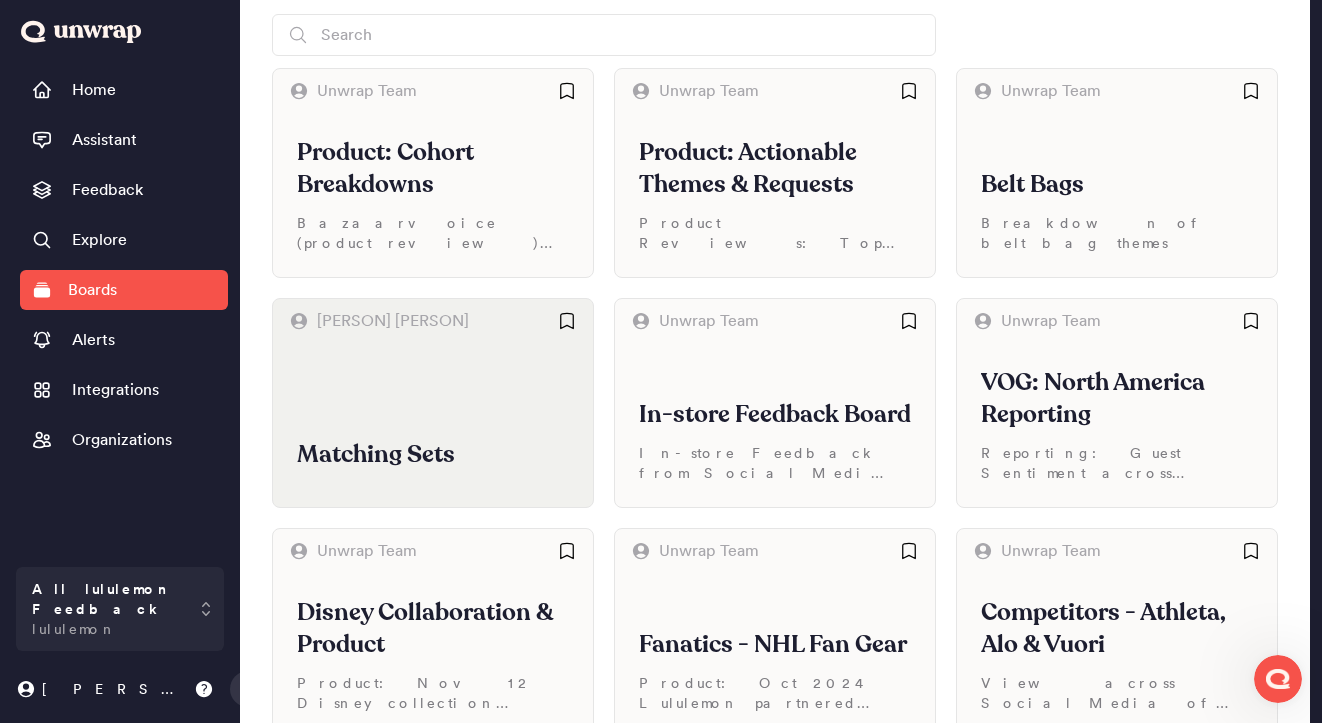 scroll, scrollTop: 75, scrollLeft: 0, axis: vertical 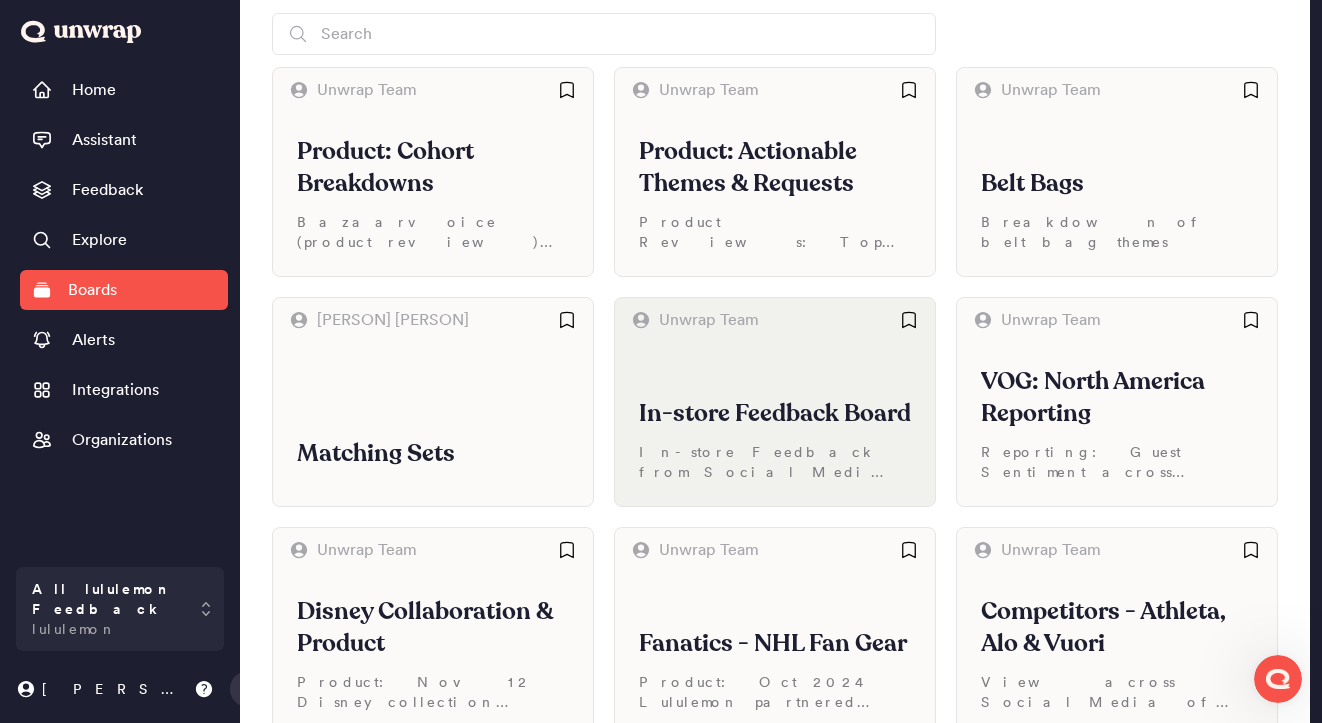 click on "In-store Feedback Board In-store Feedback from Social Media (google, yelp), Medallia, GEC (including Top Doors, Brand, Regional Store views)" at bounding box center (775, 424) 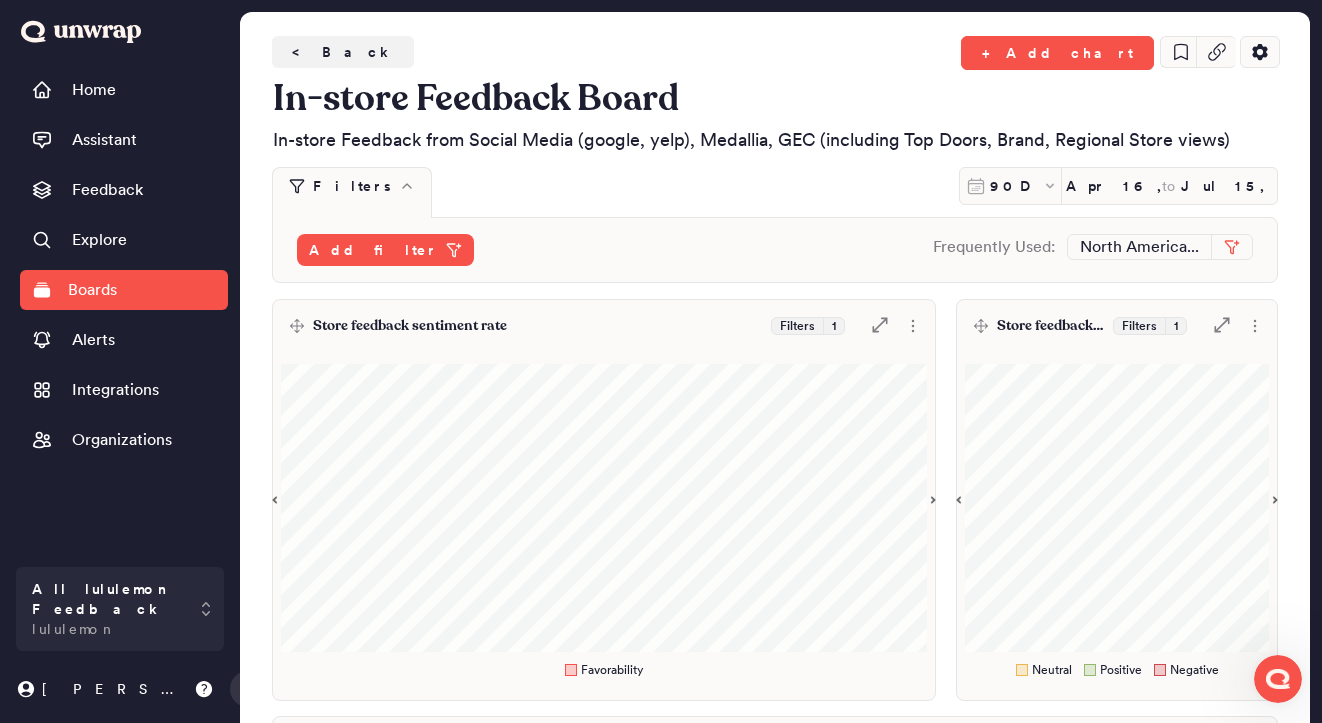 click on "Store feedback sentiment rate" at bounding box center (410, 326) 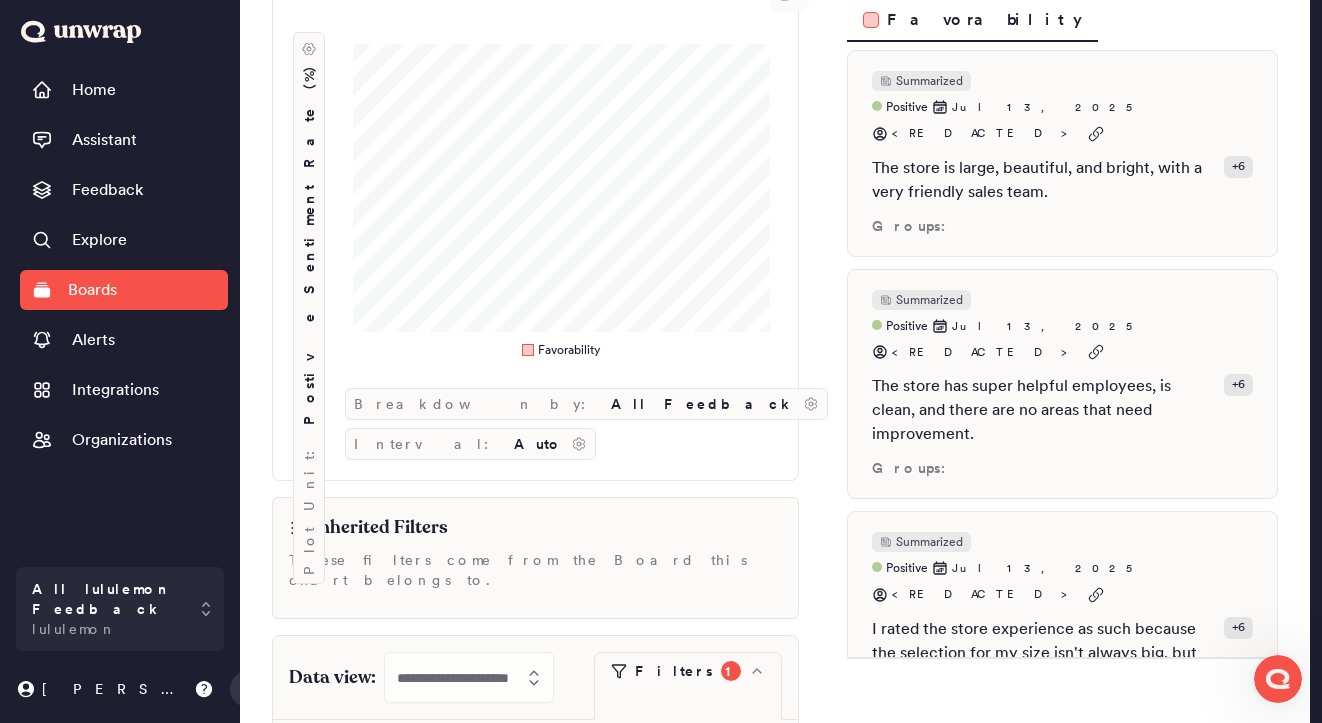scroll, scrollTop: 0, scrollLeft: 0, axis: both 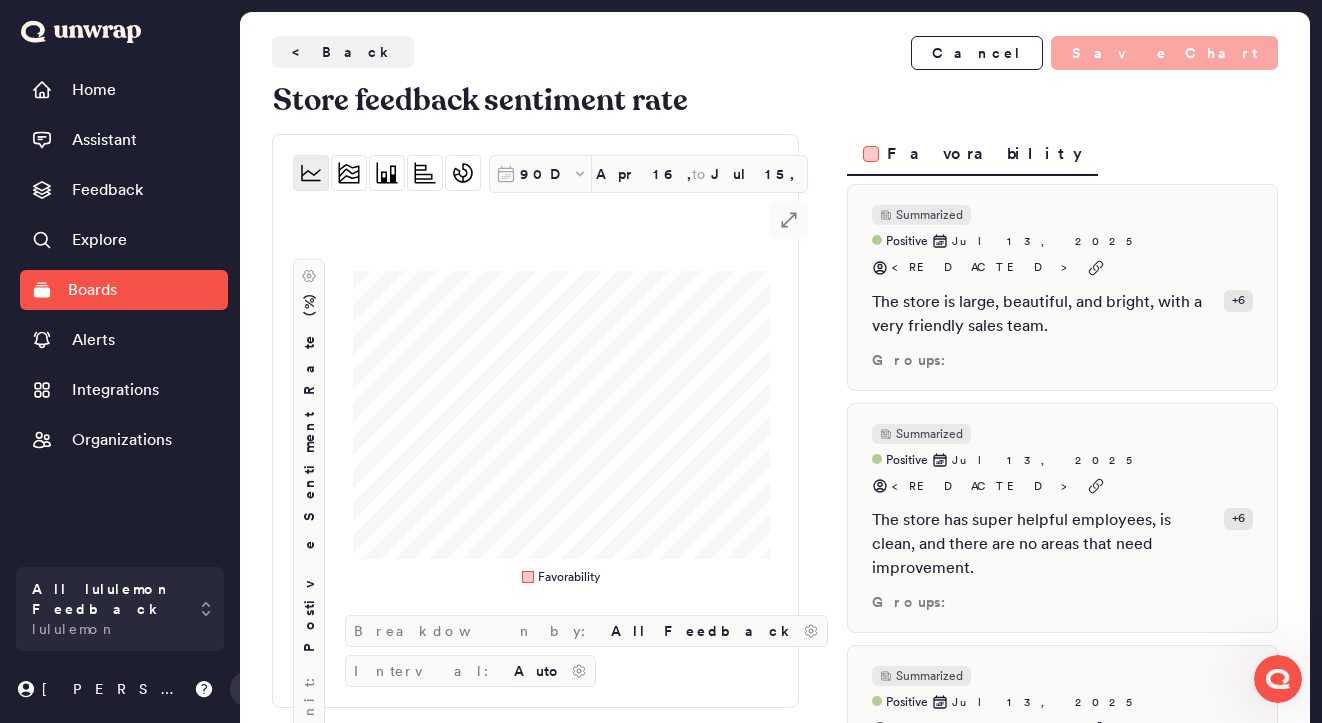click on "Favorability" at bounding box center [984, 154] 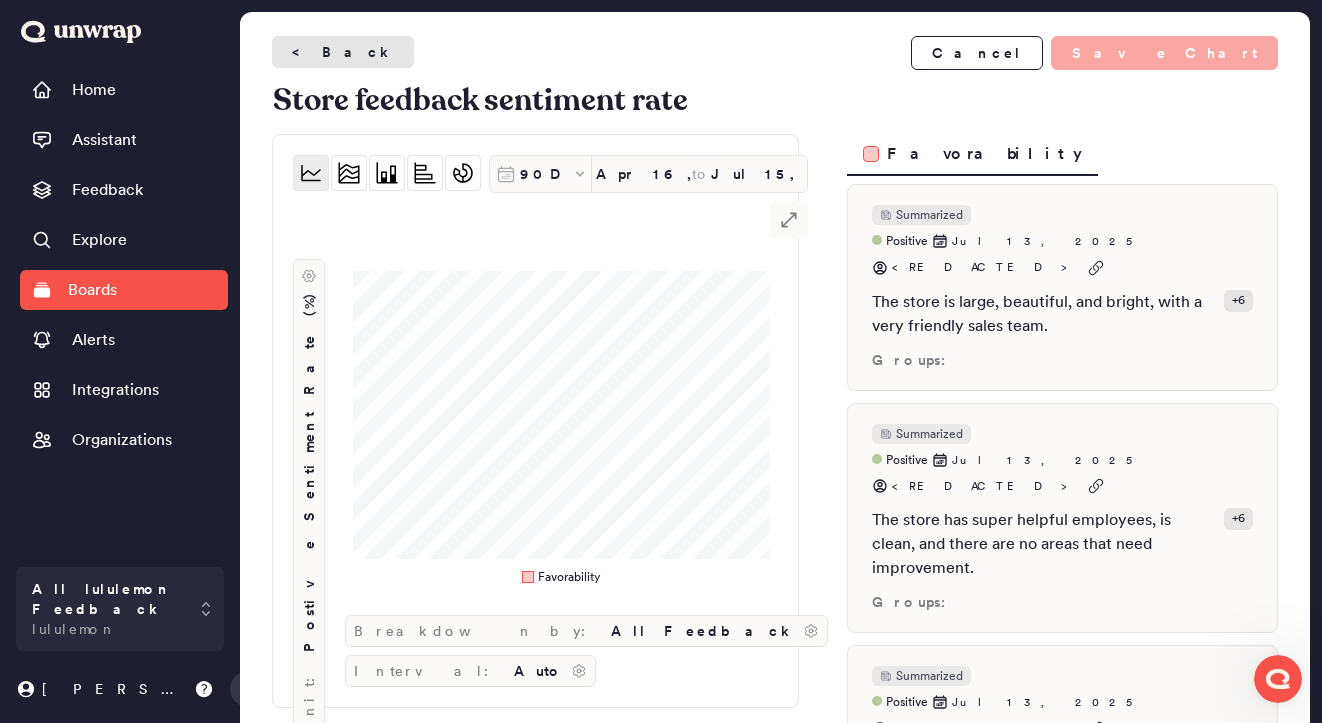 click on "< Back" at bounding box center [343, 52] 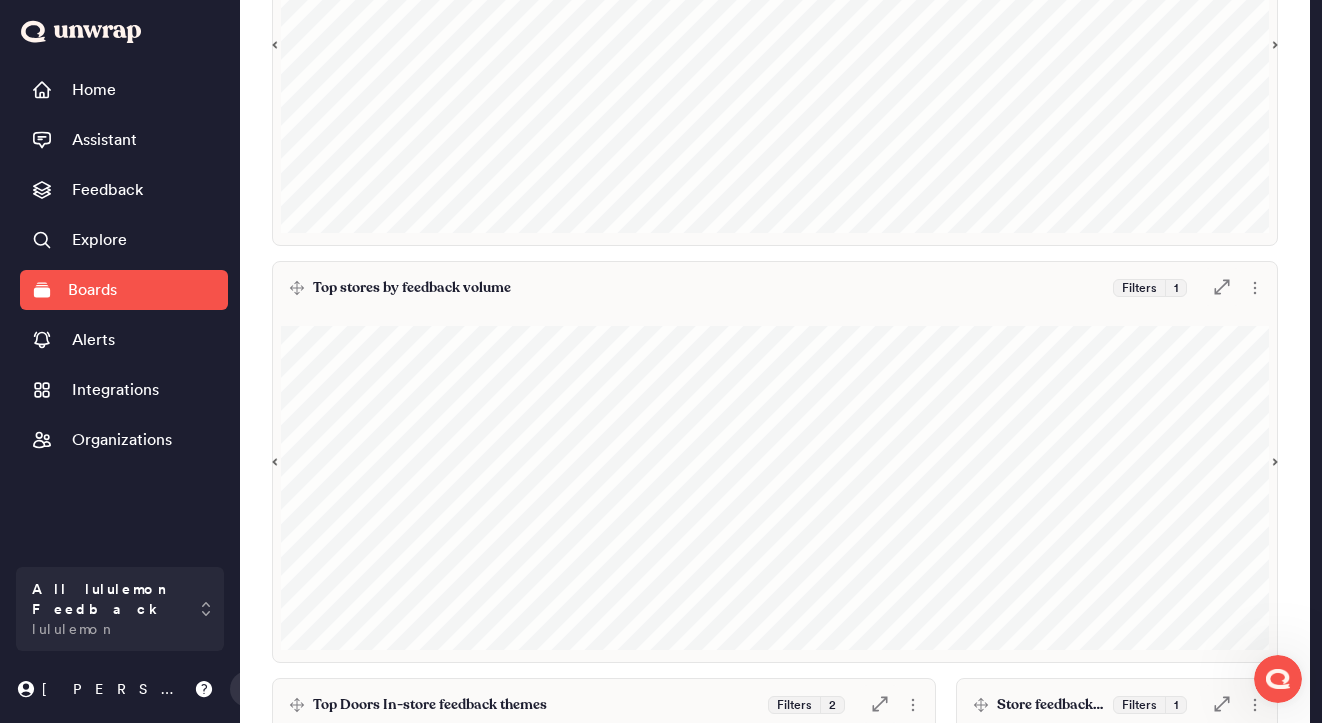 scroll, scrollTop: 0, scrollLeft: 0, axis: both 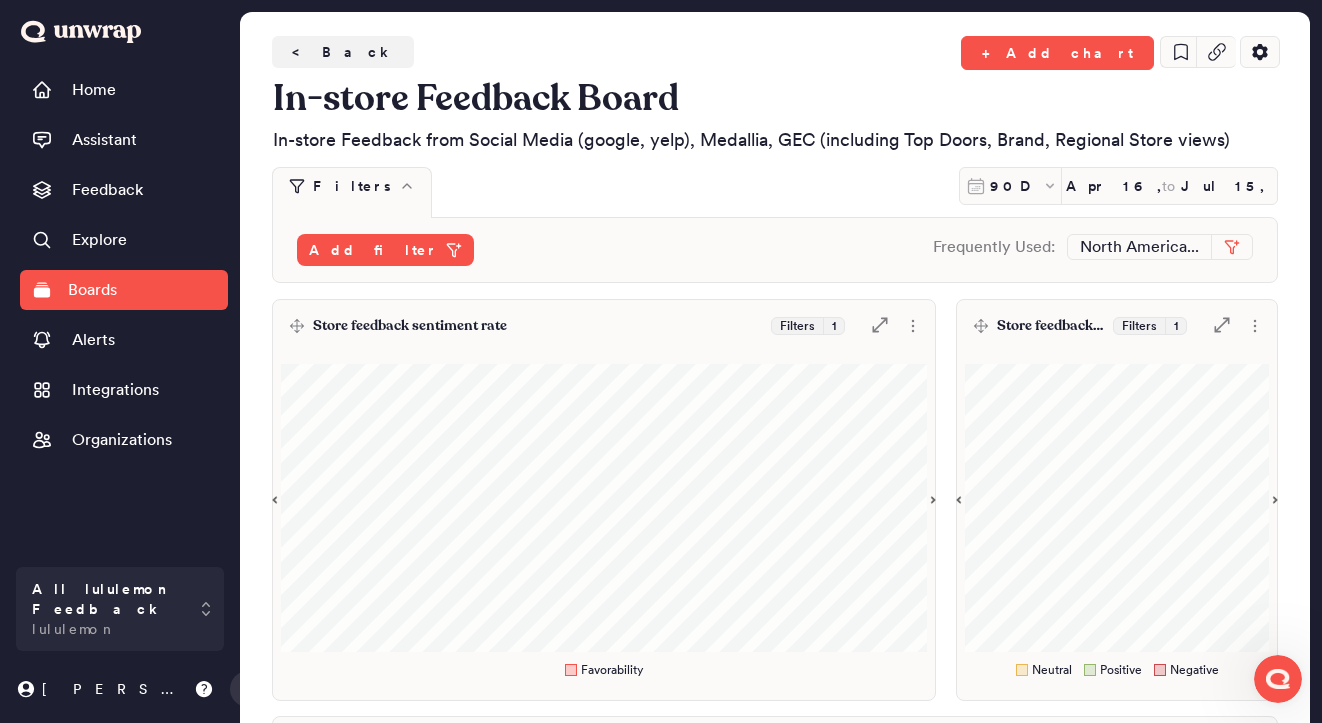 click on "< Back" at bounding box center [574, 53] 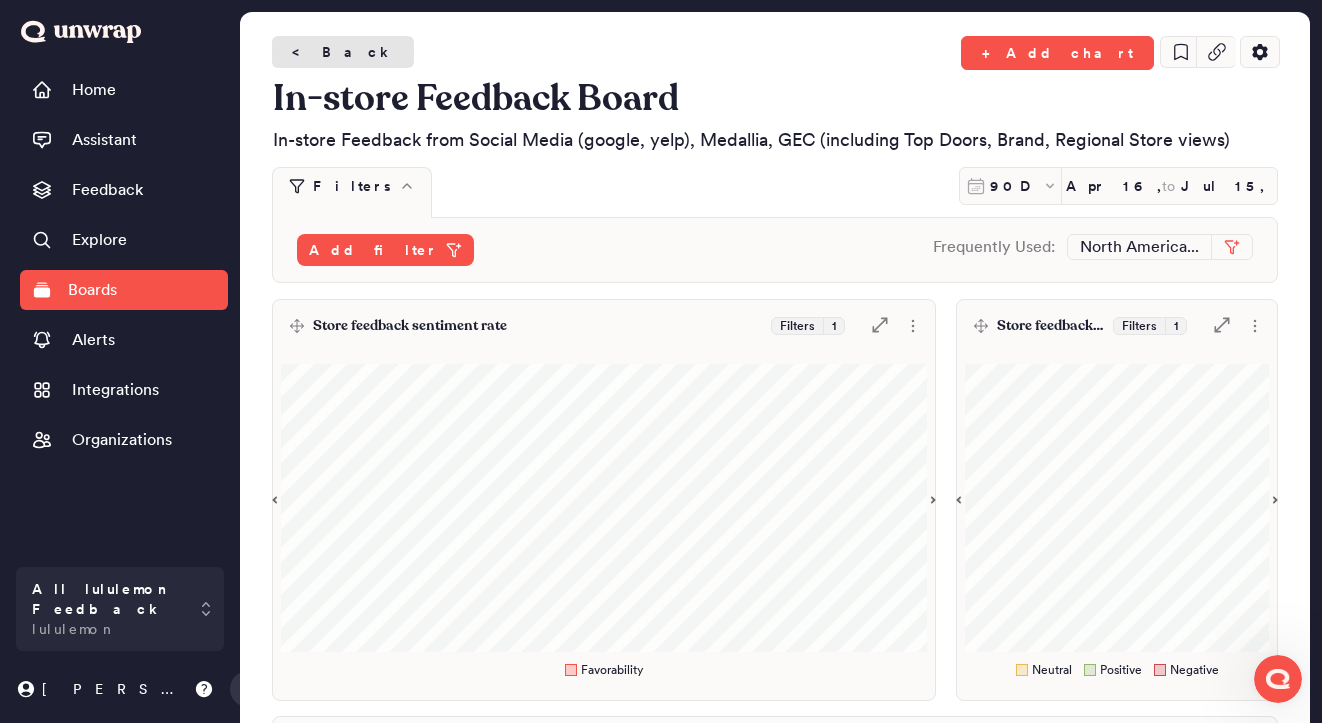 click on "< Back" at bounding box center [343, 52] 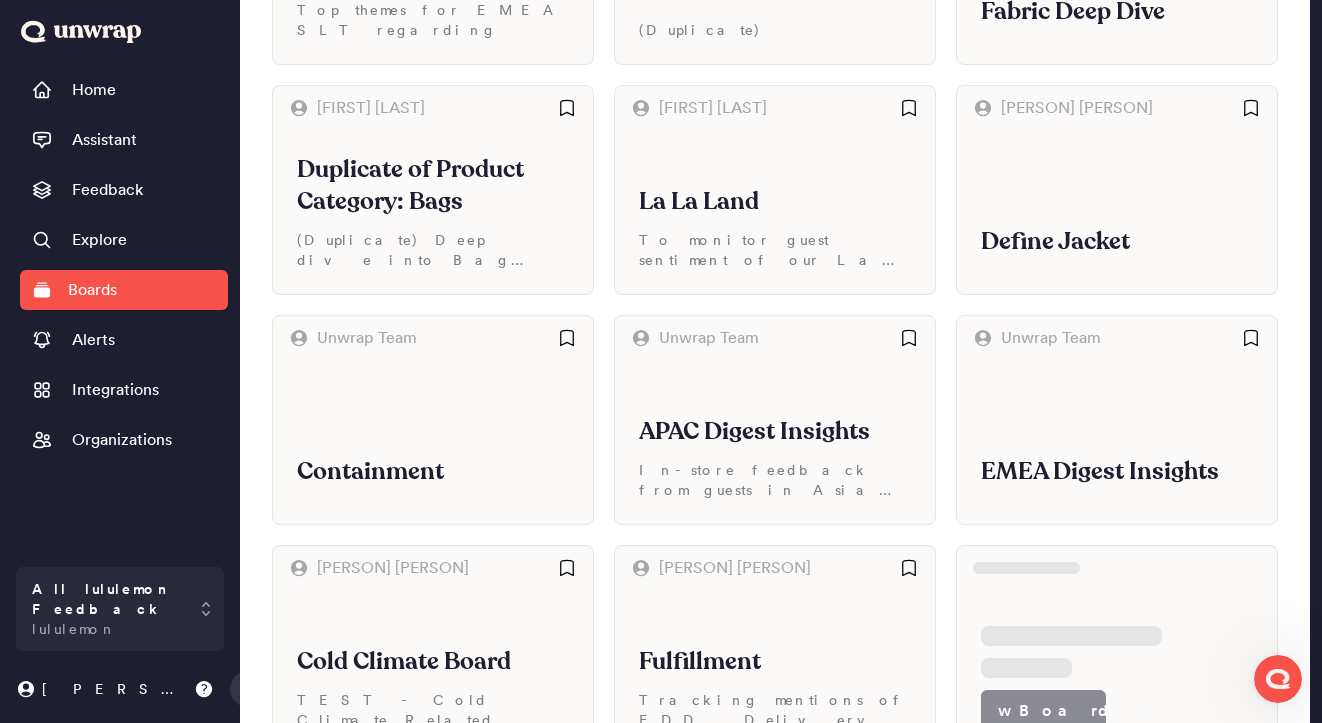 scroll, scrollTop: 3329, scrollLeft: 0, axis: vertical 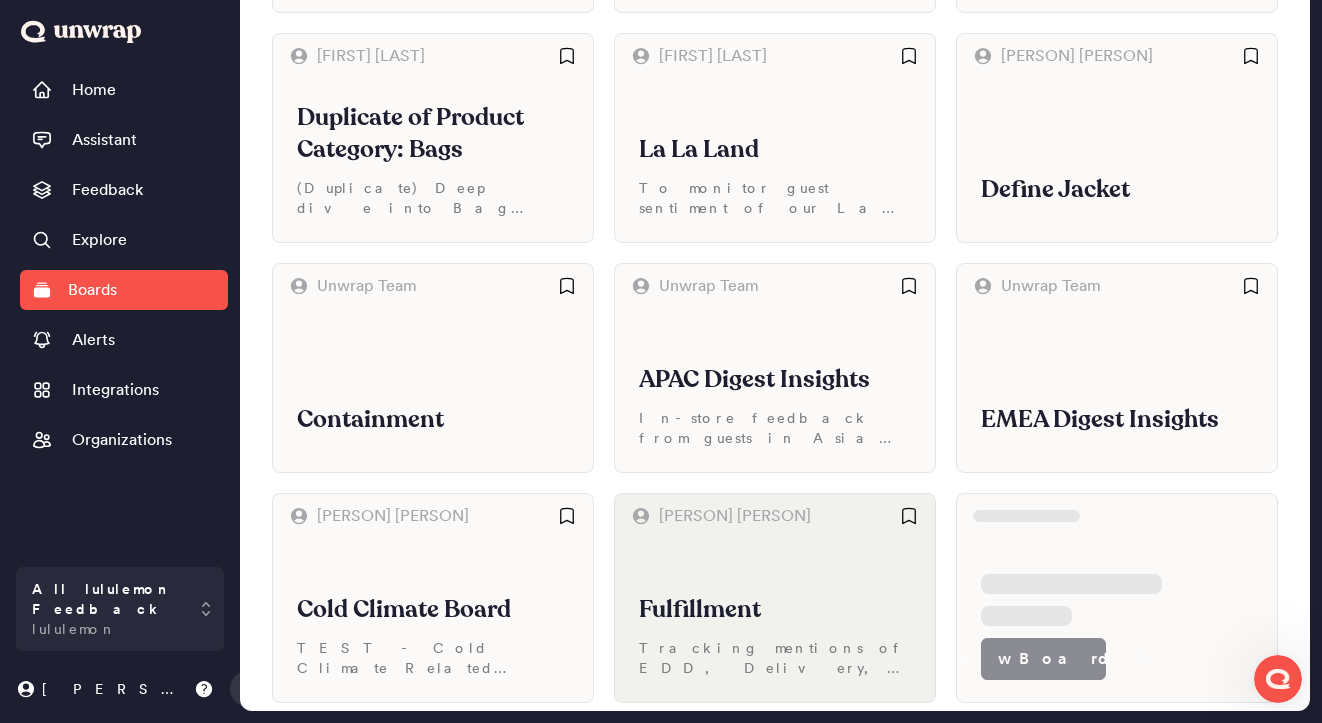 click on "Fulfillment  Tracking mentions of EDD, Delivery, Shipping, Carriers with alerts" at bounding box center (775, 620) 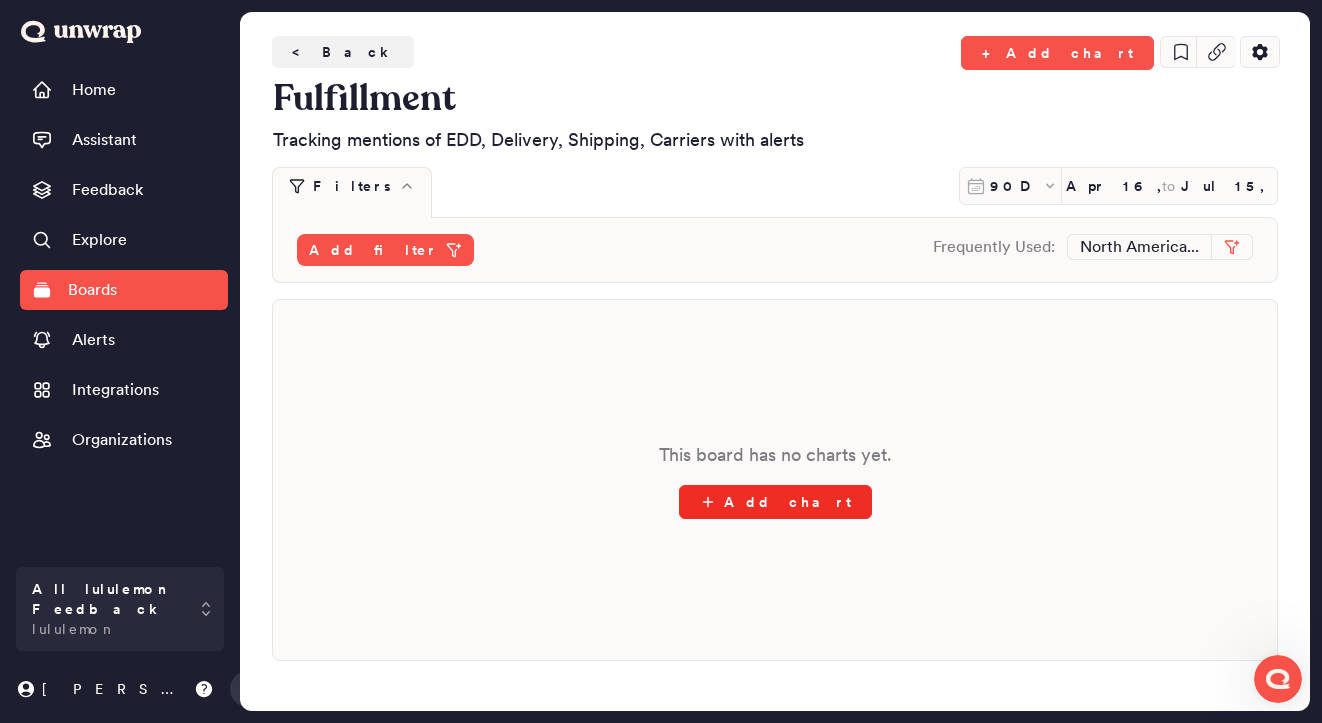click on "Add chart" at bounding box center (775, 502) 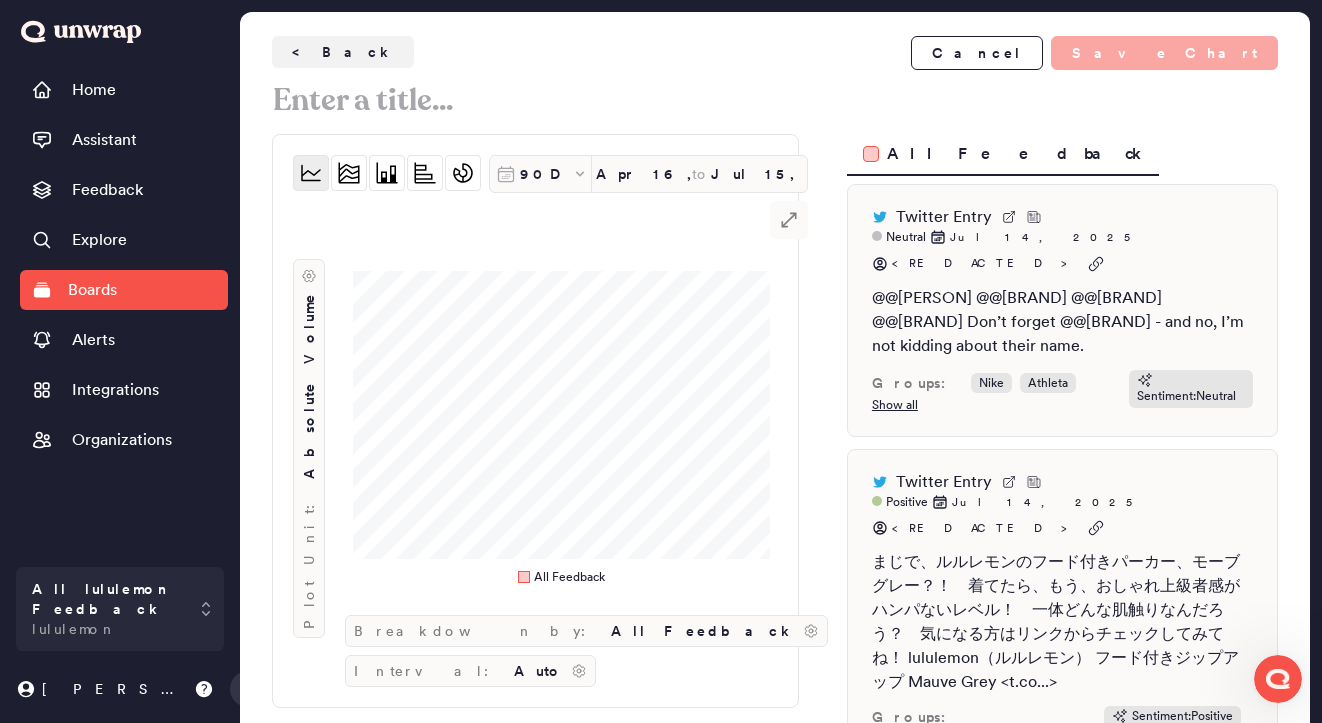 click on "All Feedback" at bounding box center [1015, 154] 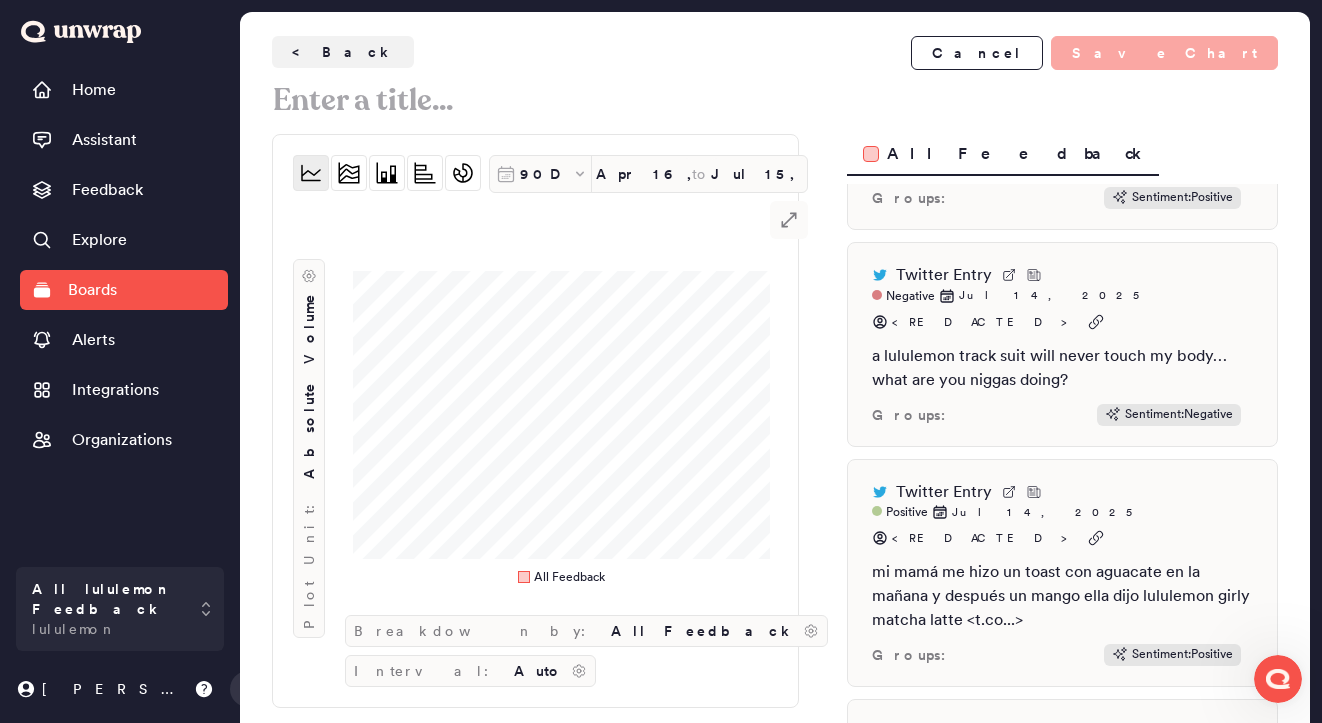 scroll, scrollTop: 6435, scrollLeft: 0, axis: vertical 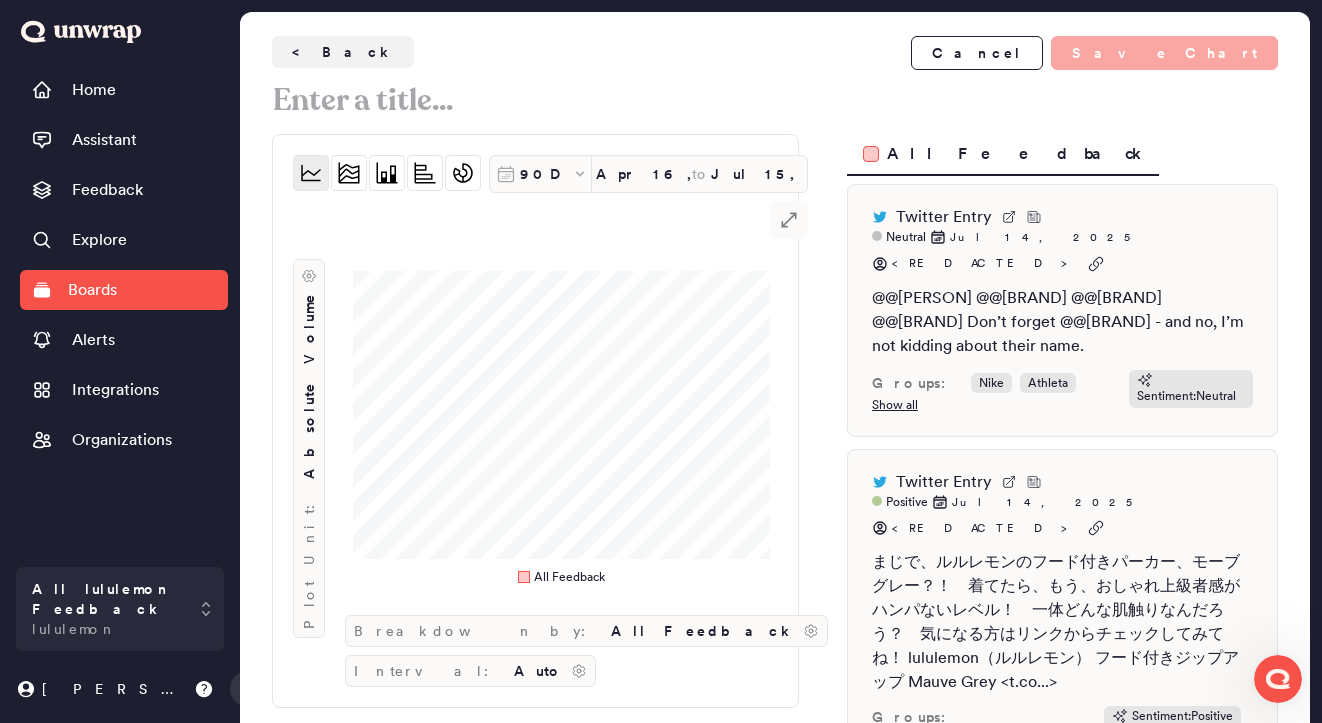 click on "All Feedback" at bounding box center (1003, 155) 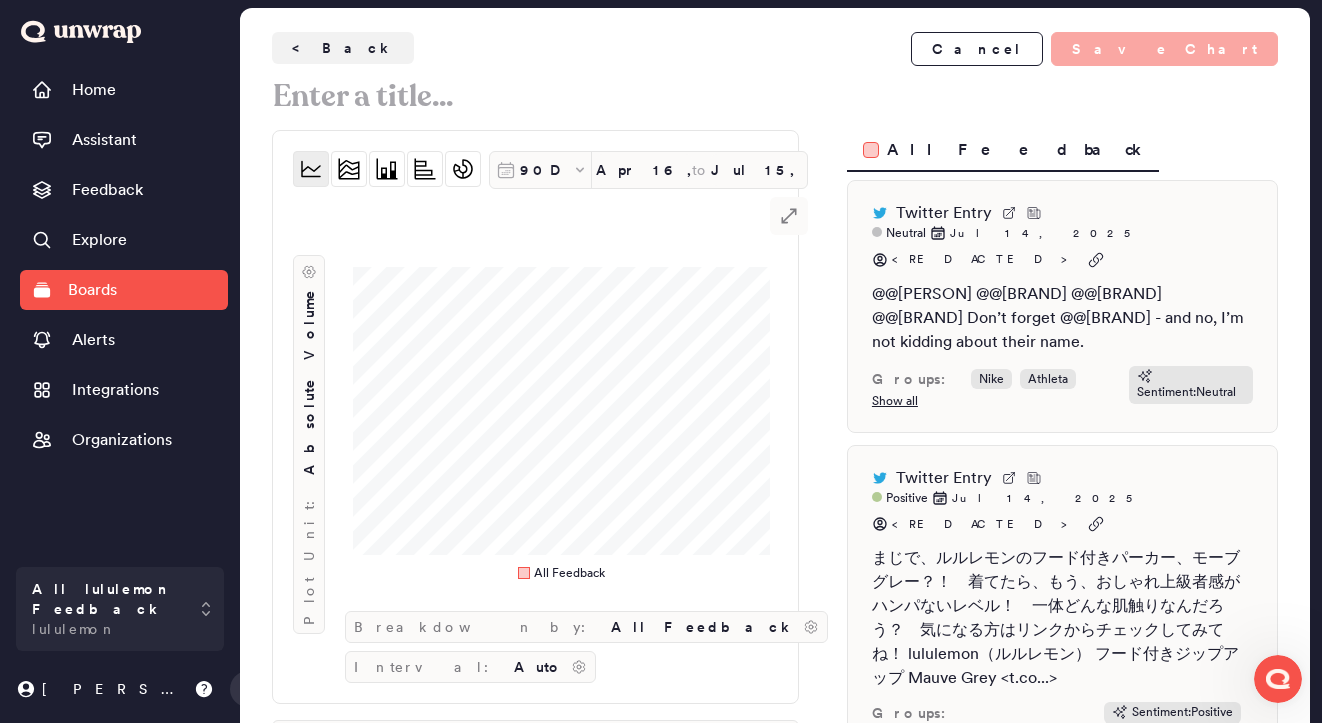 scroll, scrollTop: 0, scrollLeft: 0, axis: both 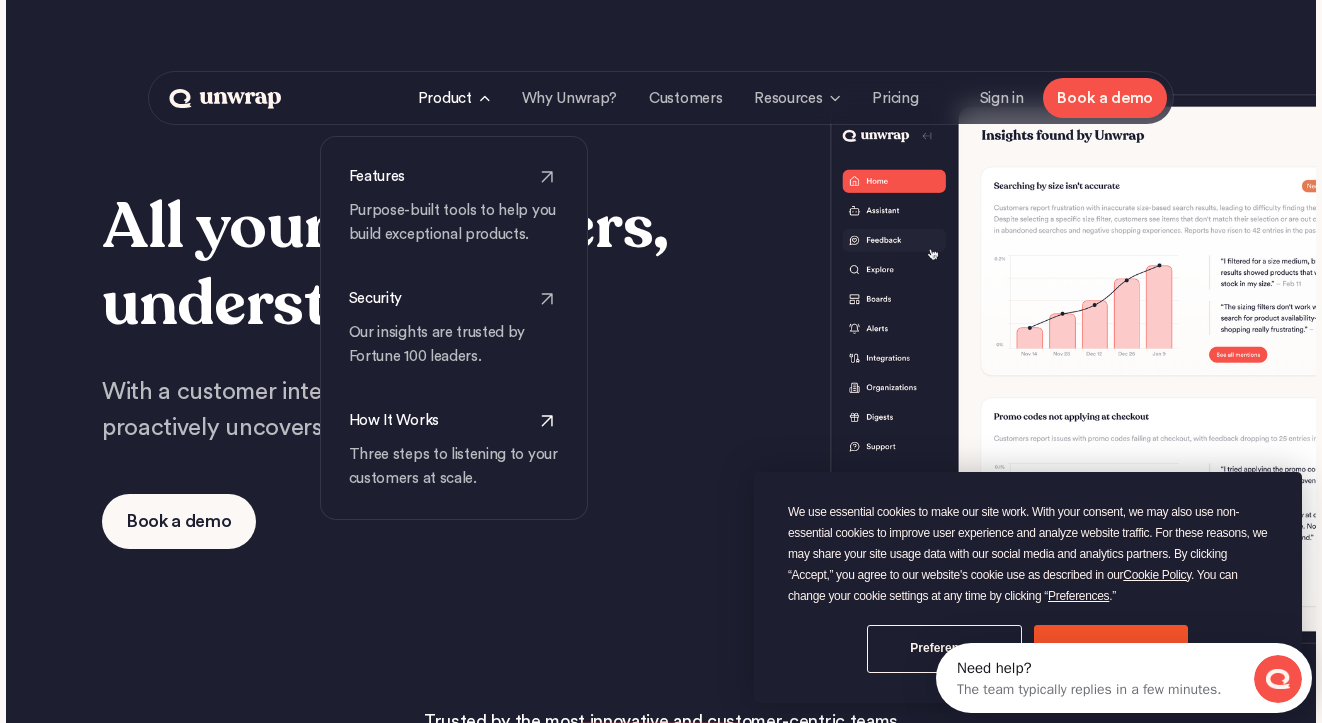click on "Three steps to listening to your customers at scale." at bounding box center [454, 467] 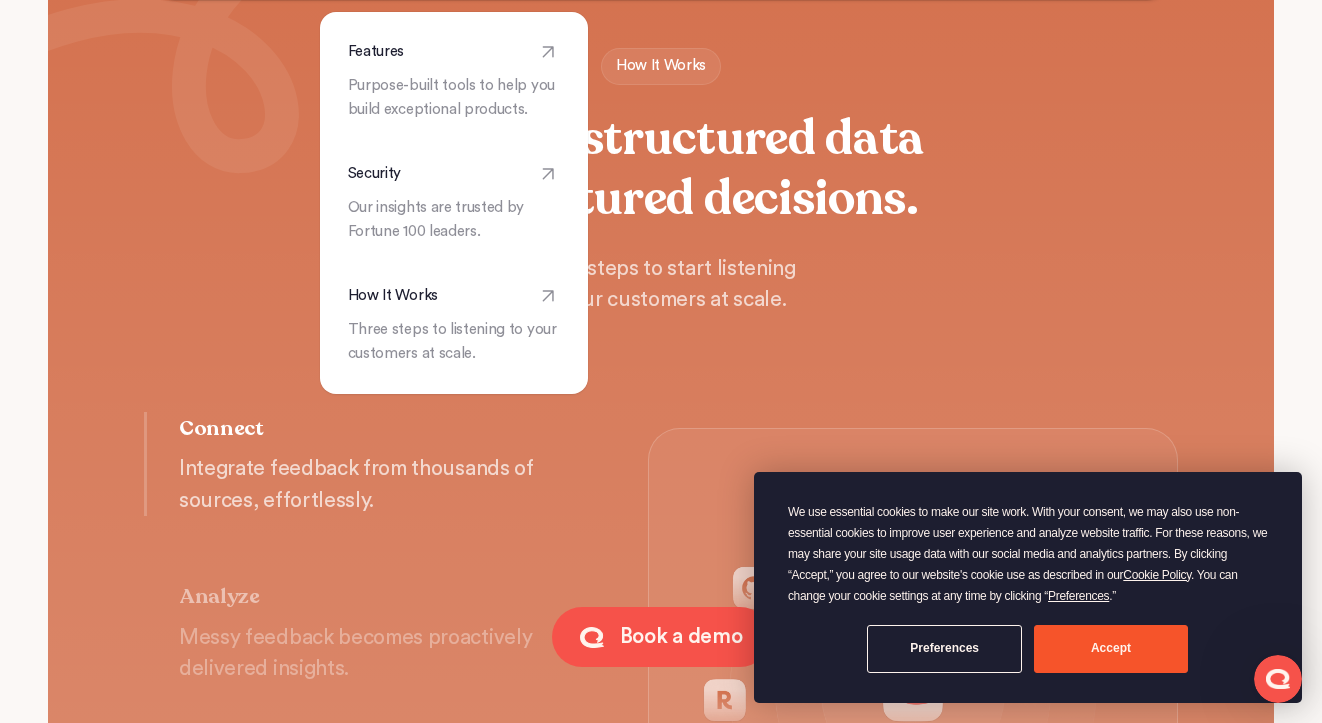 click on "Integrate feedback from thousands of sources, effortlessly." at bounding box center [365, 484] 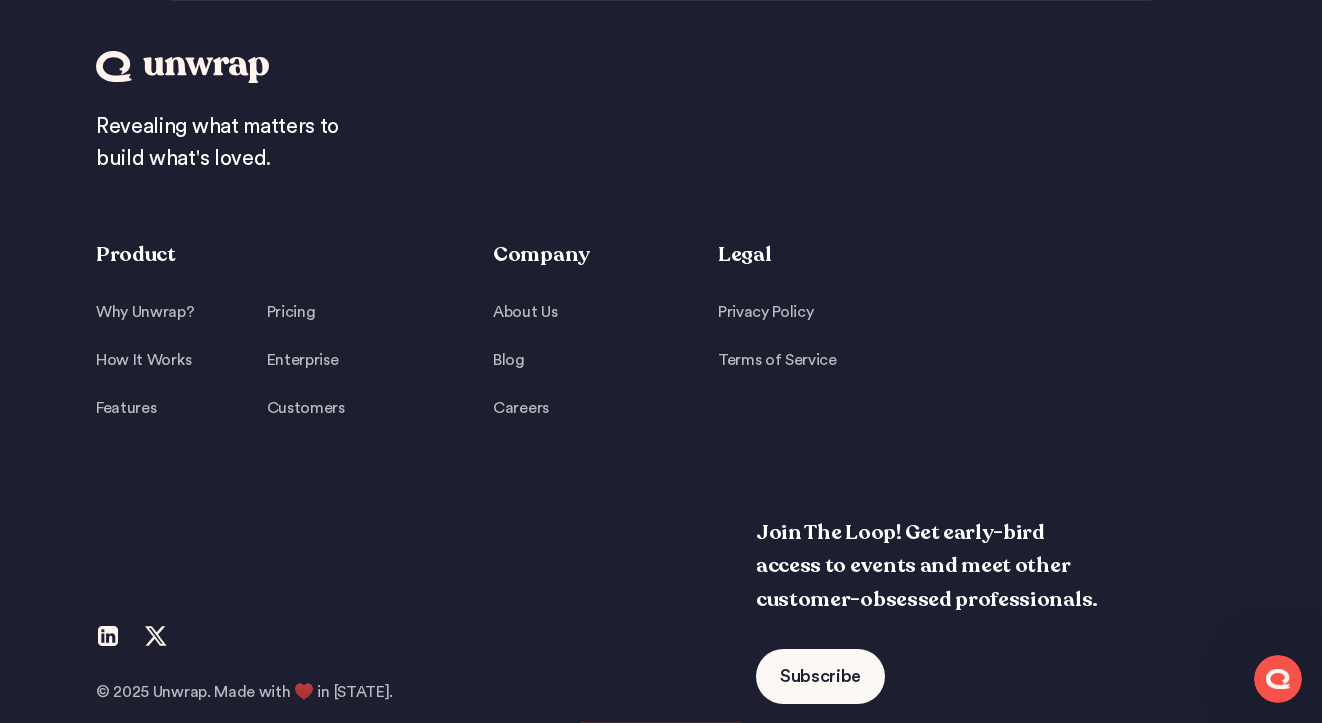 scroll, scrollTop: 14022, scrollLeft: 0, axis: vertical 